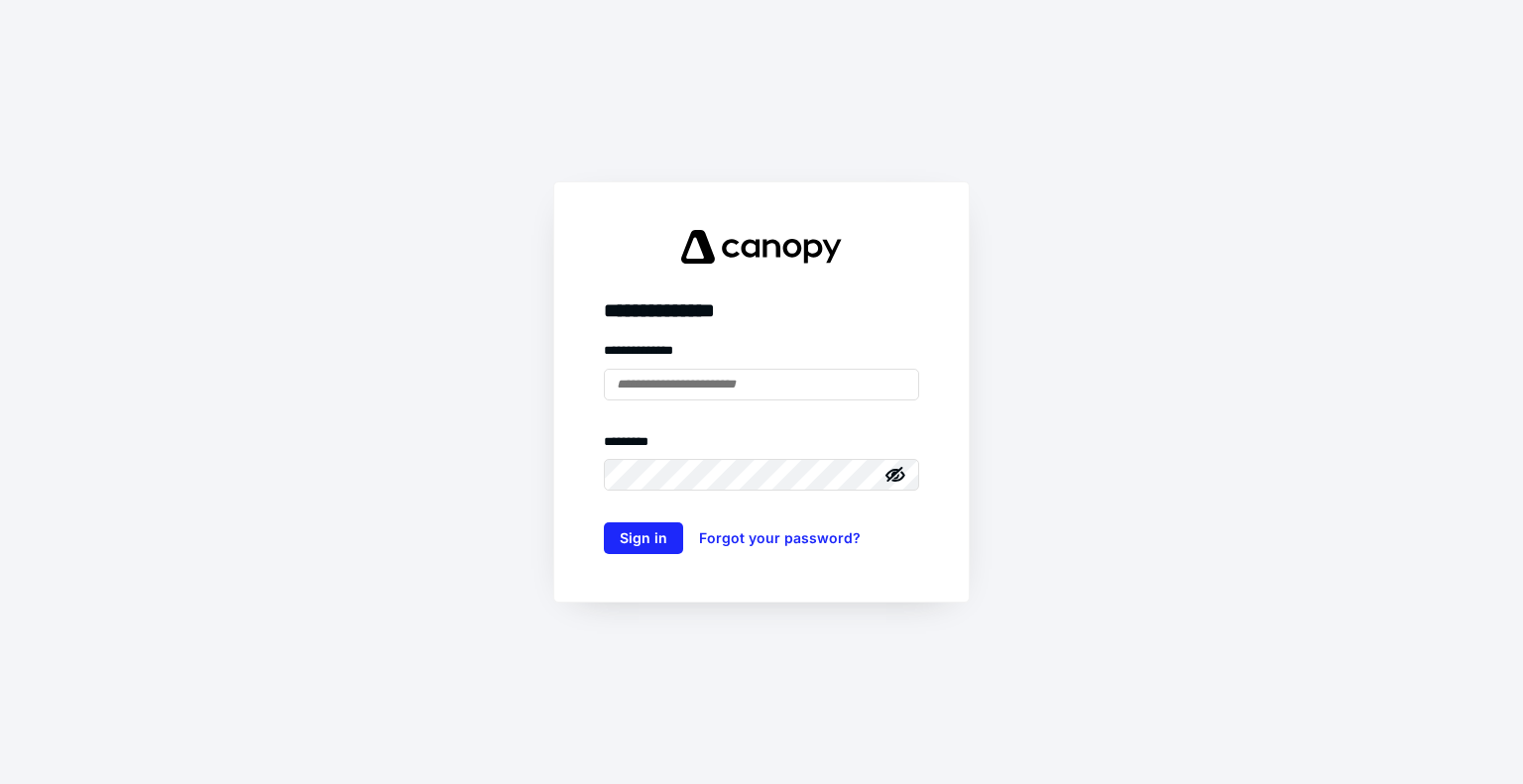 scroll, scrollTop: 0, scrollLeft: 0, axis: both 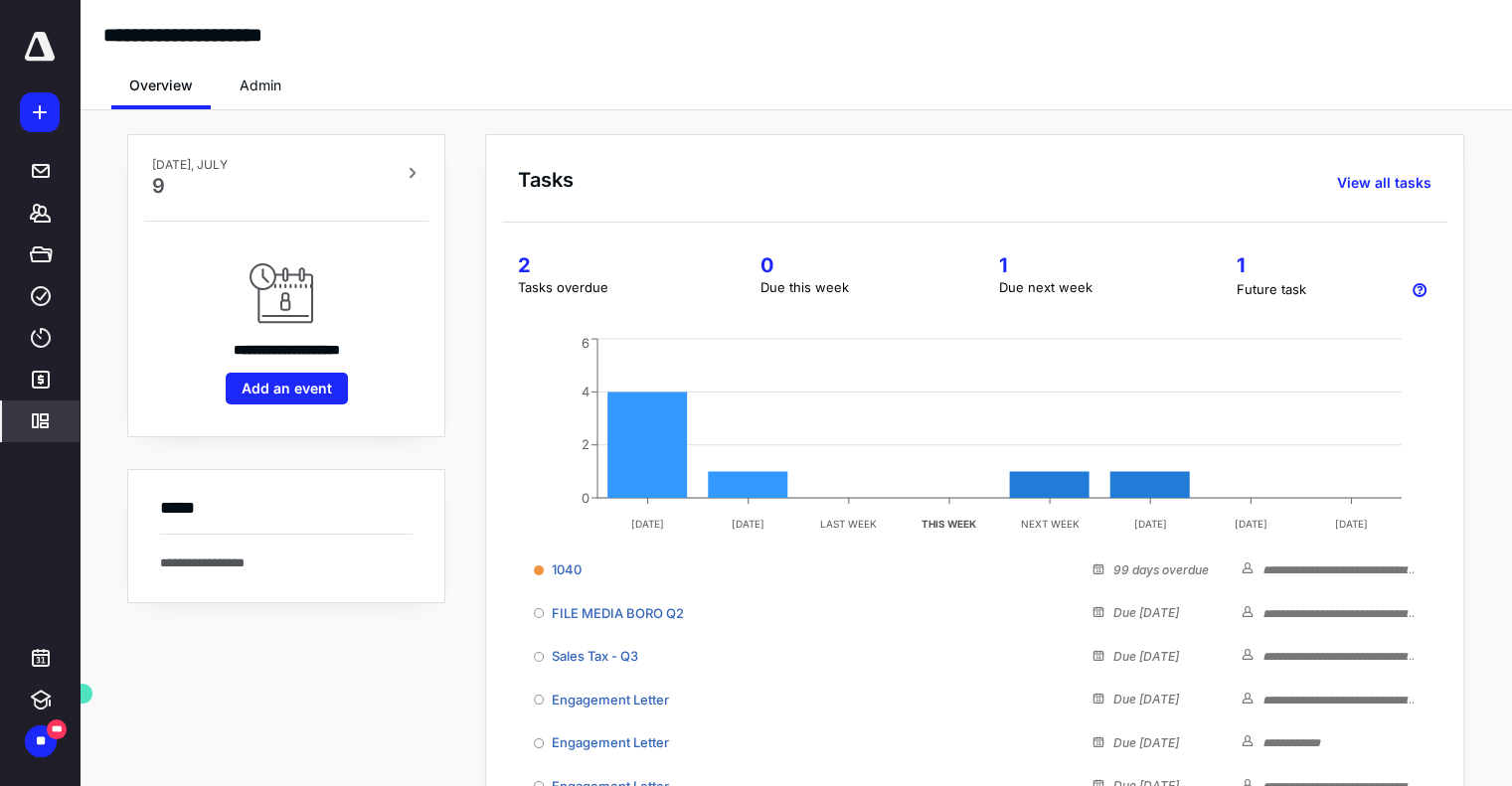 click 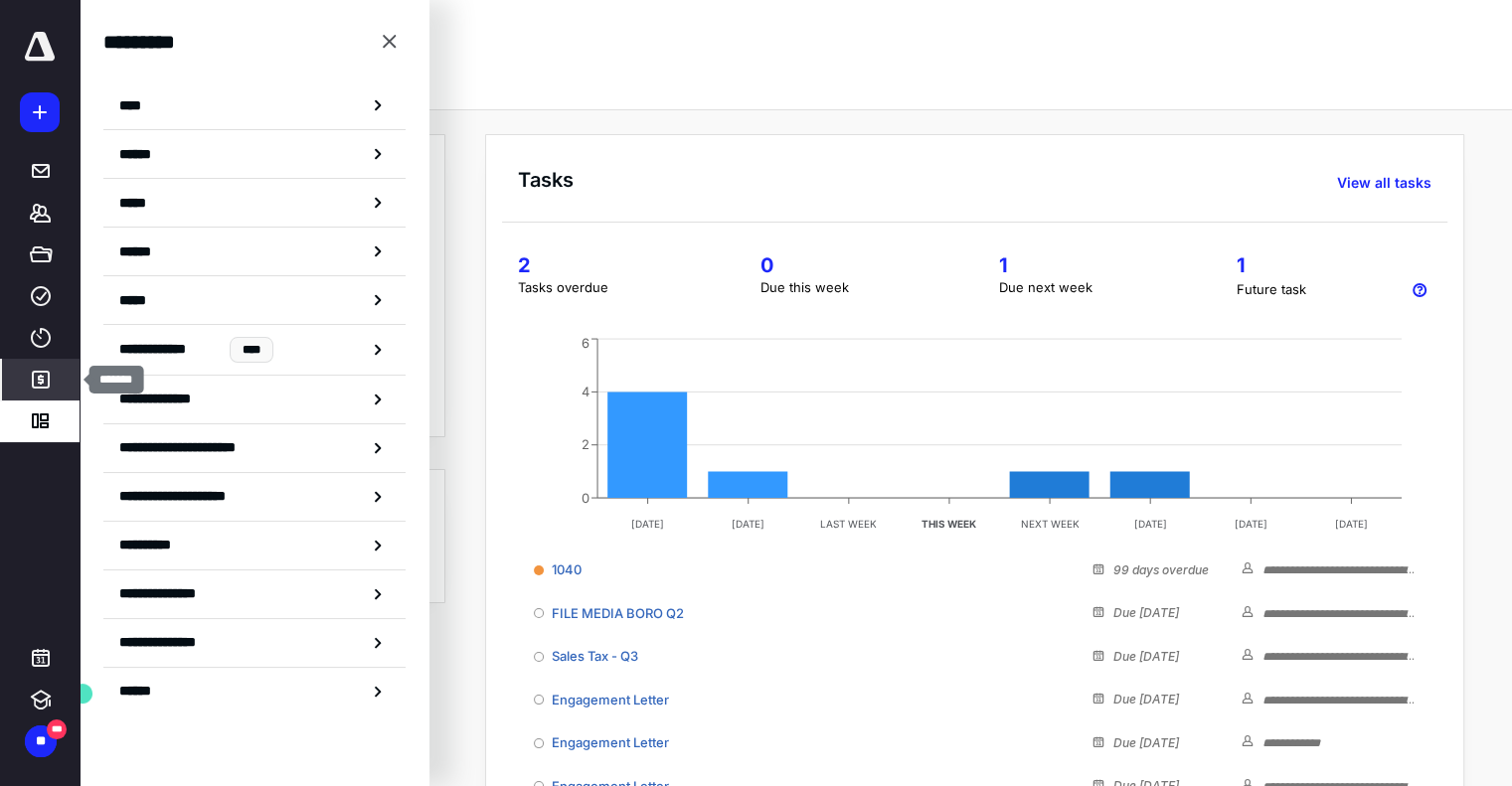 click 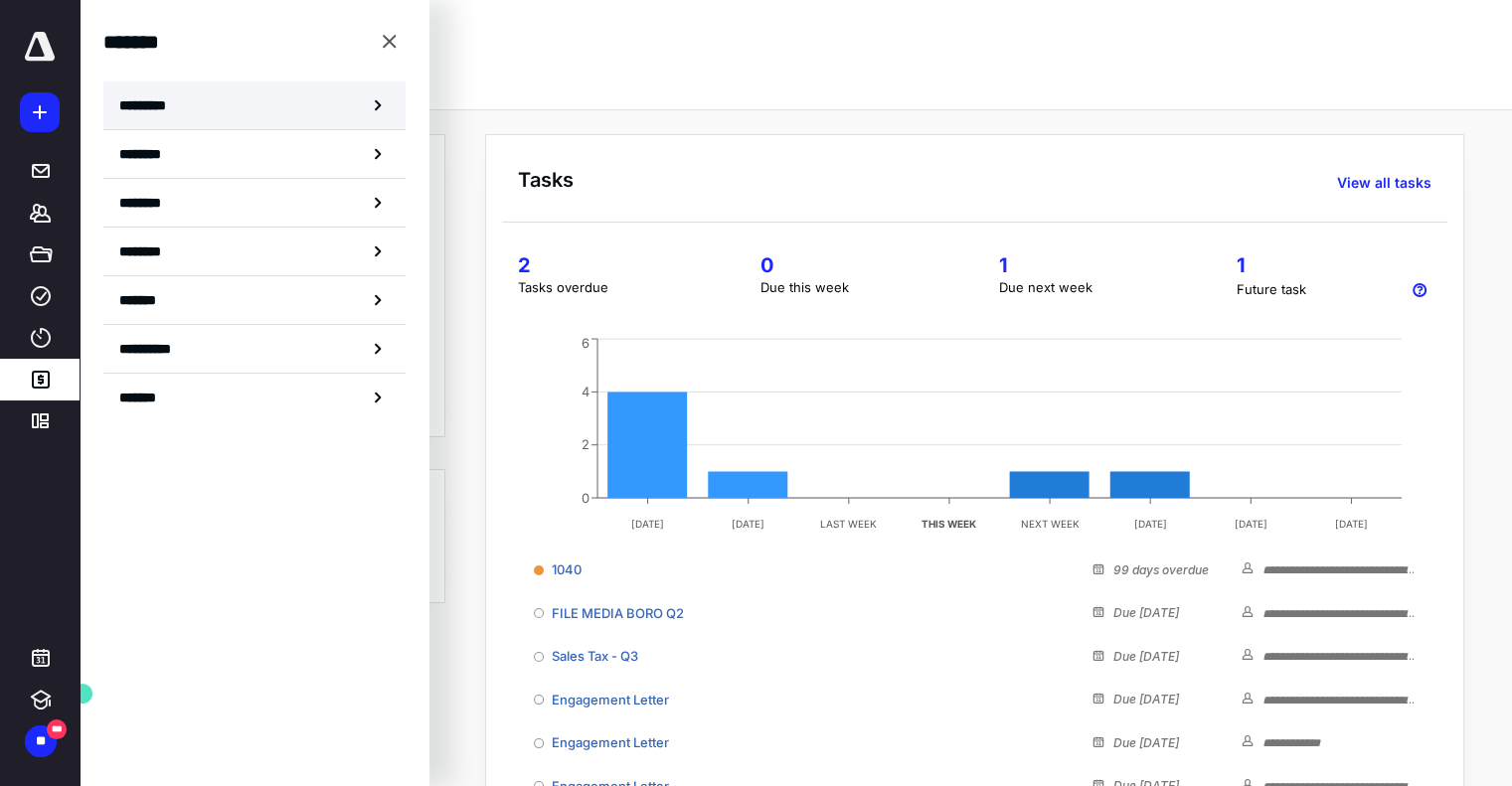 click on "*********" at bounding box center (254, 105) 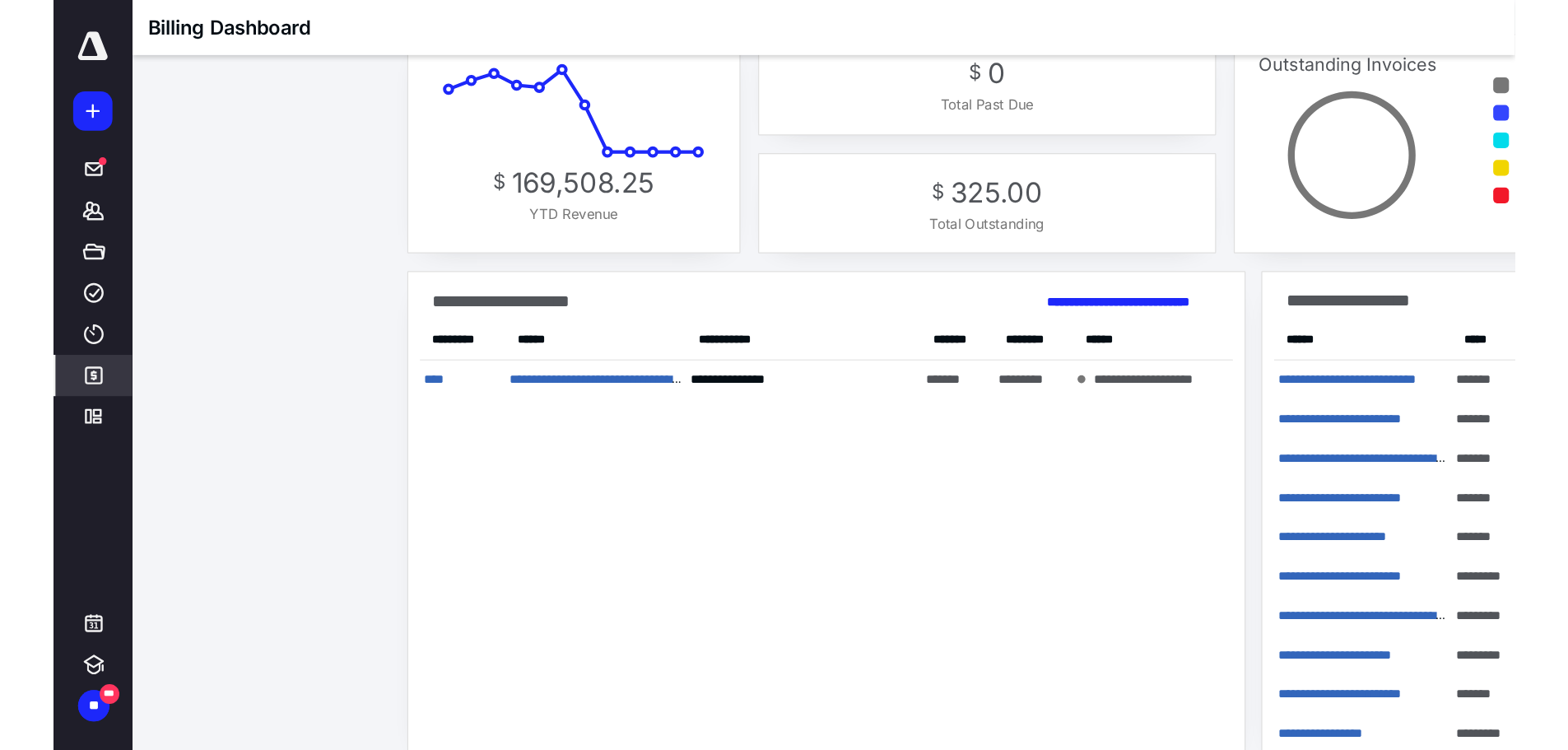 scroll, scrollTop: 0, scrollLeft: 0, axis: both 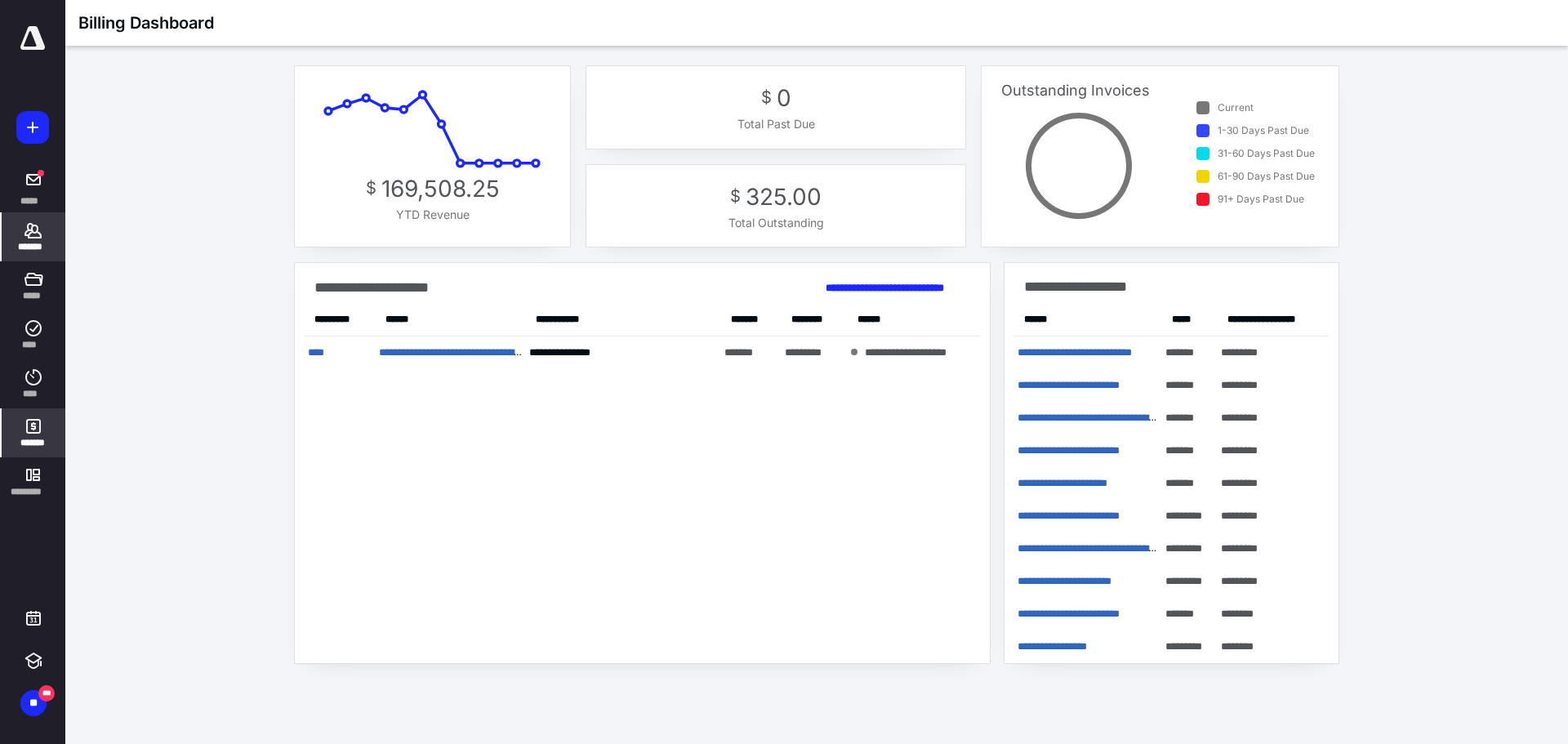 click on "*******" at bounding box center (33, 247) 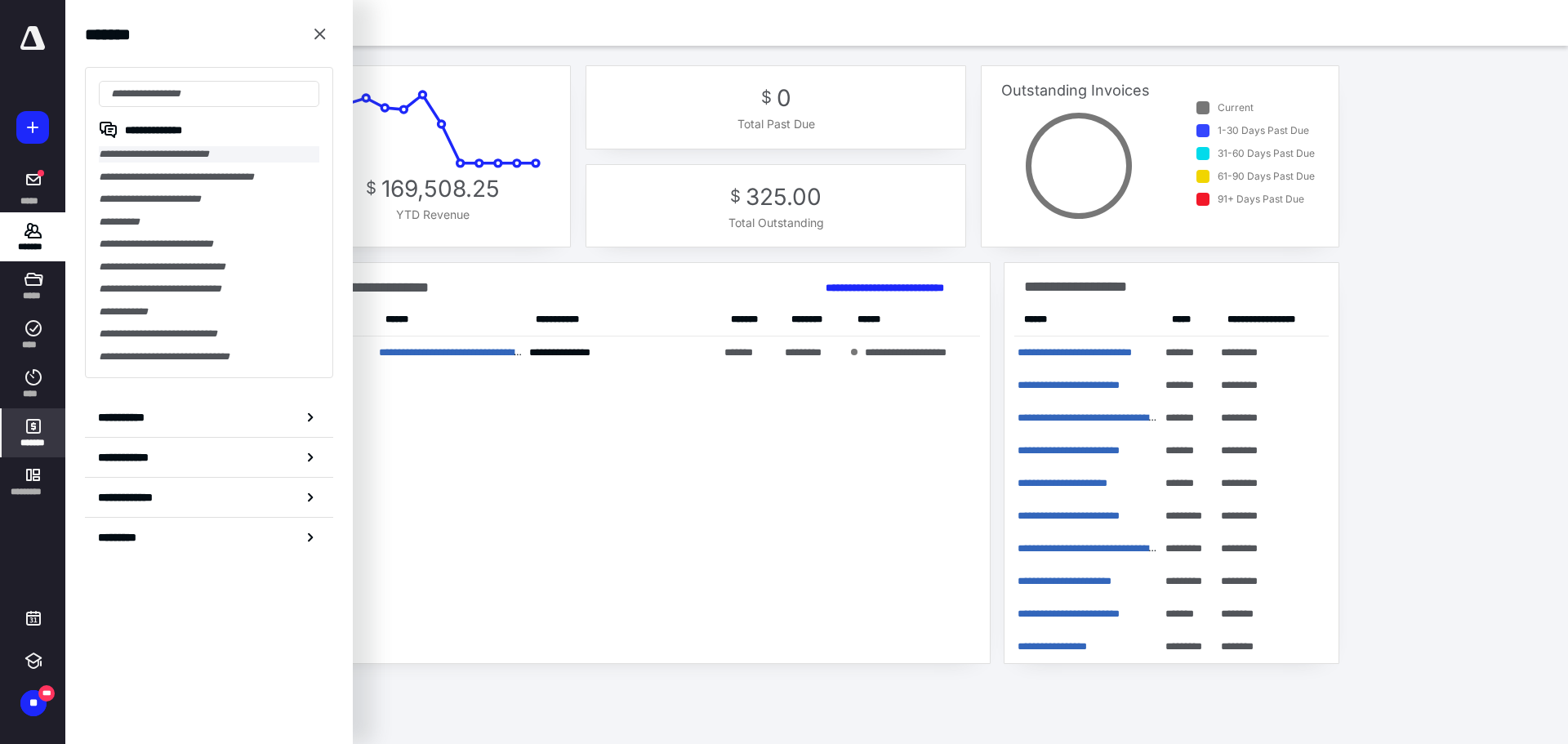 click on "**********" at bounding box center [209, 154] 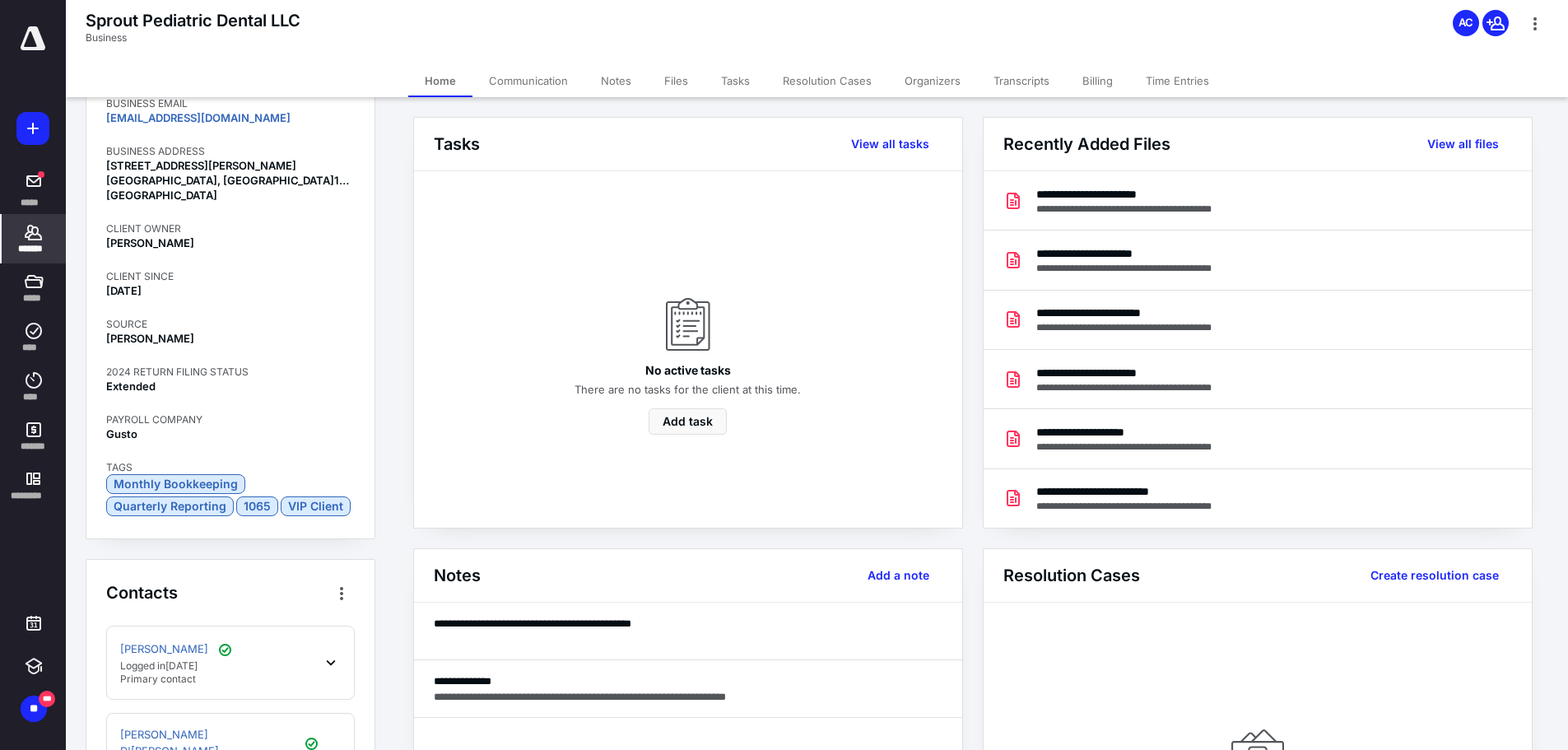 scroll, scrollTop: 780, scrollLeft: 0, axis: vertical 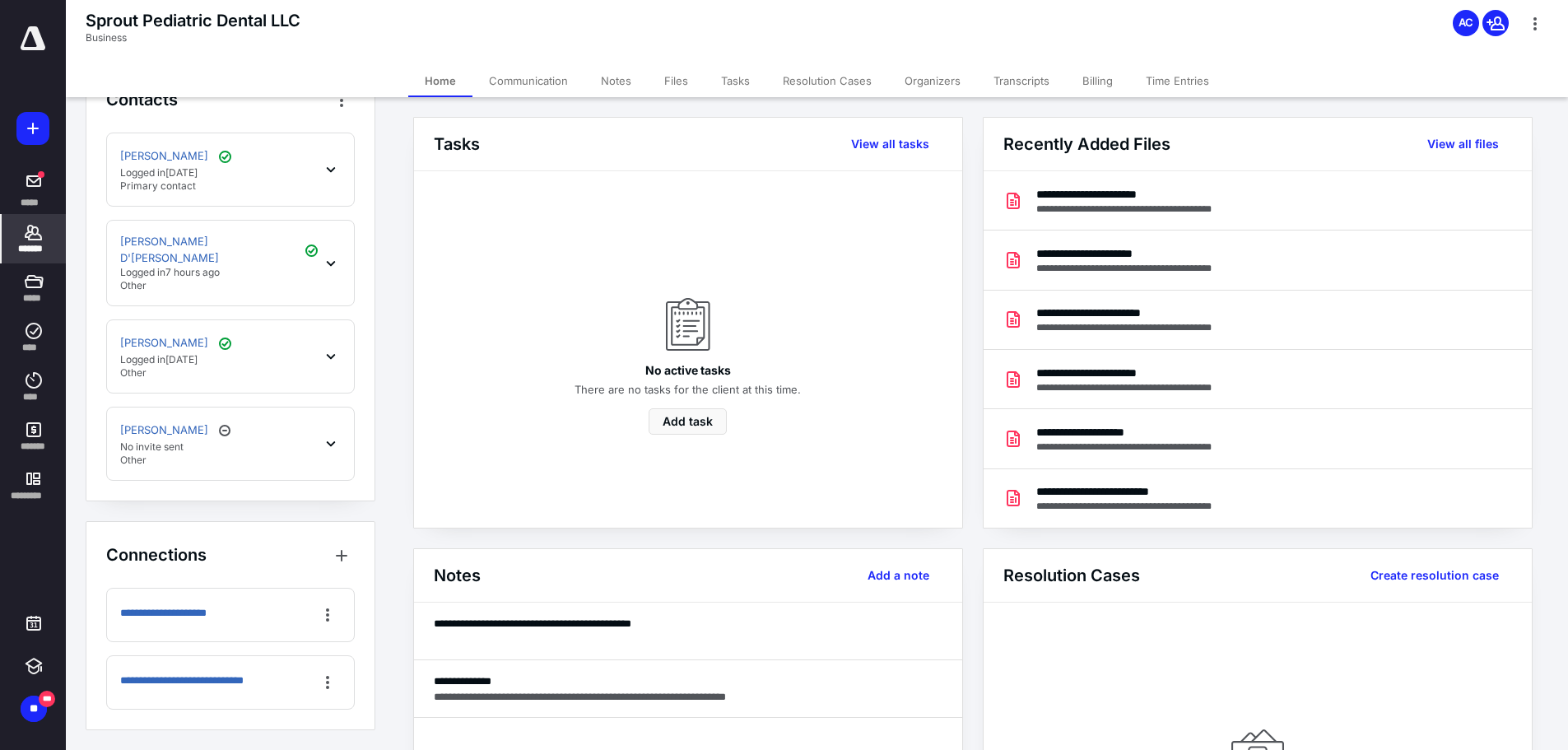 click on "Files" at bounding box center (676, 81) 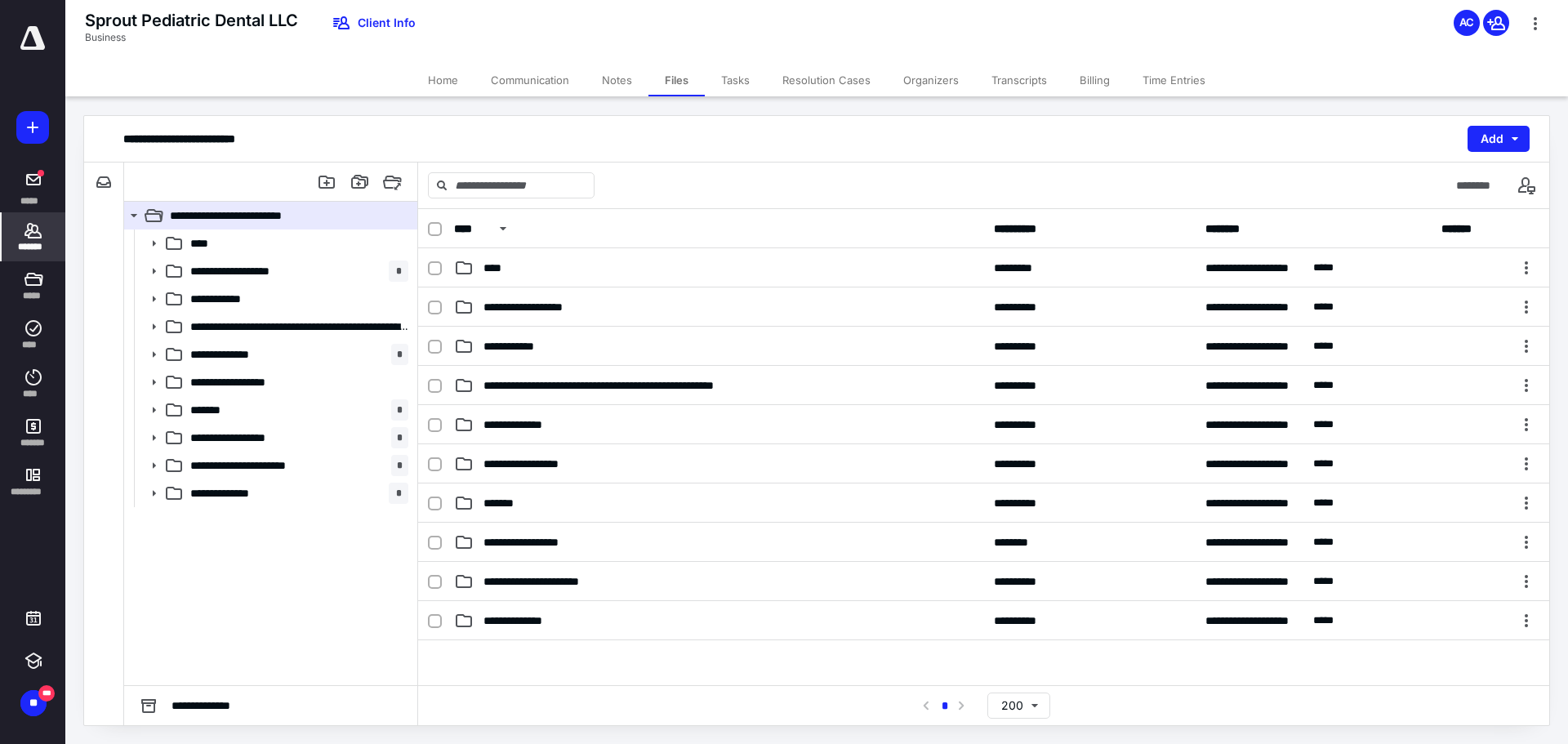 click on "*******" at bounding box center (33, 237) 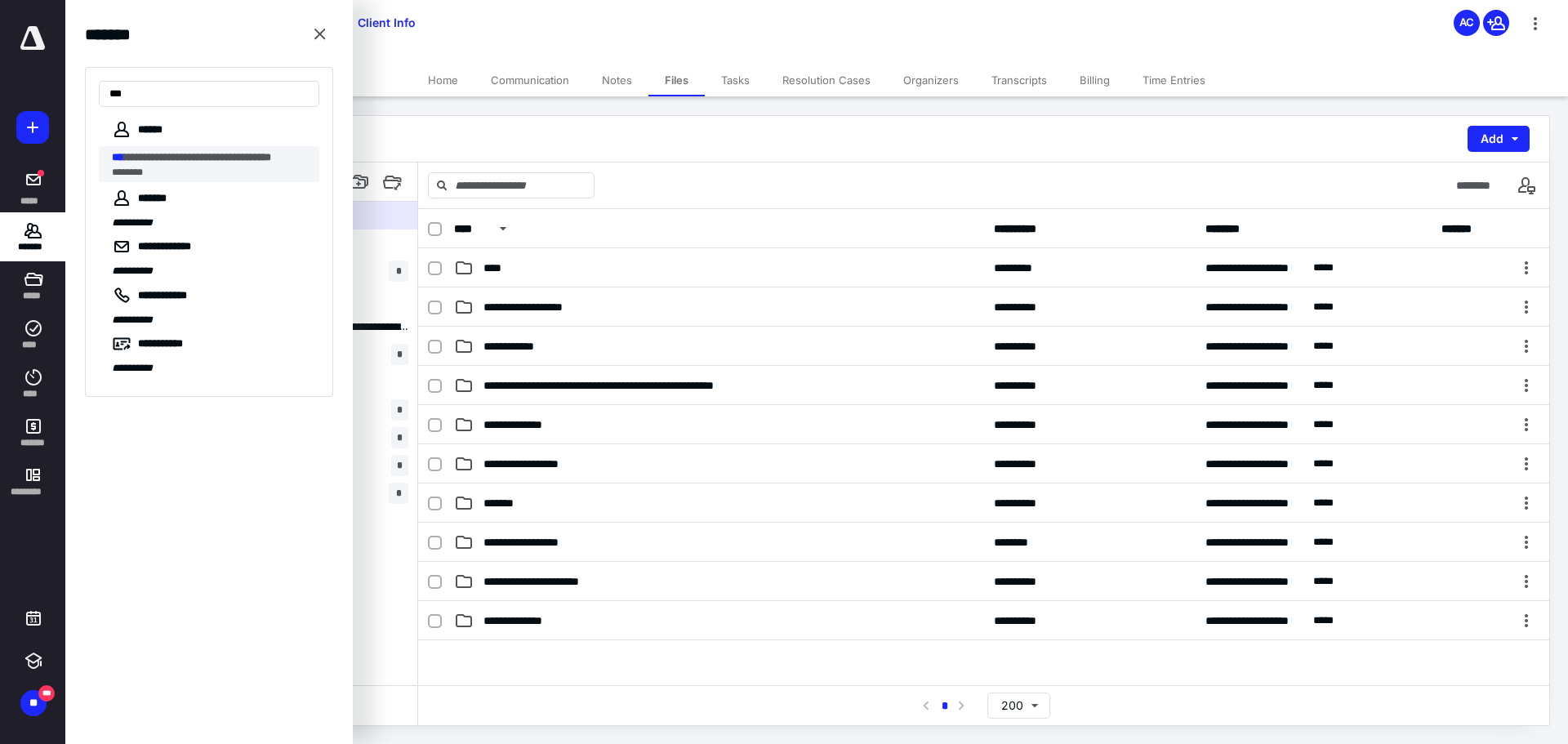 type on "***" 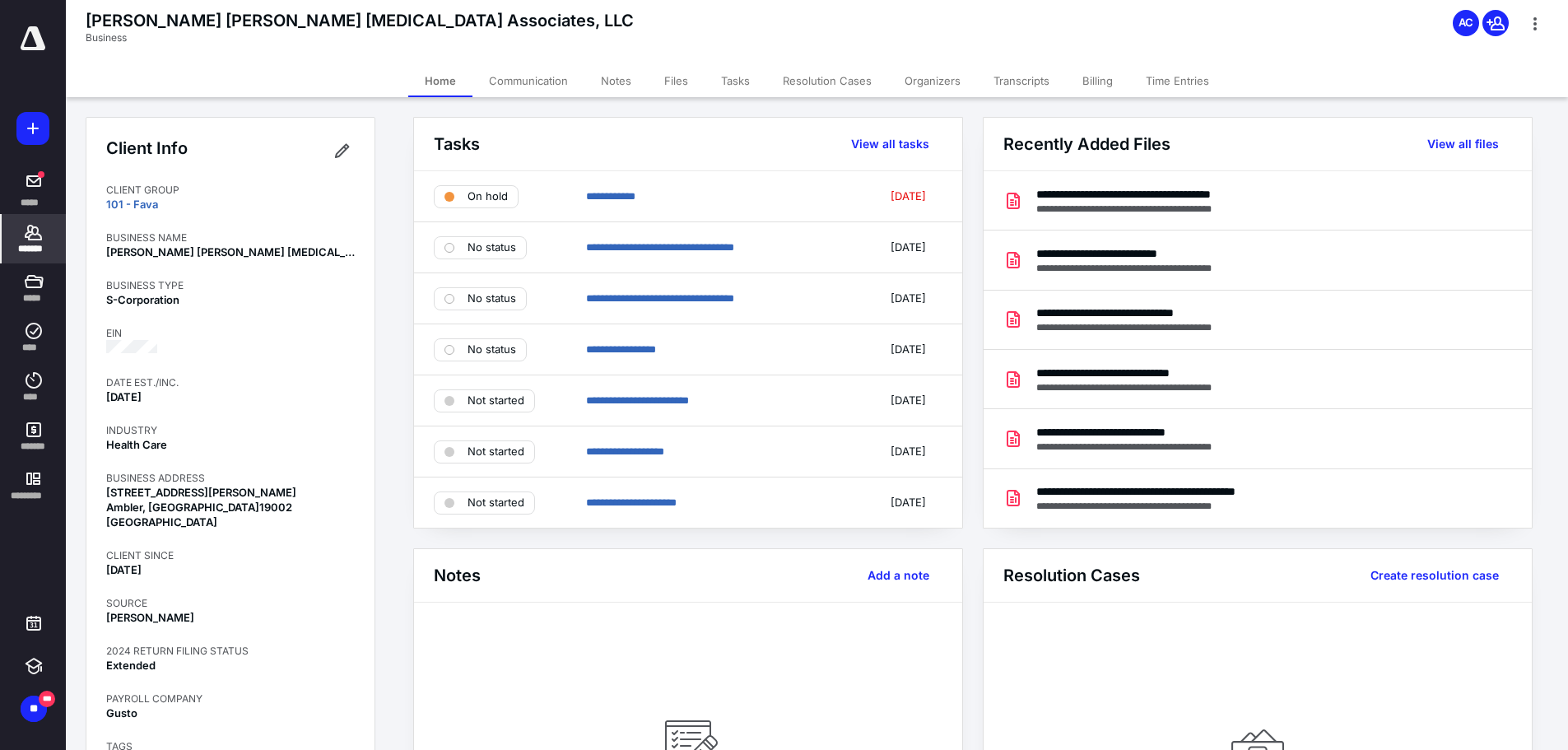 click on "Files" at bounding box center (676, 81) 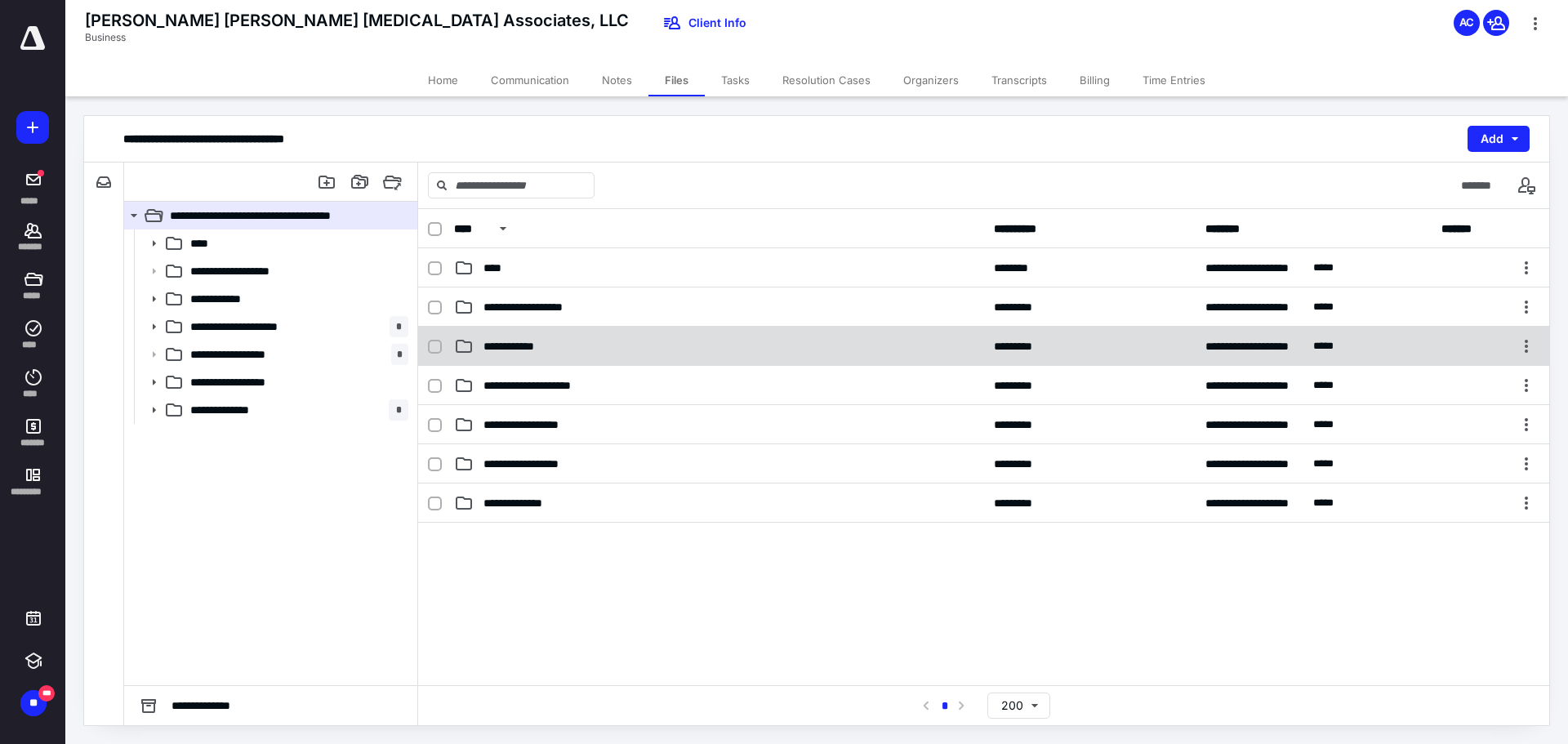 click on "**********" at bounding box center (983, 346) 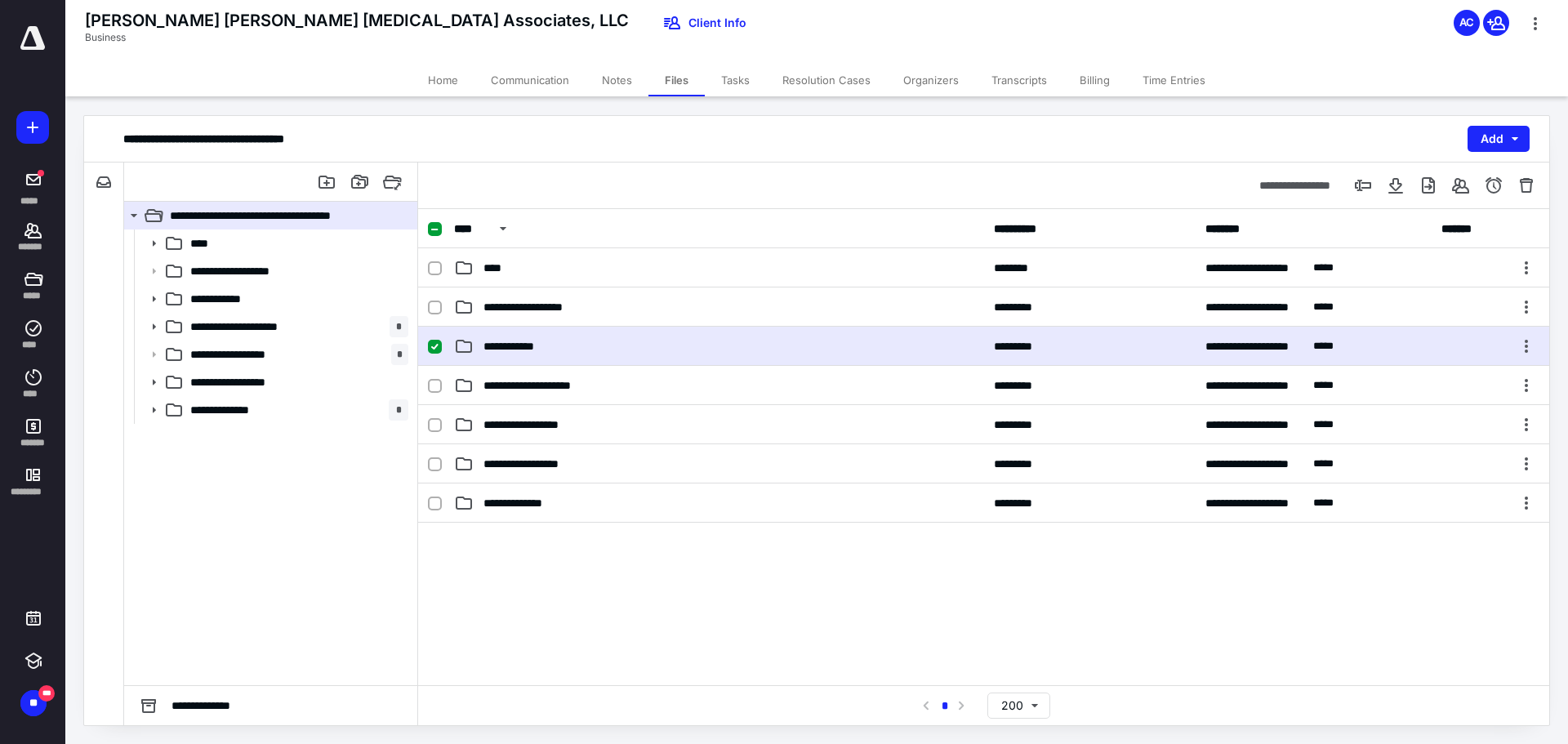 click on "**********" at bounding box center [983, 346] 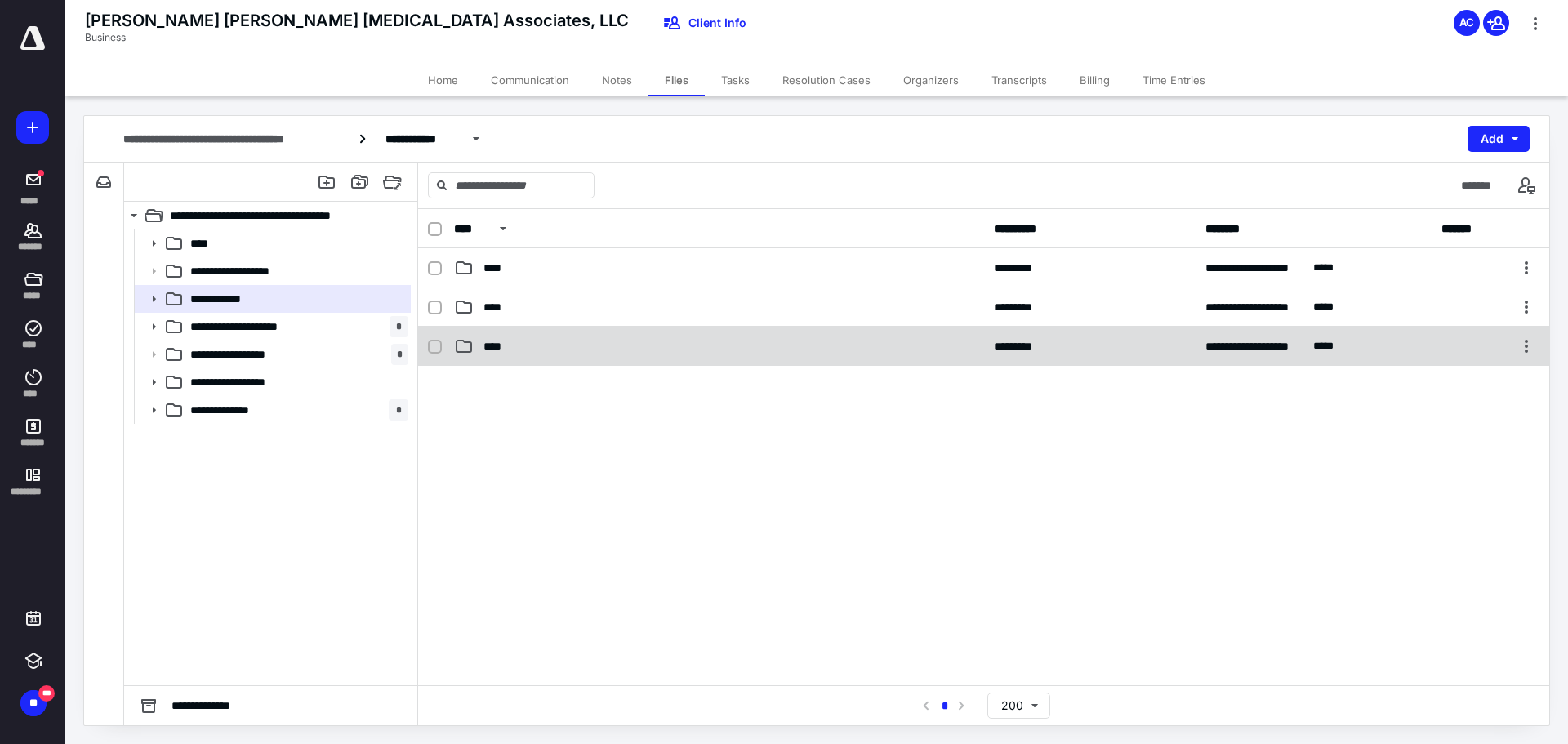 click on "**********" at bounding box center [983, 346] 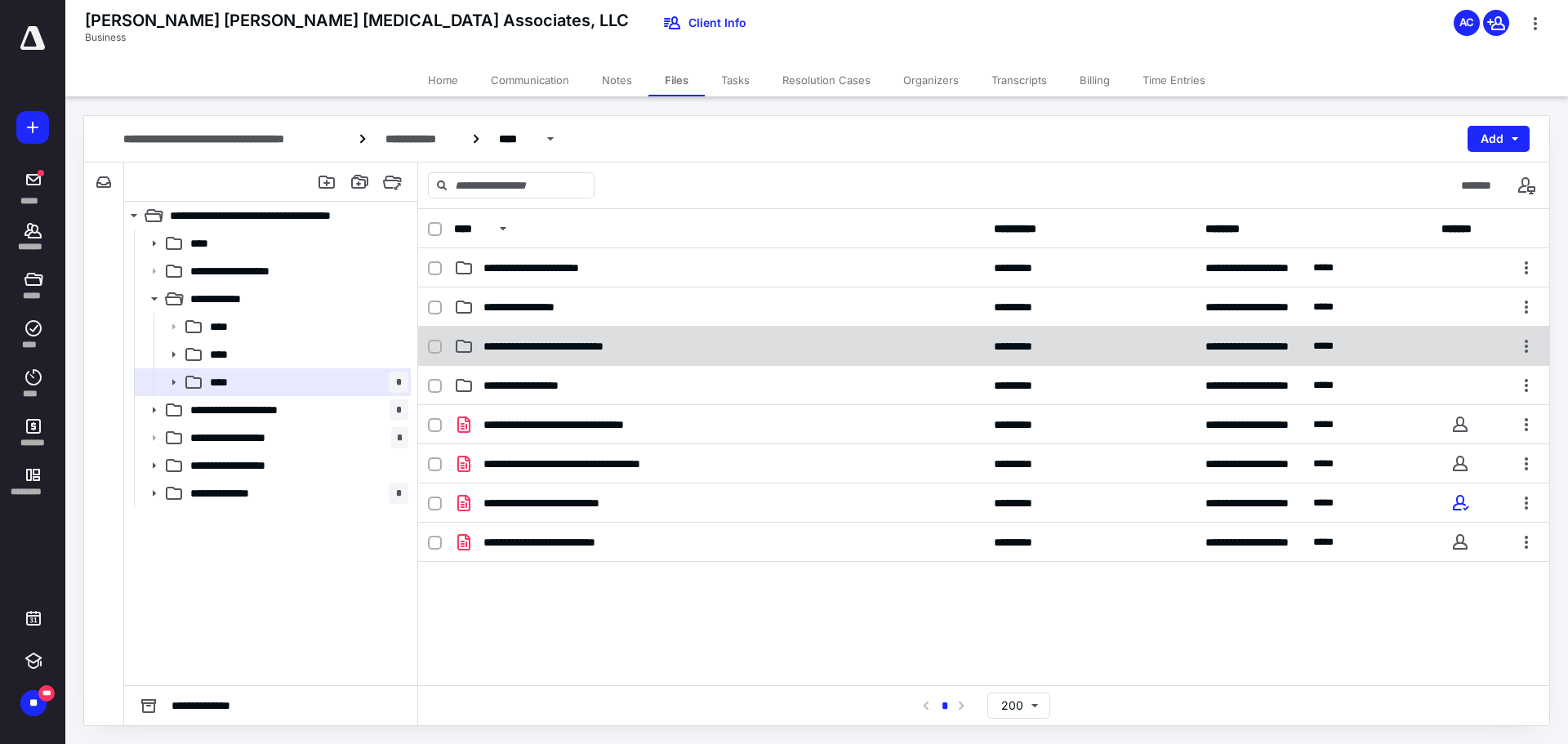 click on "**********" at bounding box center (564, 346) 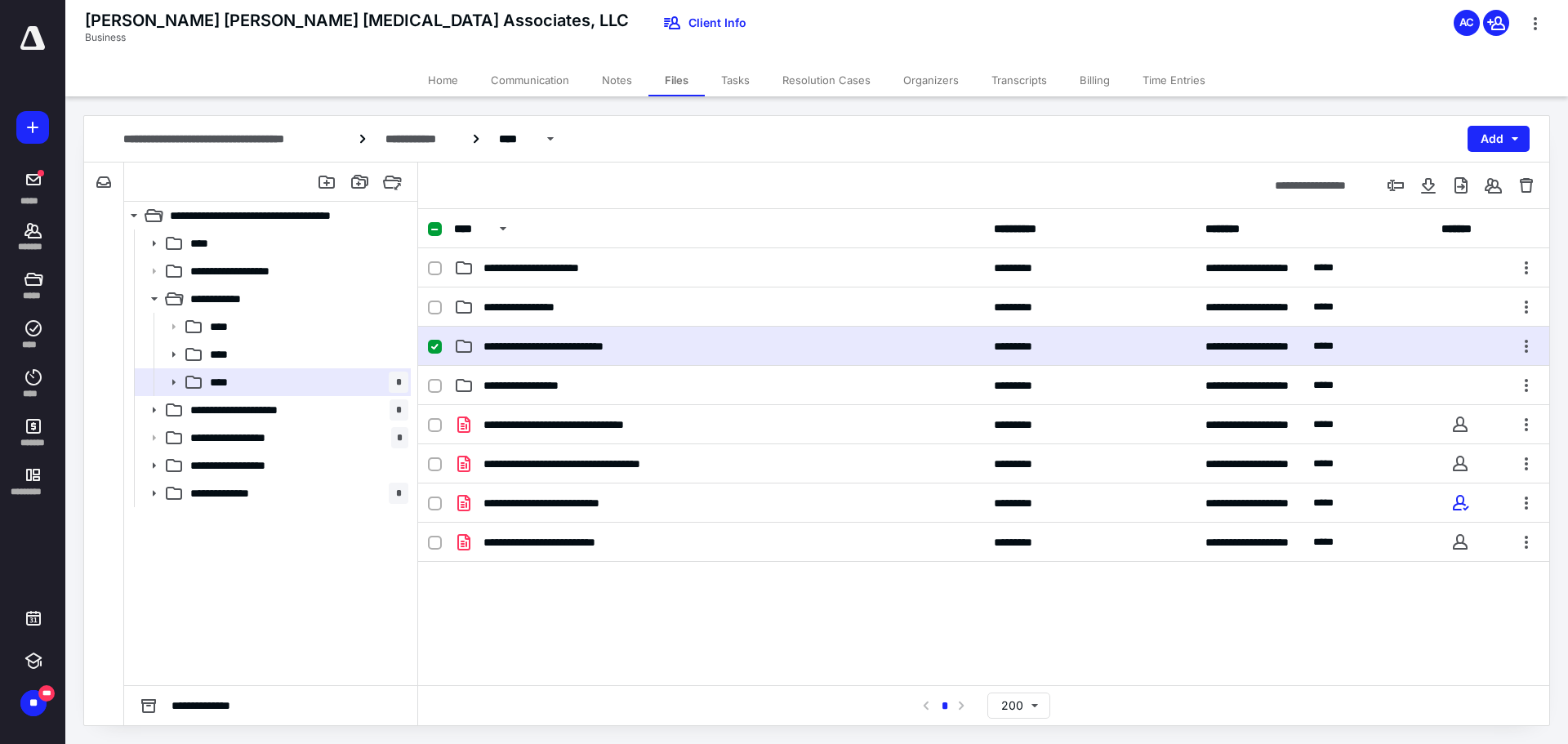 click on "**********" at bounding box center (564, 346) 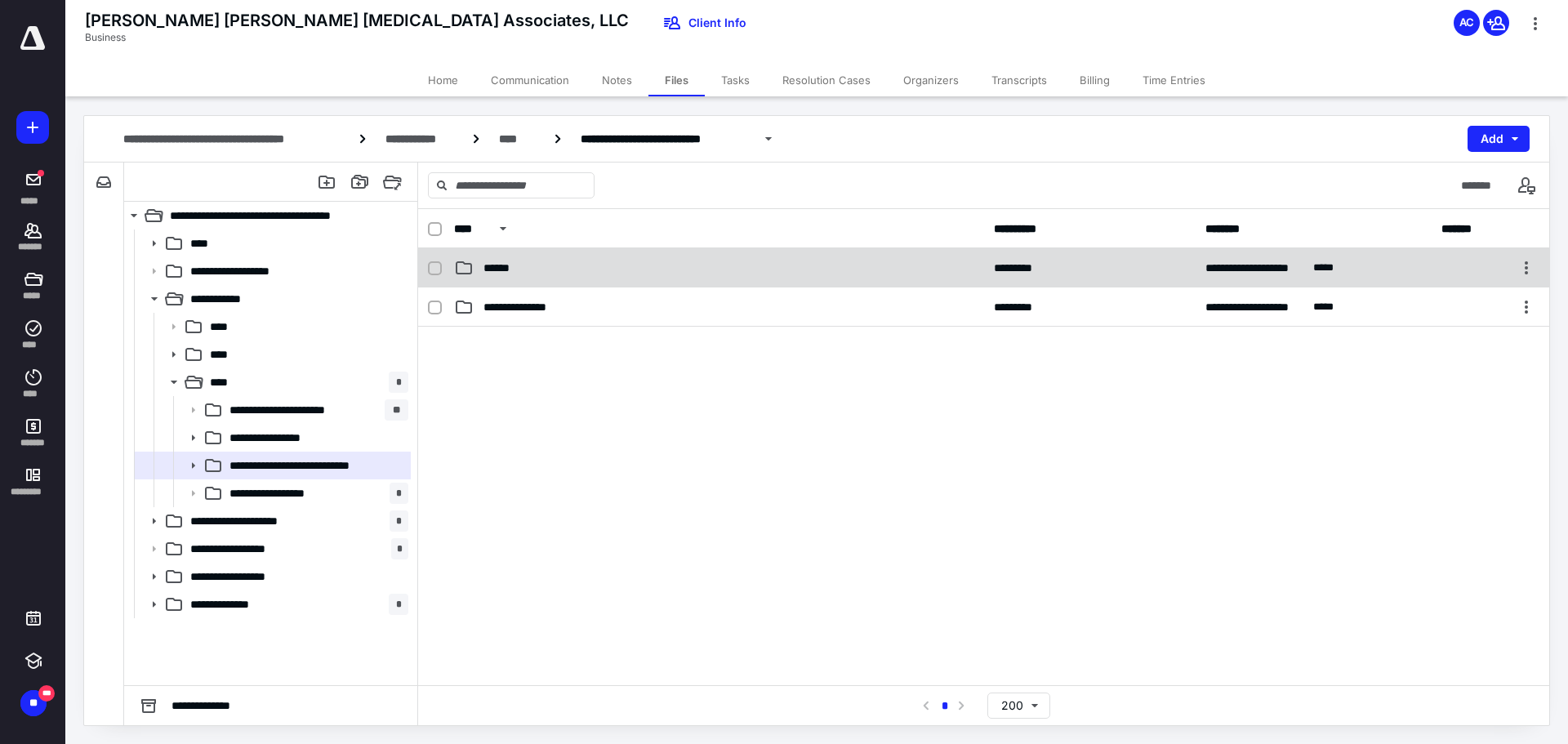 click on "**********" at bounding box center (983, 268) 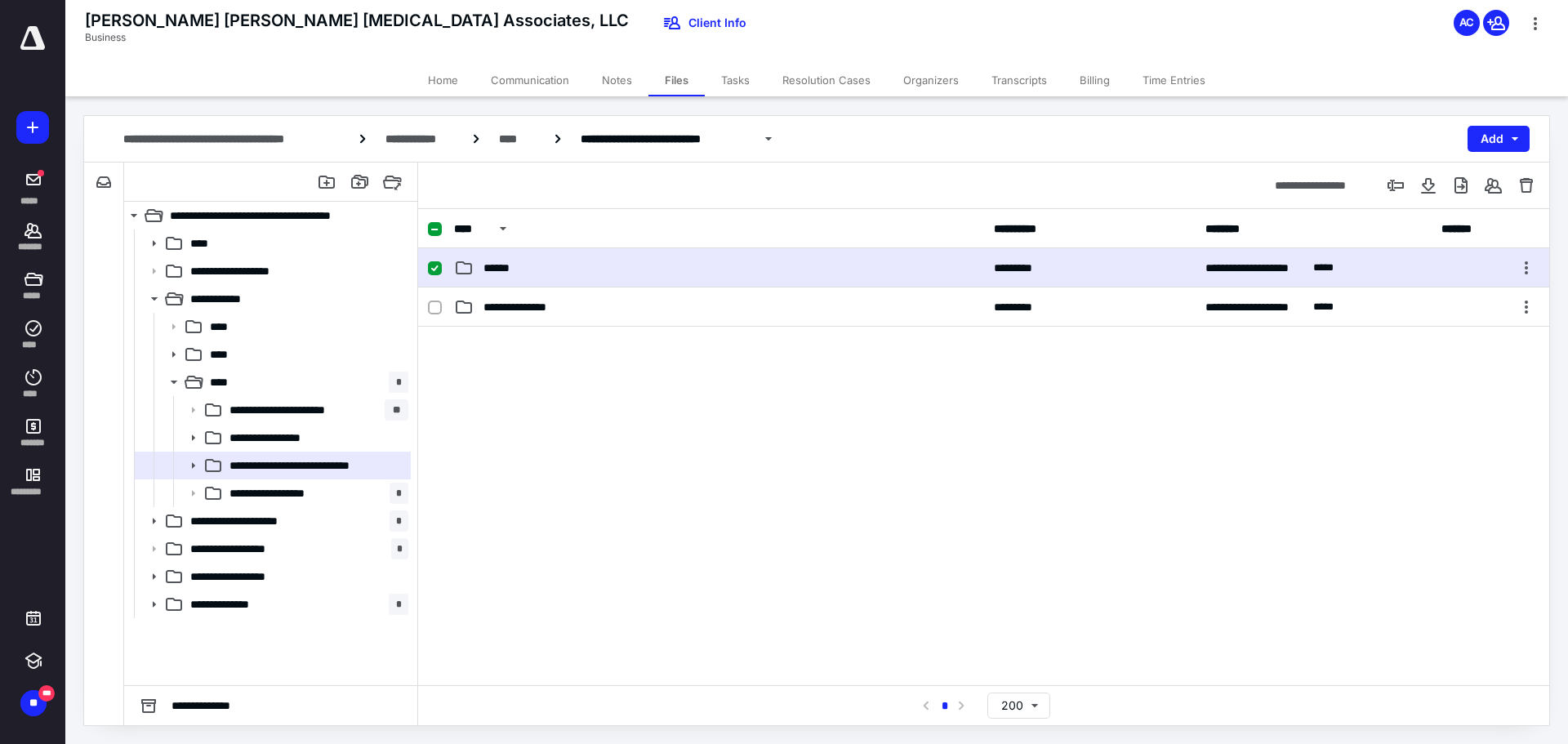 click on "**********" at bounding box center [983, 268] 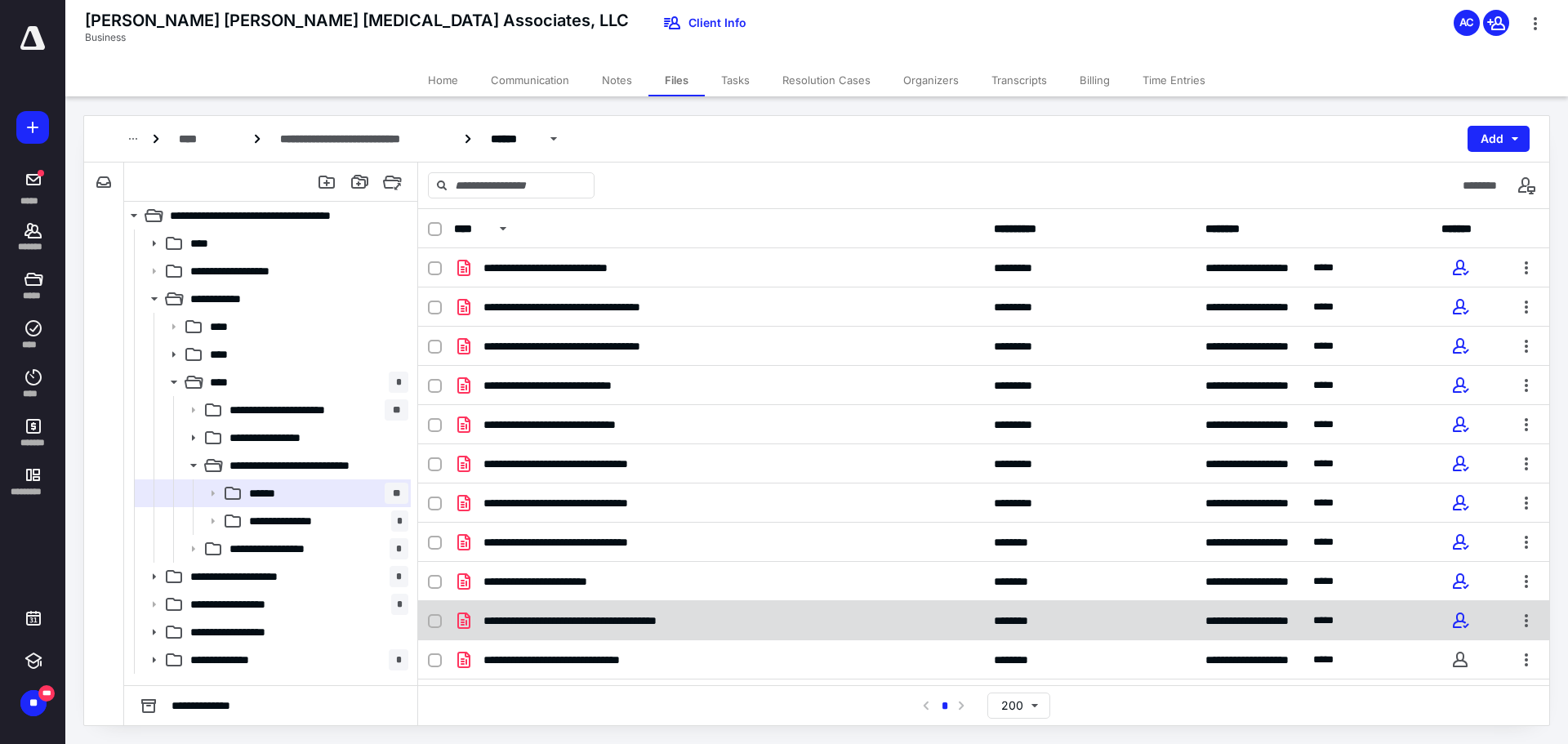 scroll, scrollTop: 112, scrollLeft: 0, axis: vertical 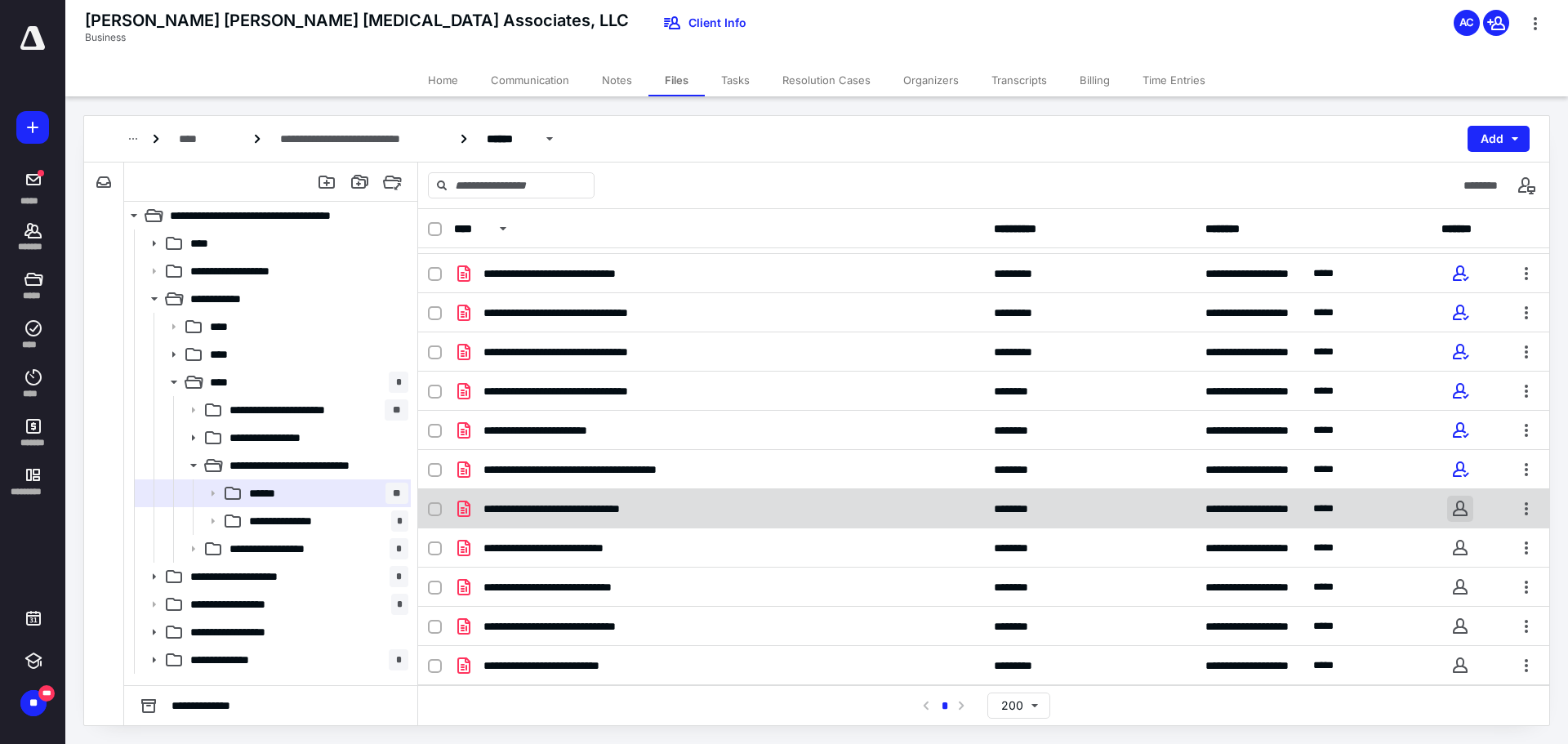 click at bounding box center [1460, 509] 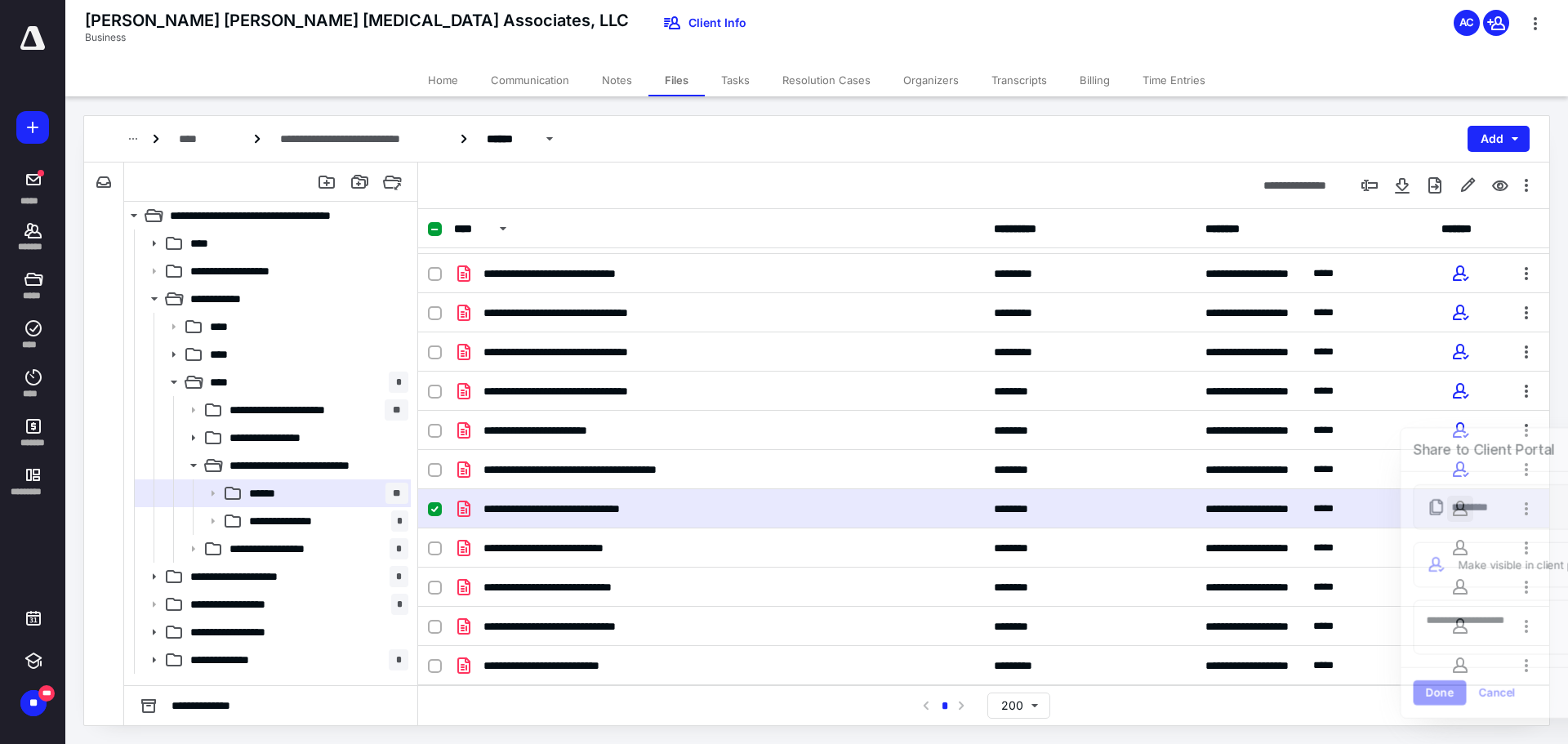 click on "Make visible in client portal" at bounding box center [1566, 564] 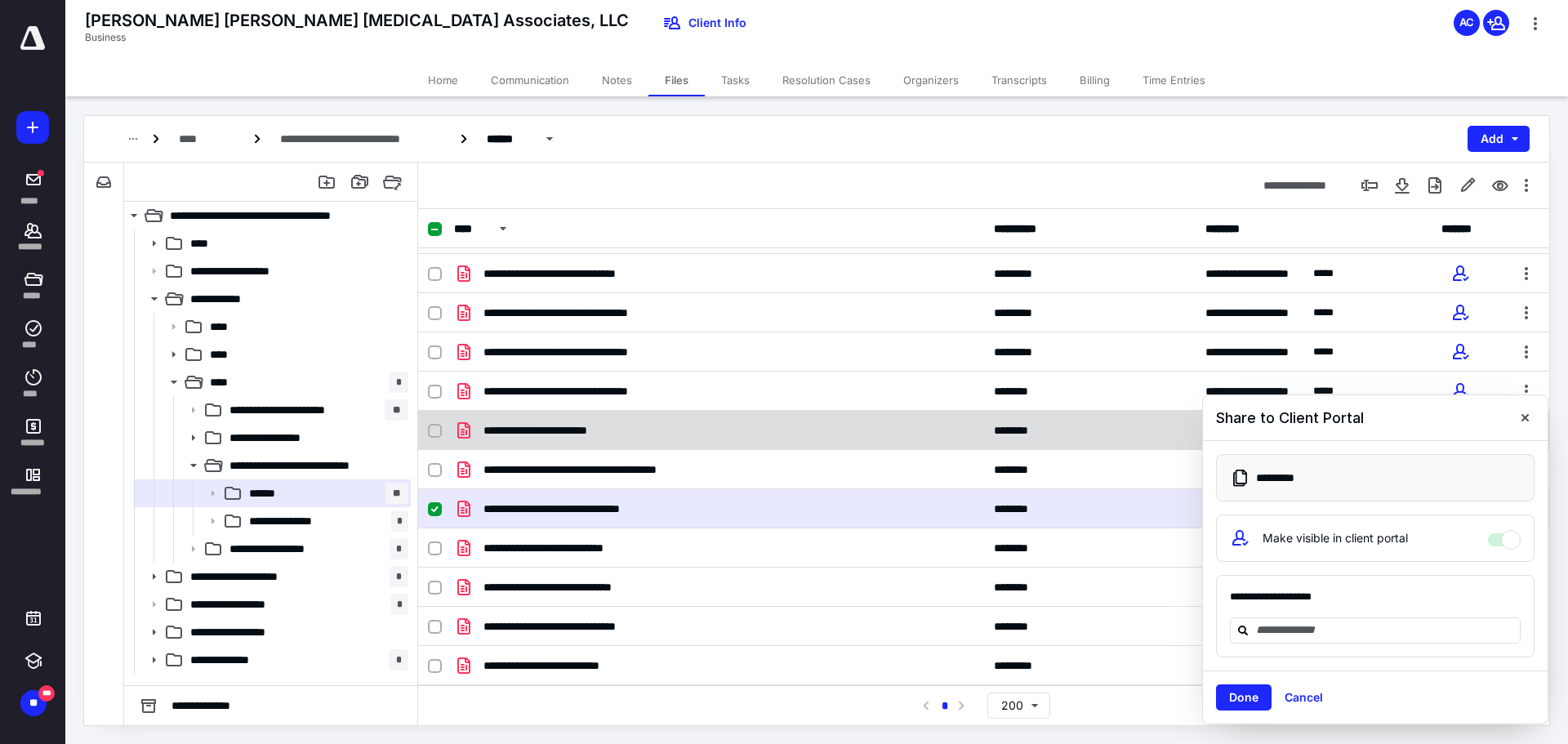 click at bounding box center [1525, 417] 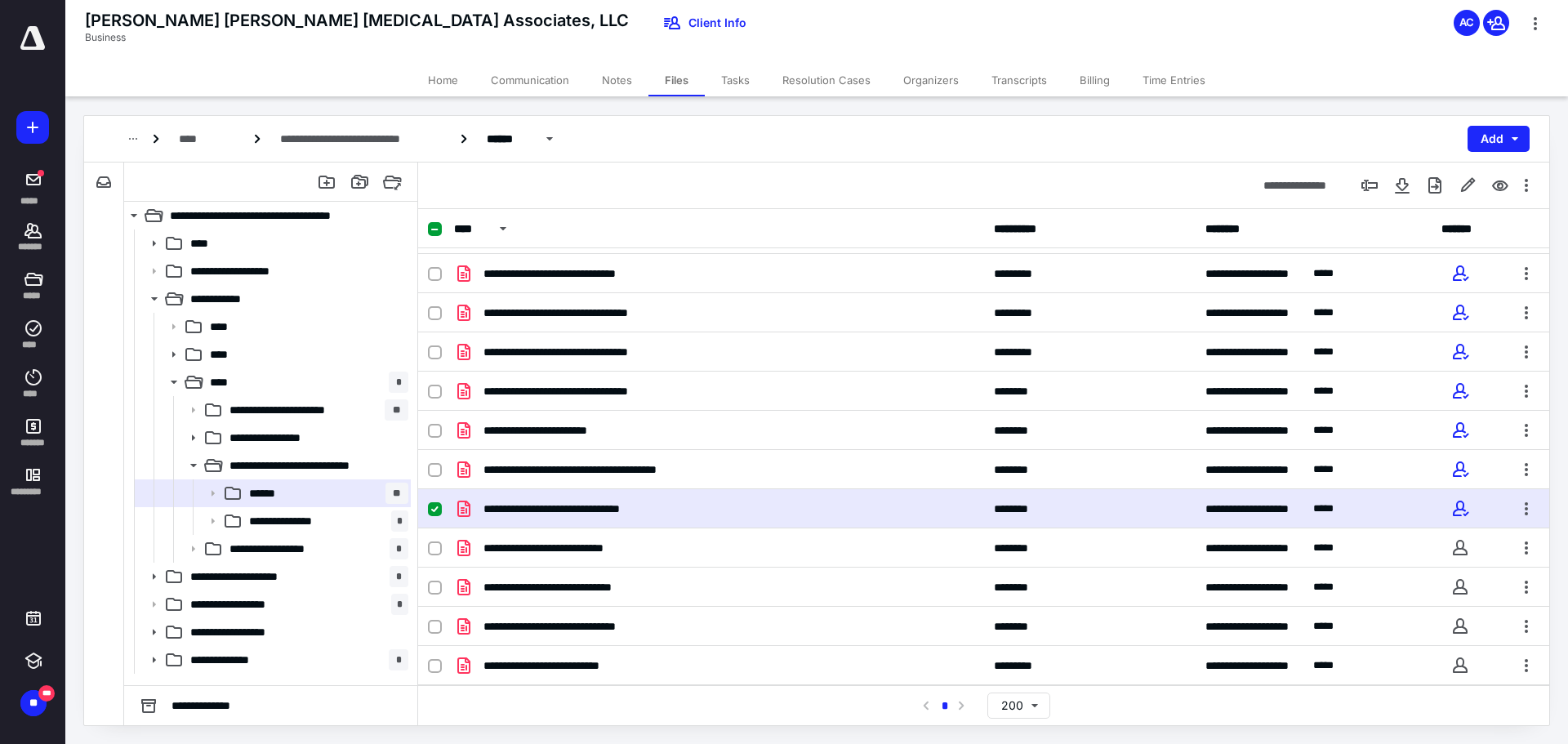 click on "**********" at bounding box center (983, 509) 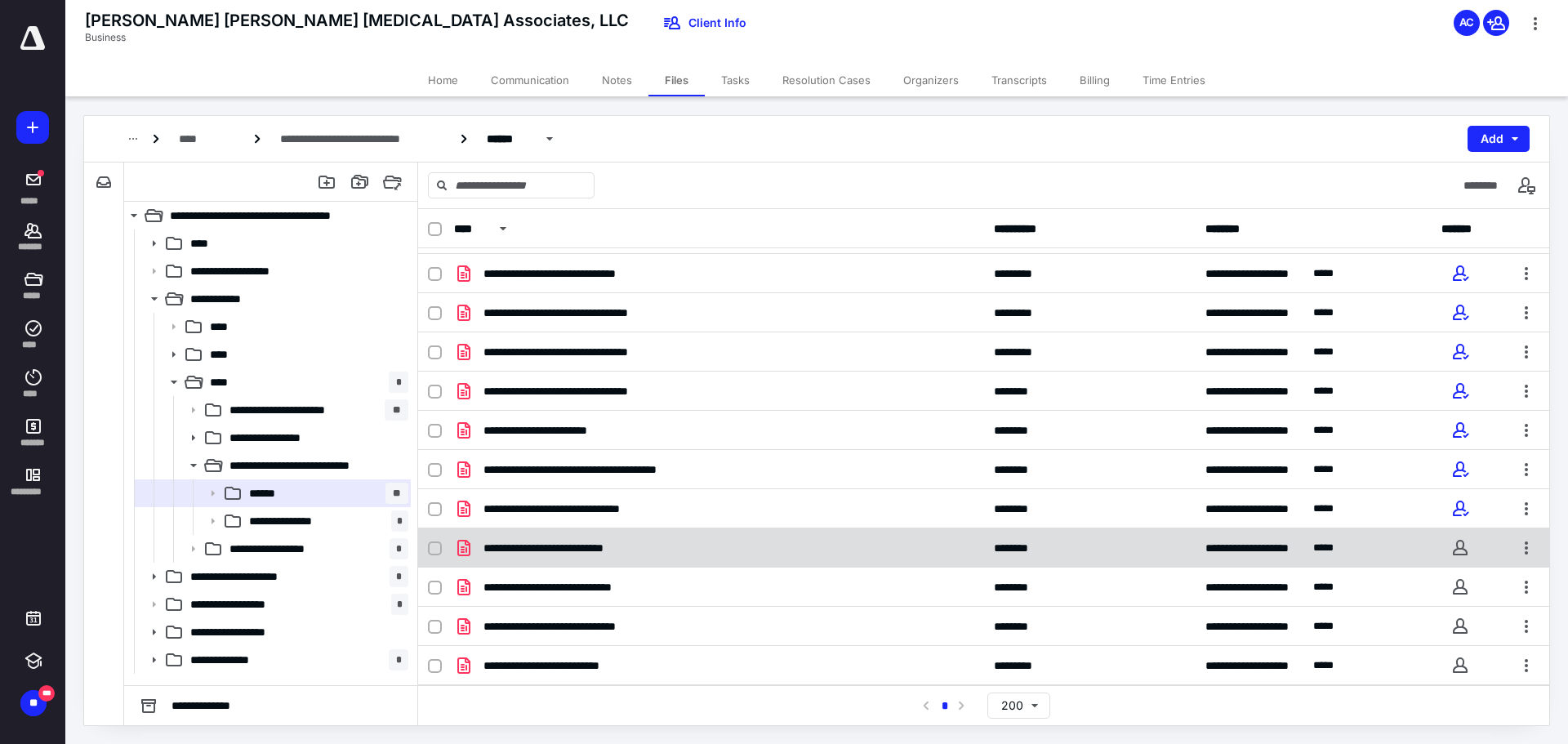 click at bounding box center [434, 549] 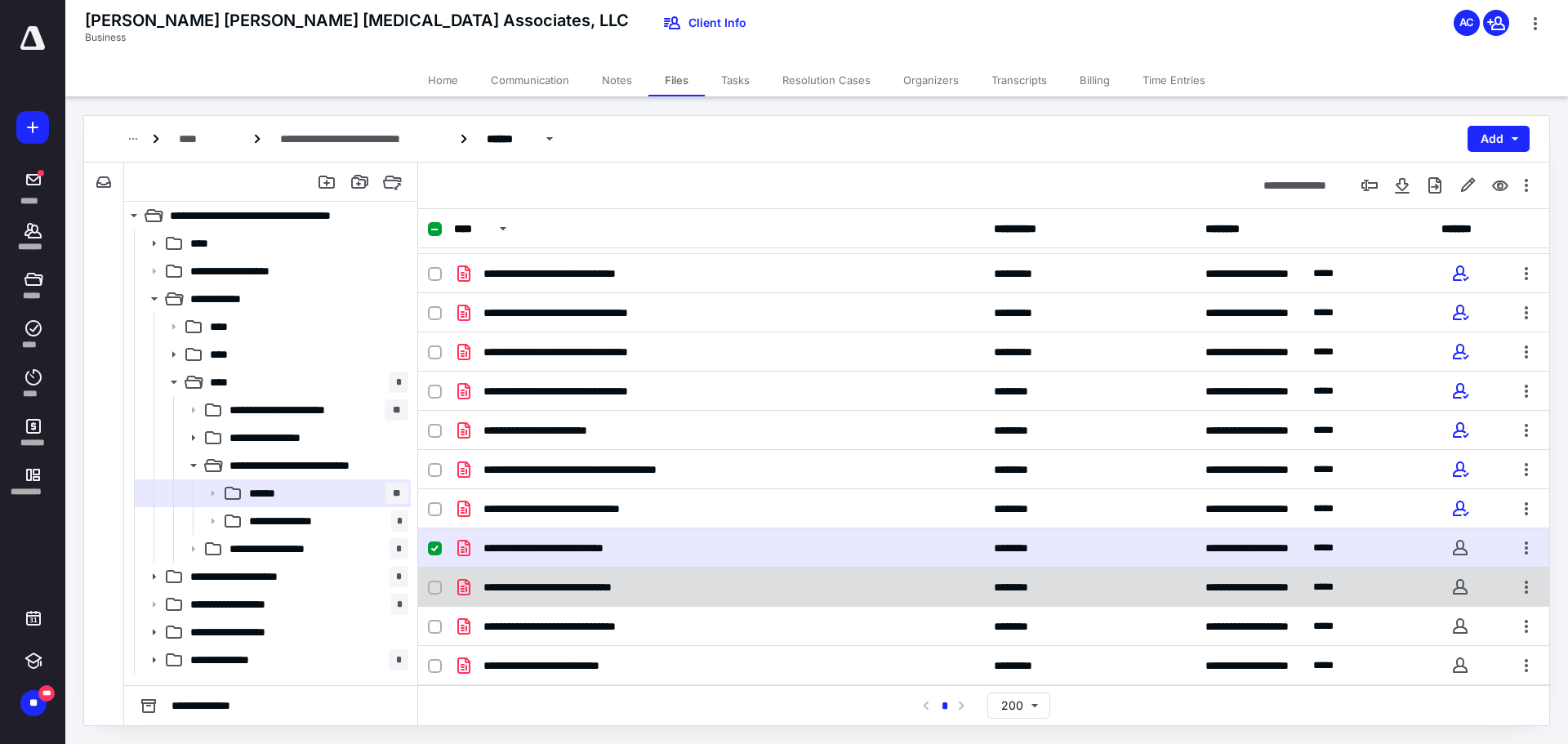 click 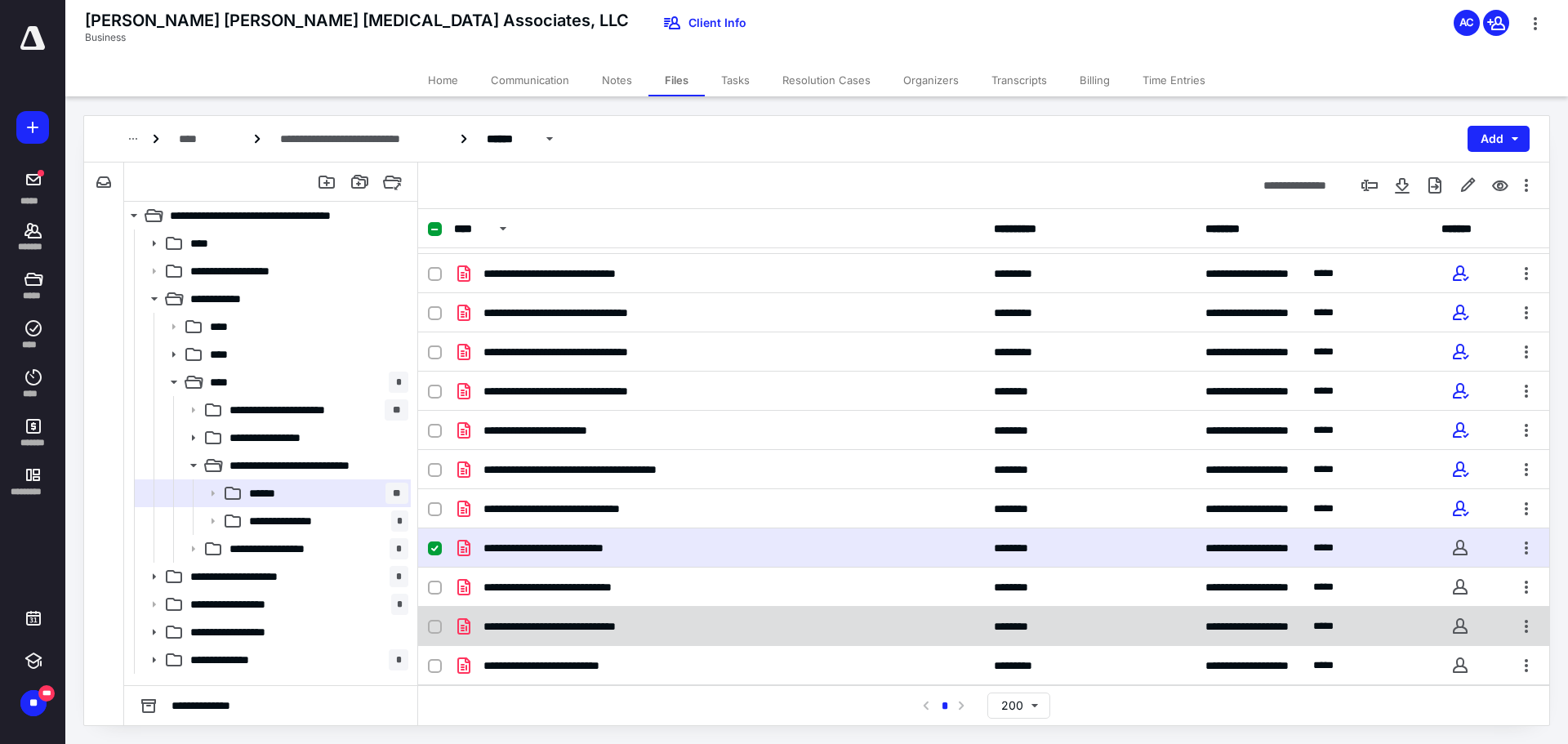 checkbox on "true" 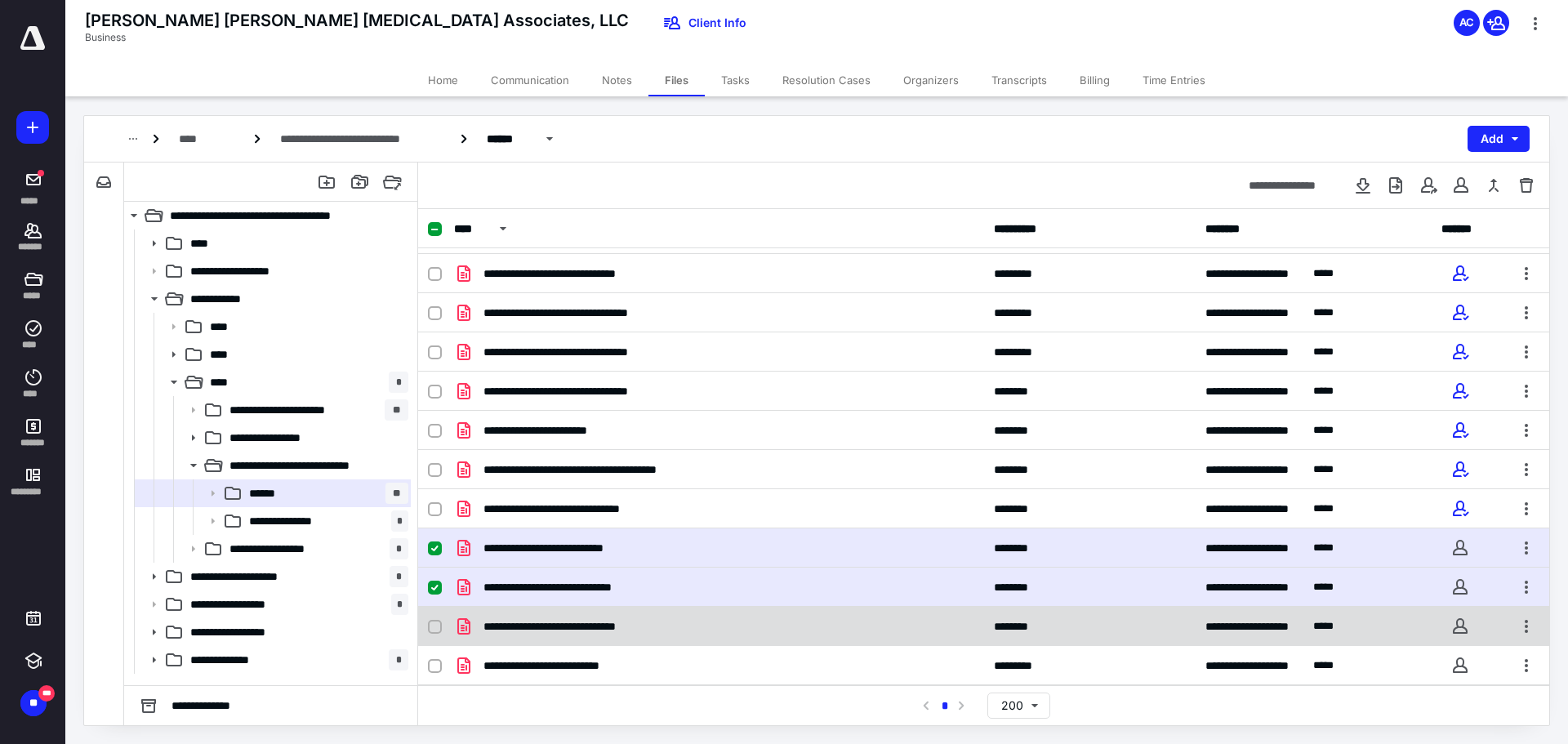 click at bounding box center (434, 627) 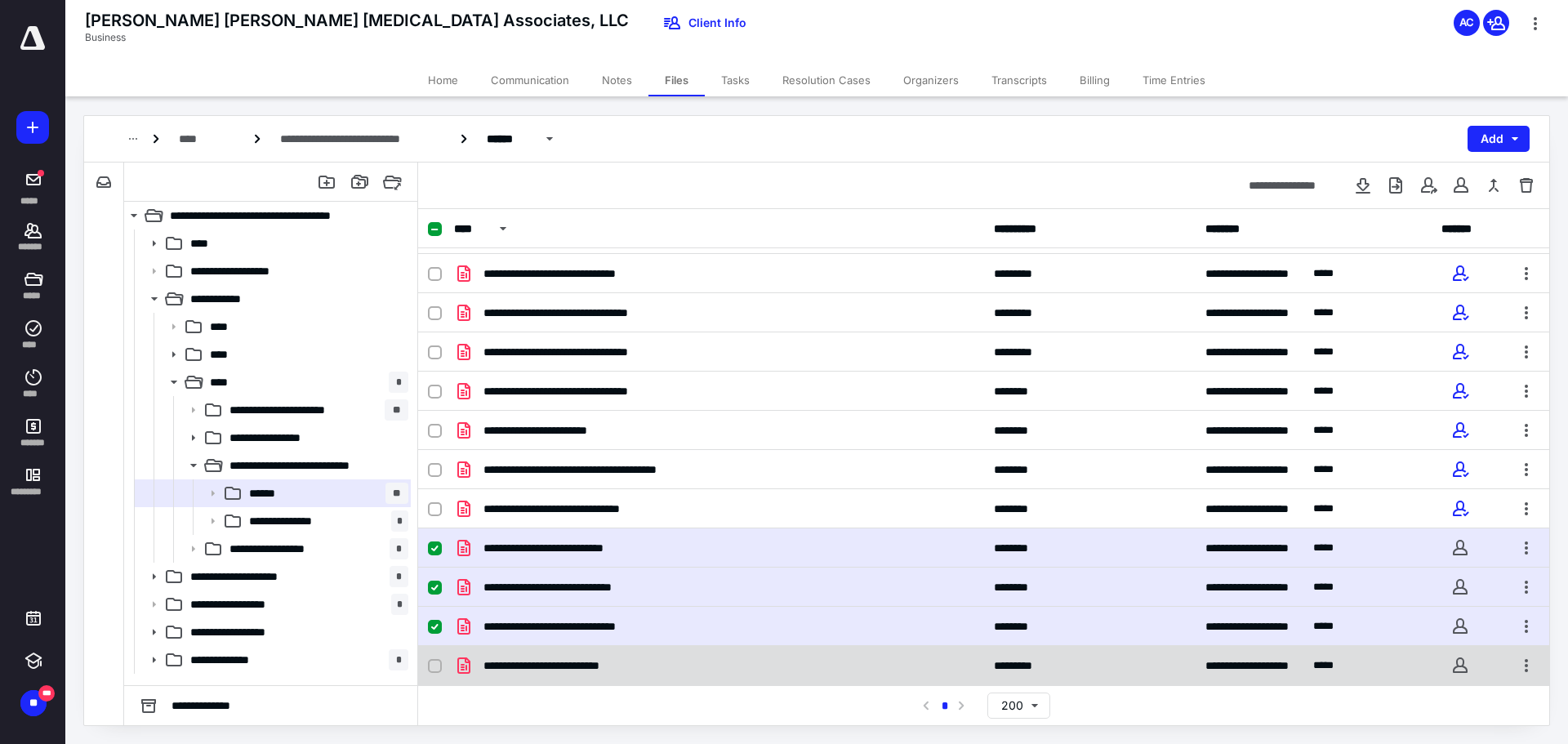 click 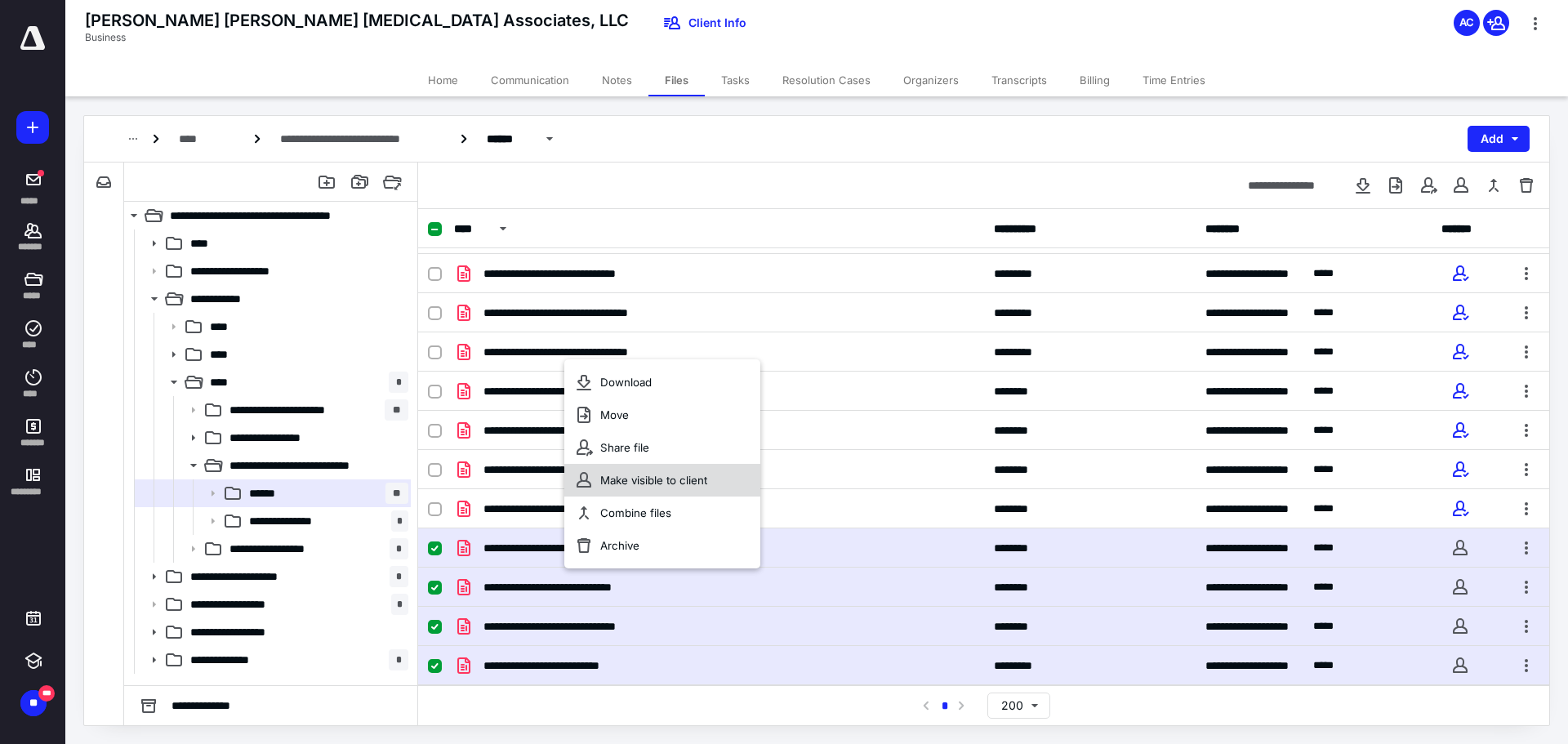 click on "Make visible to client" at bounding box center [653, 480] 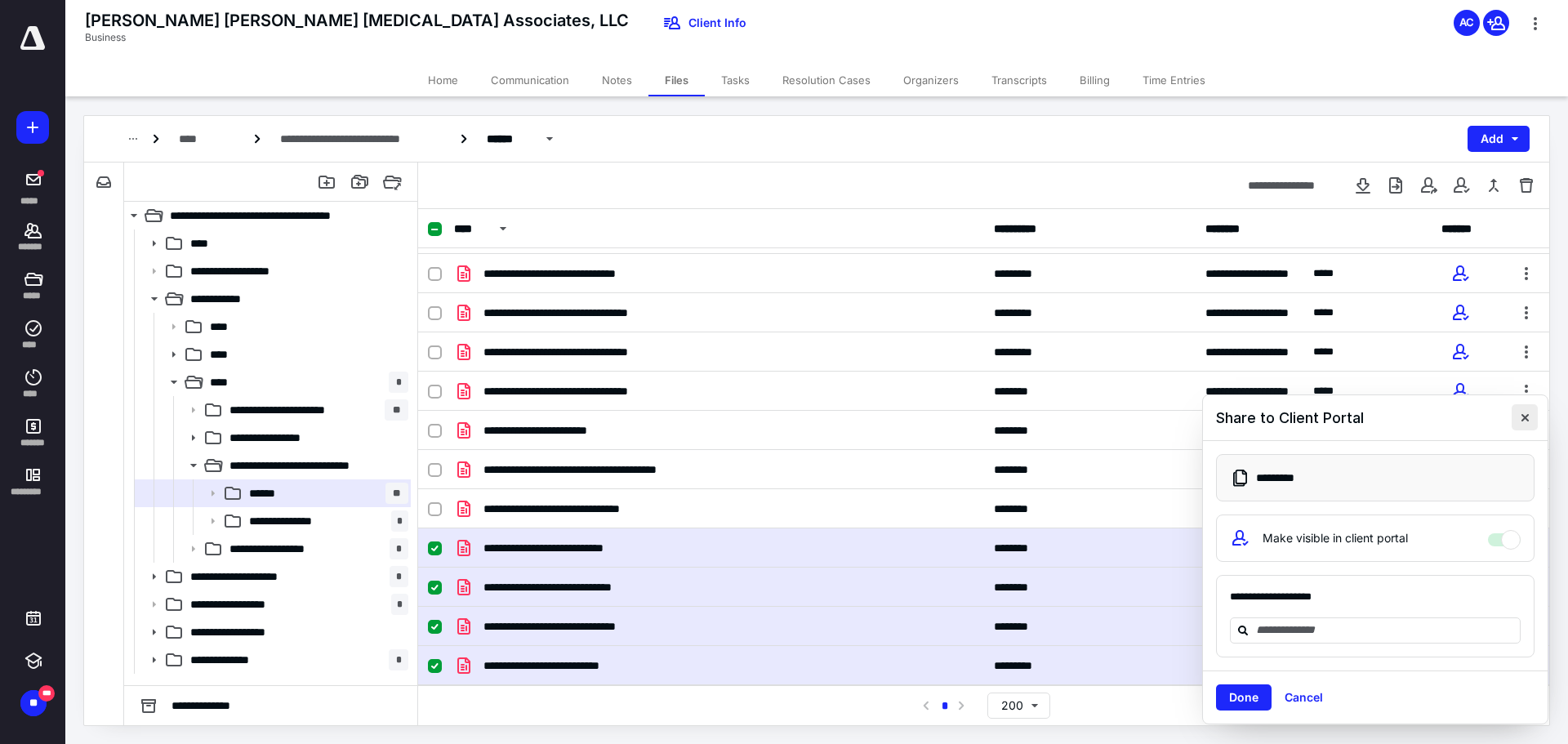 click at bounding box center (1525, 417) 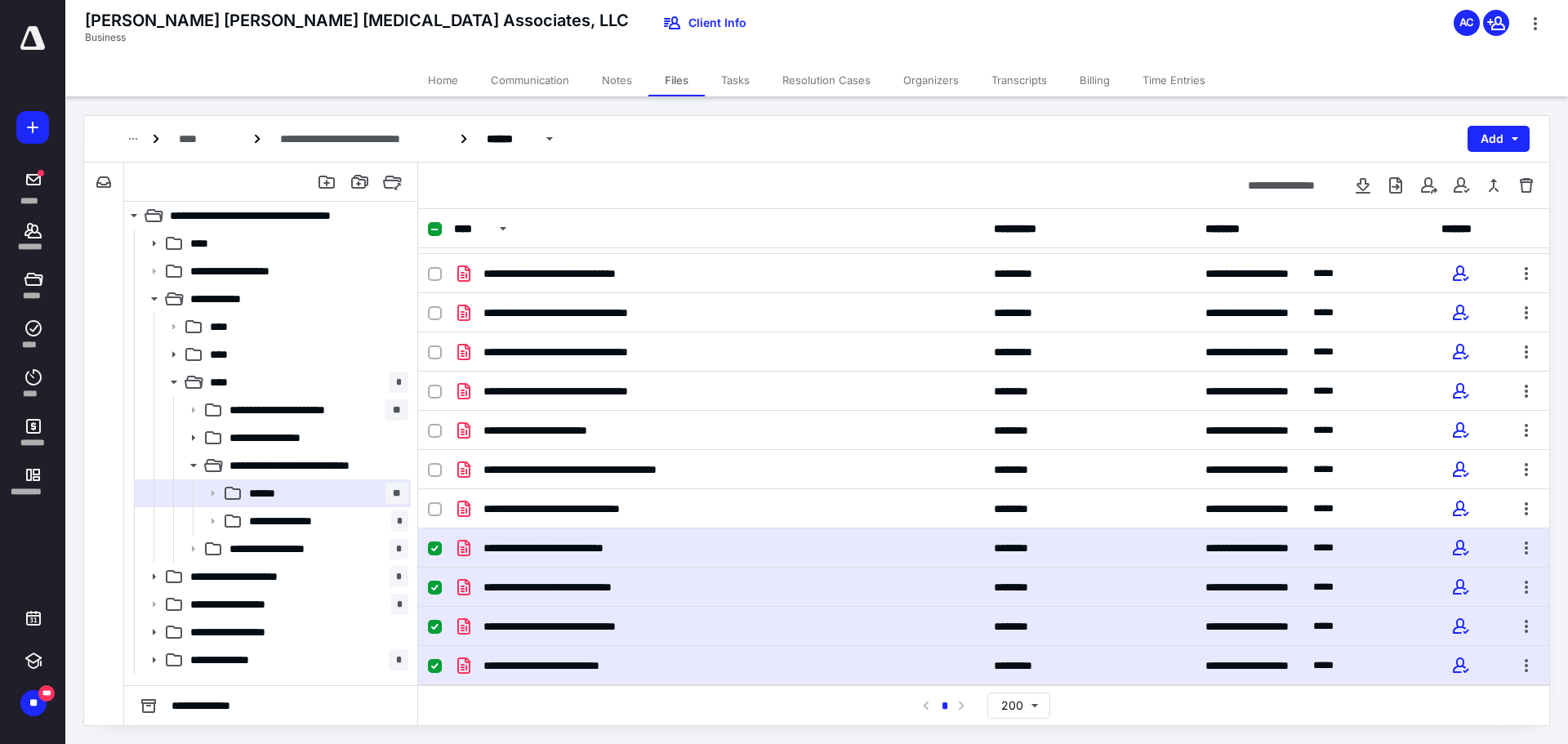 click at bounding box center [434, 549] 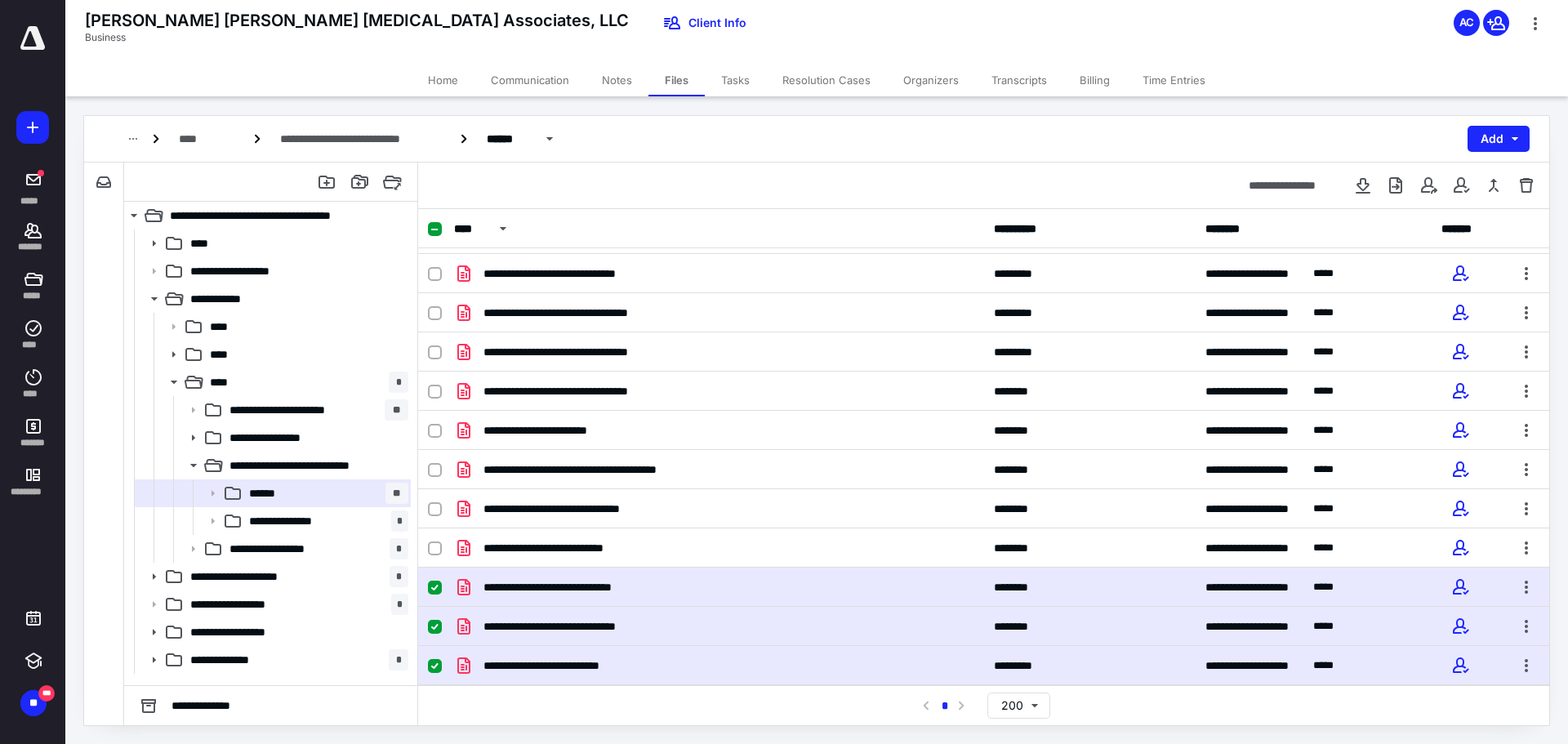 click at bounding box center (434, 588) 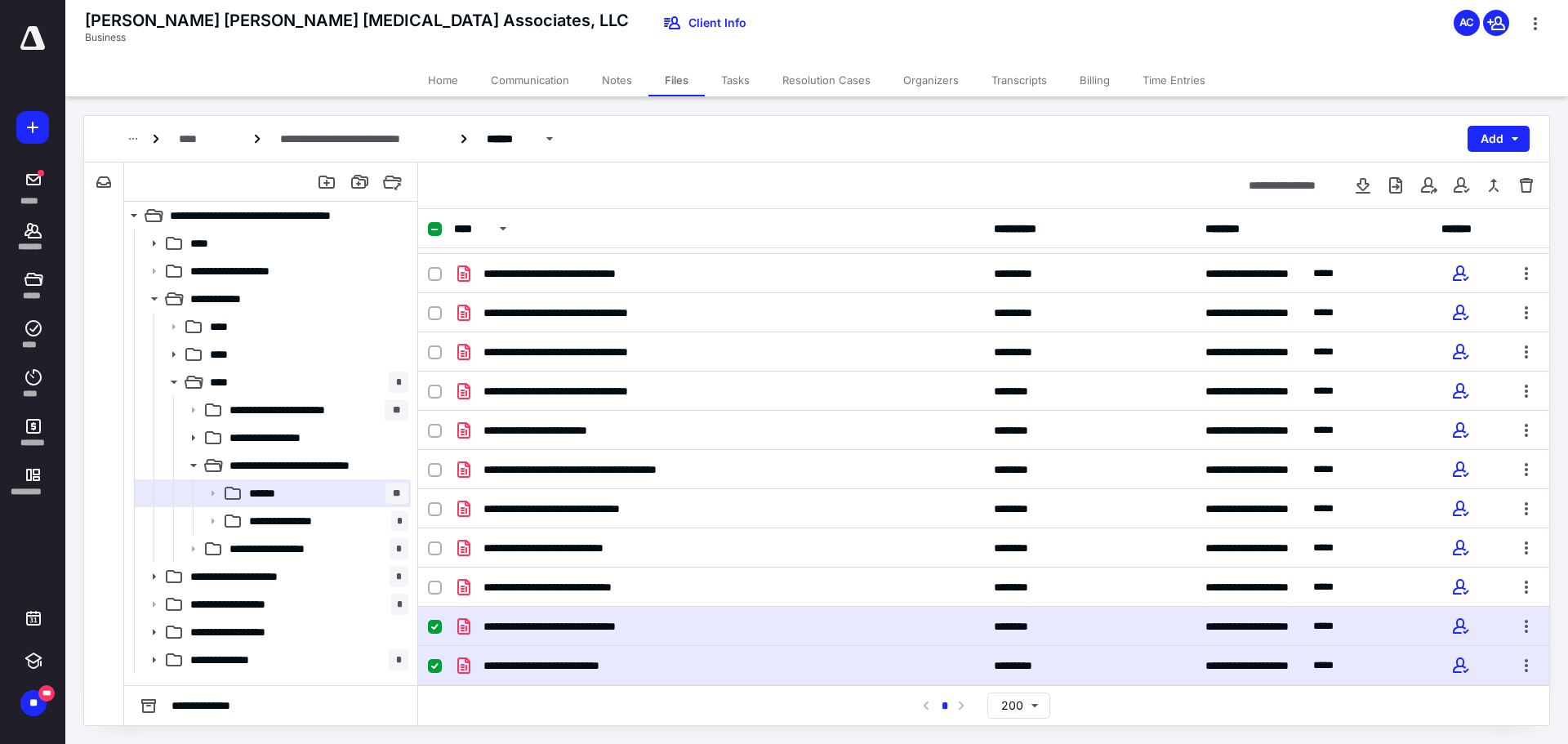 click on "**********" at bounding box center (983, 626) 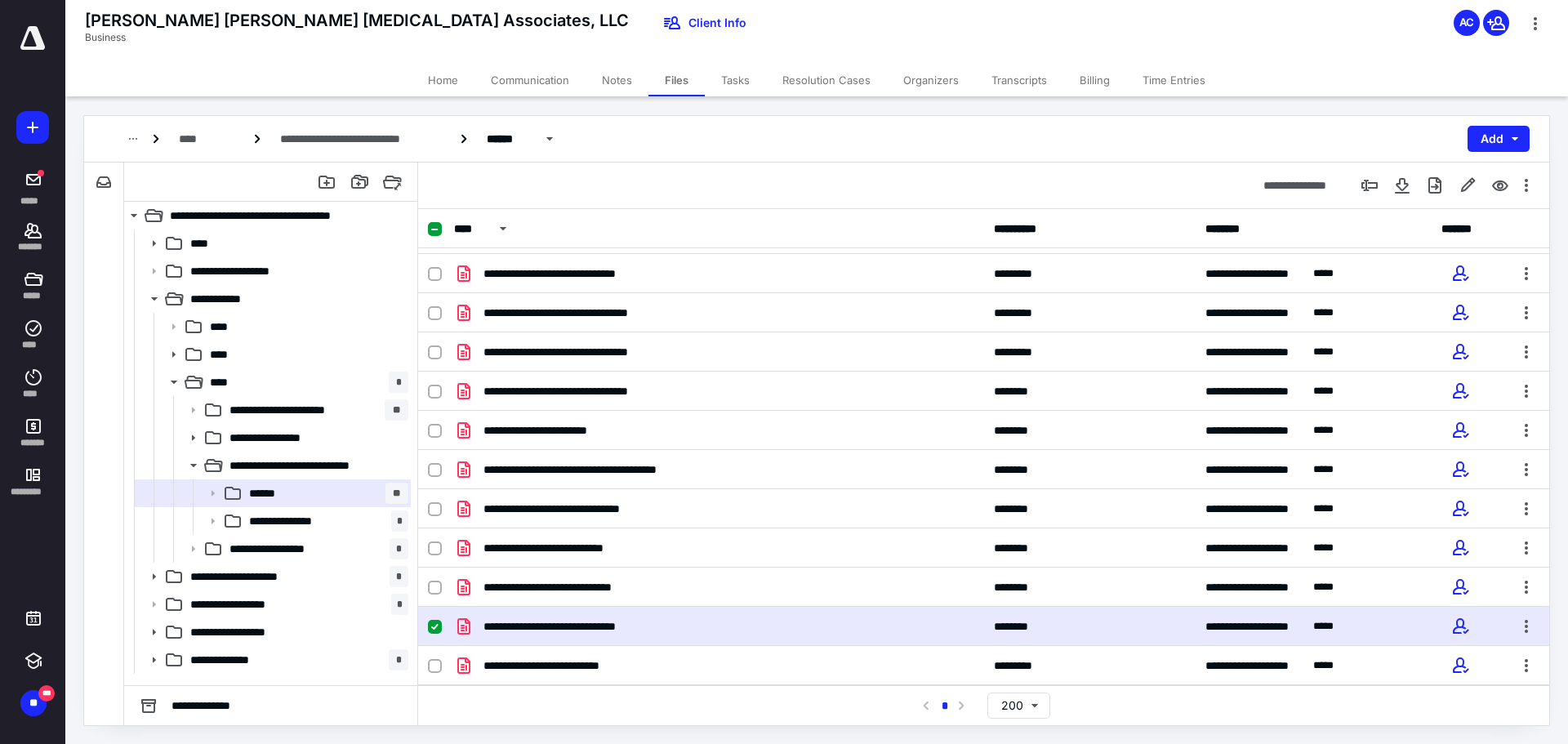 click on "**********" at bounding box center (983, 626) 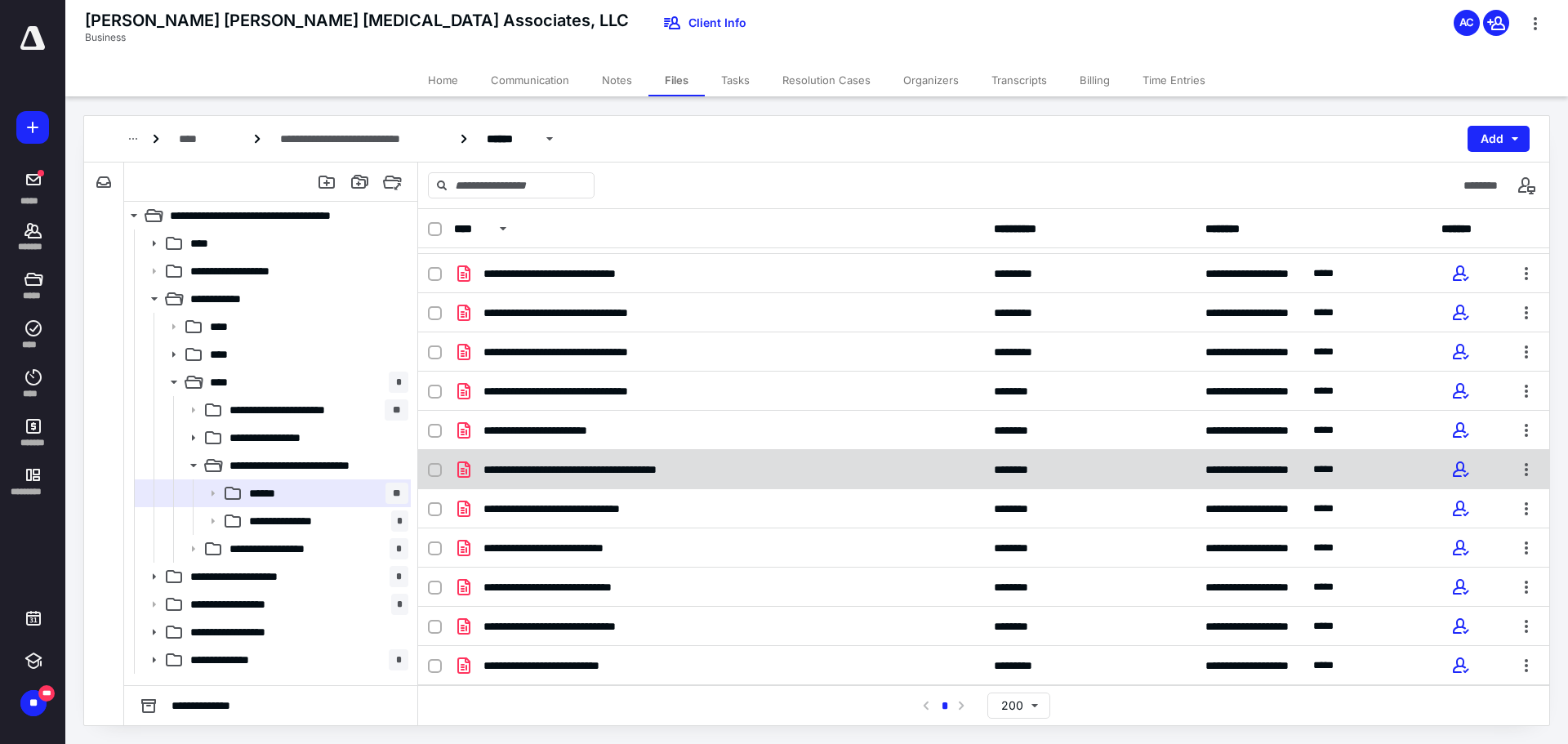 checkbox on "false" 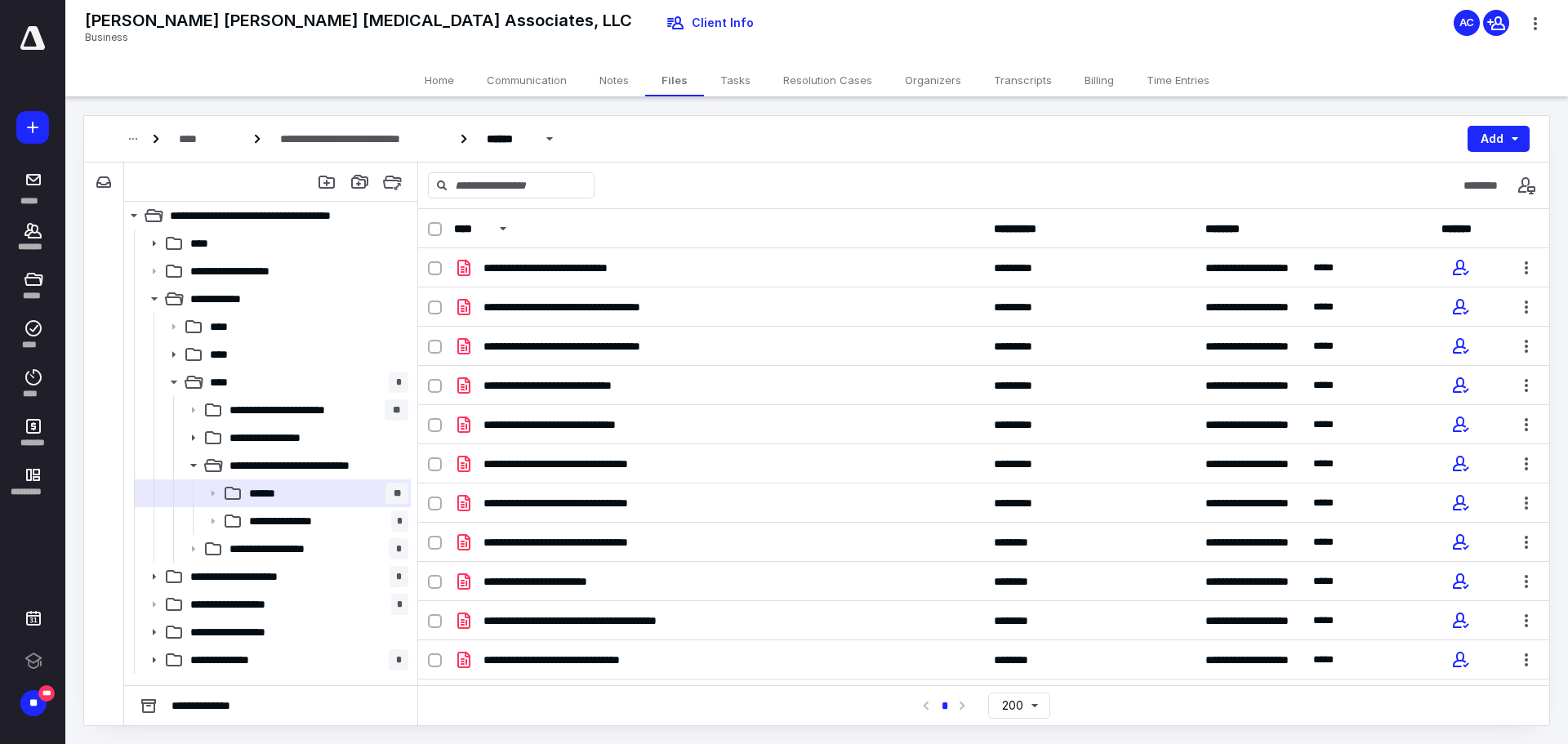 scroll, scrollTop: 0, scrollLeft: 0, axis: both 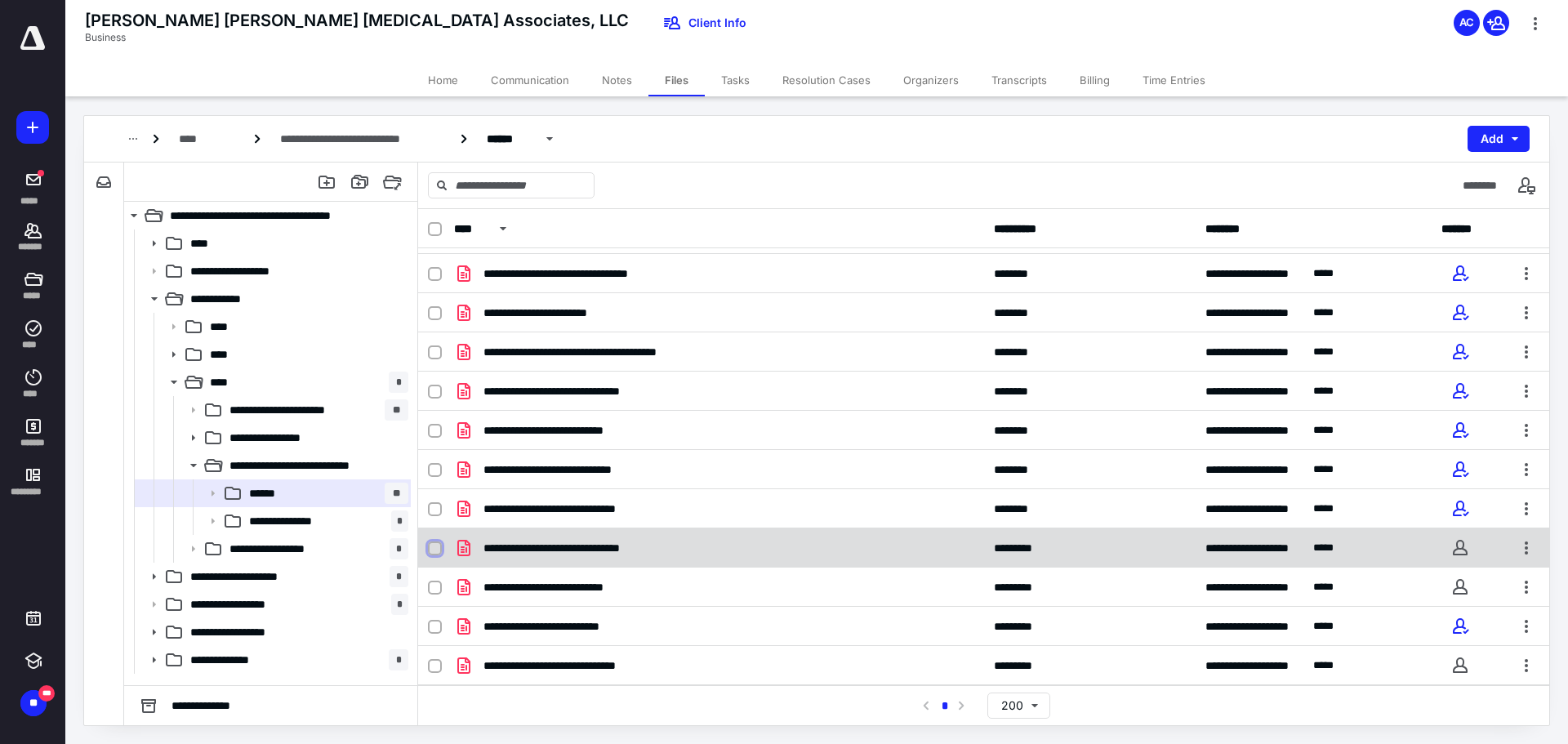 click at bounding box center (434, 549) 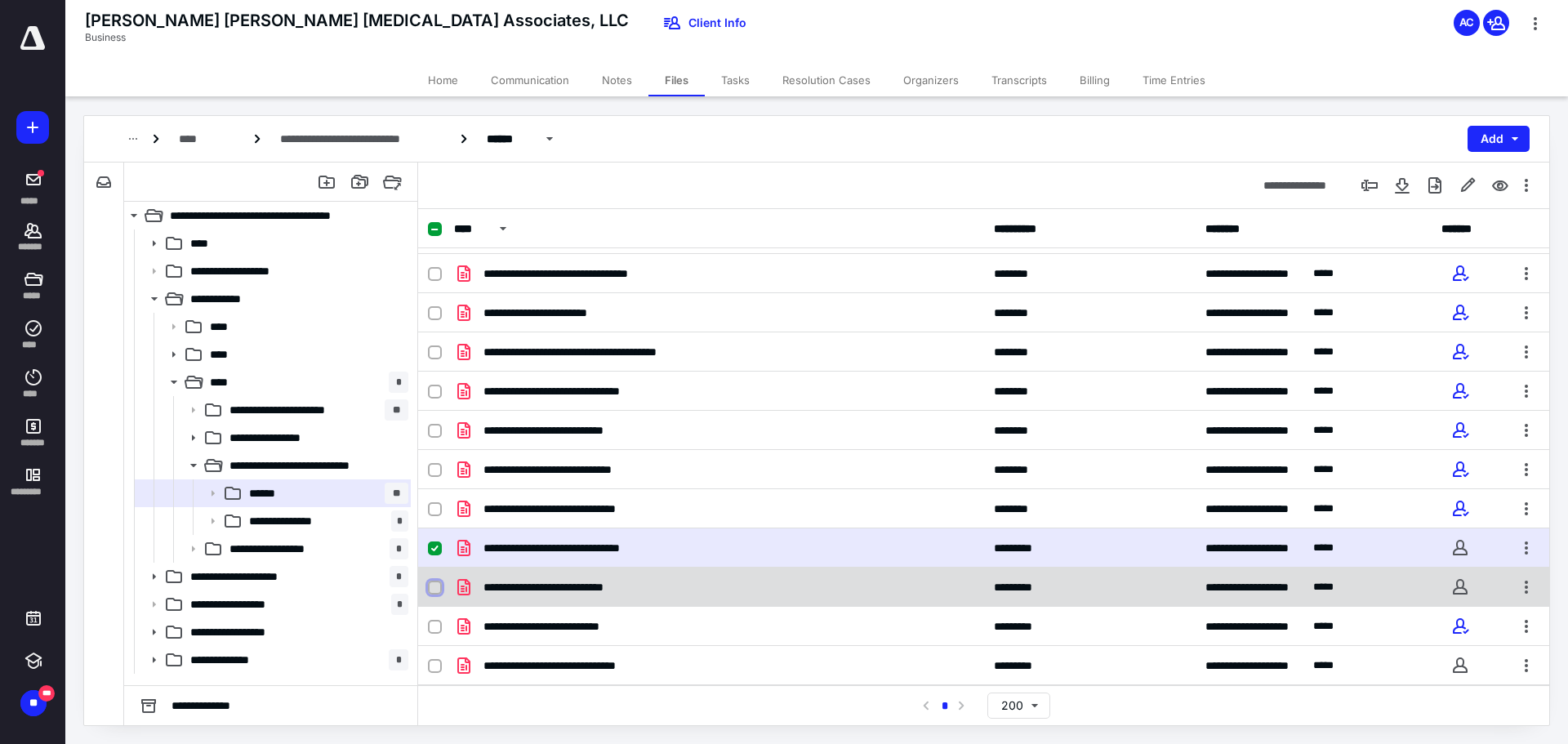 click at bounding box center [434, 588] 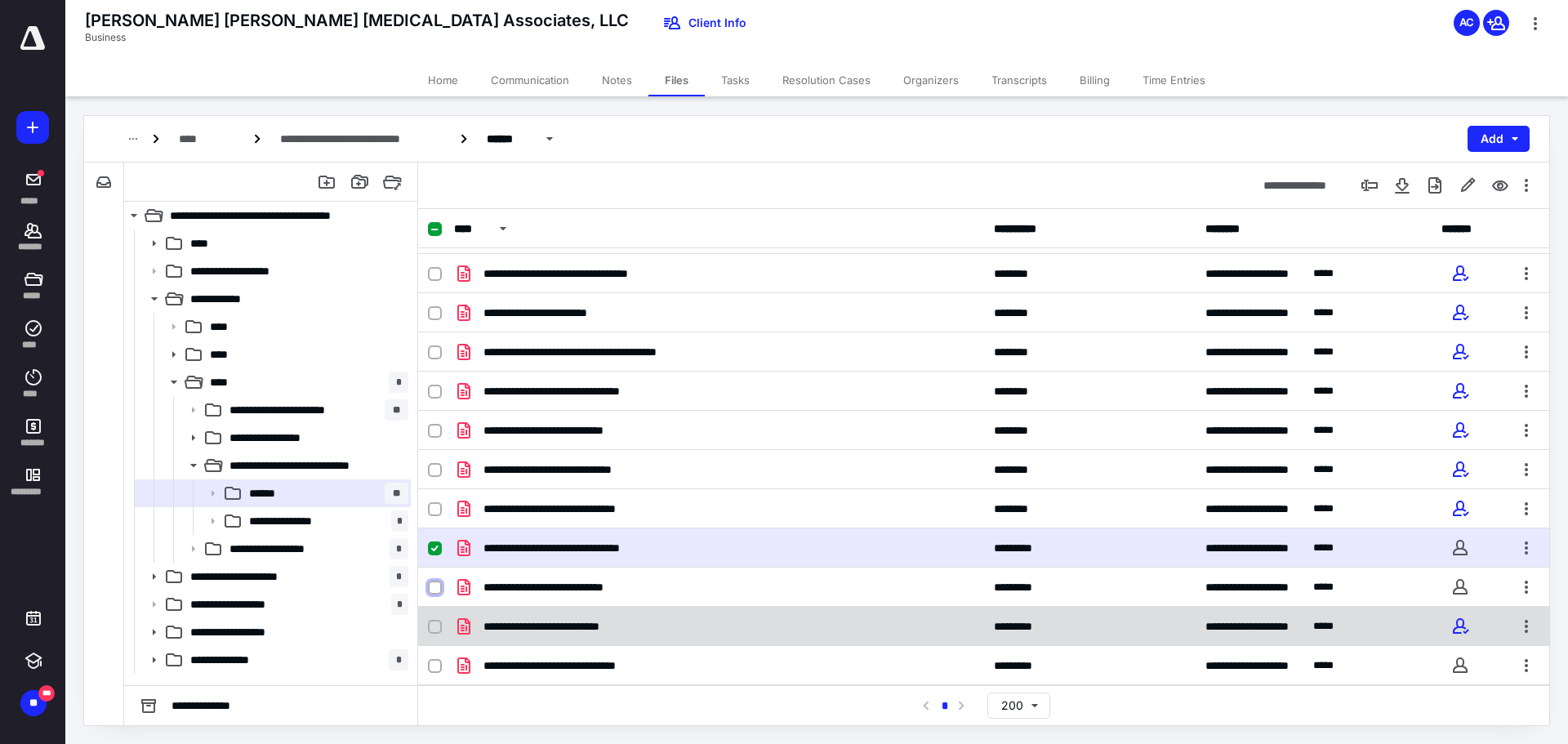 checkbox on "true" 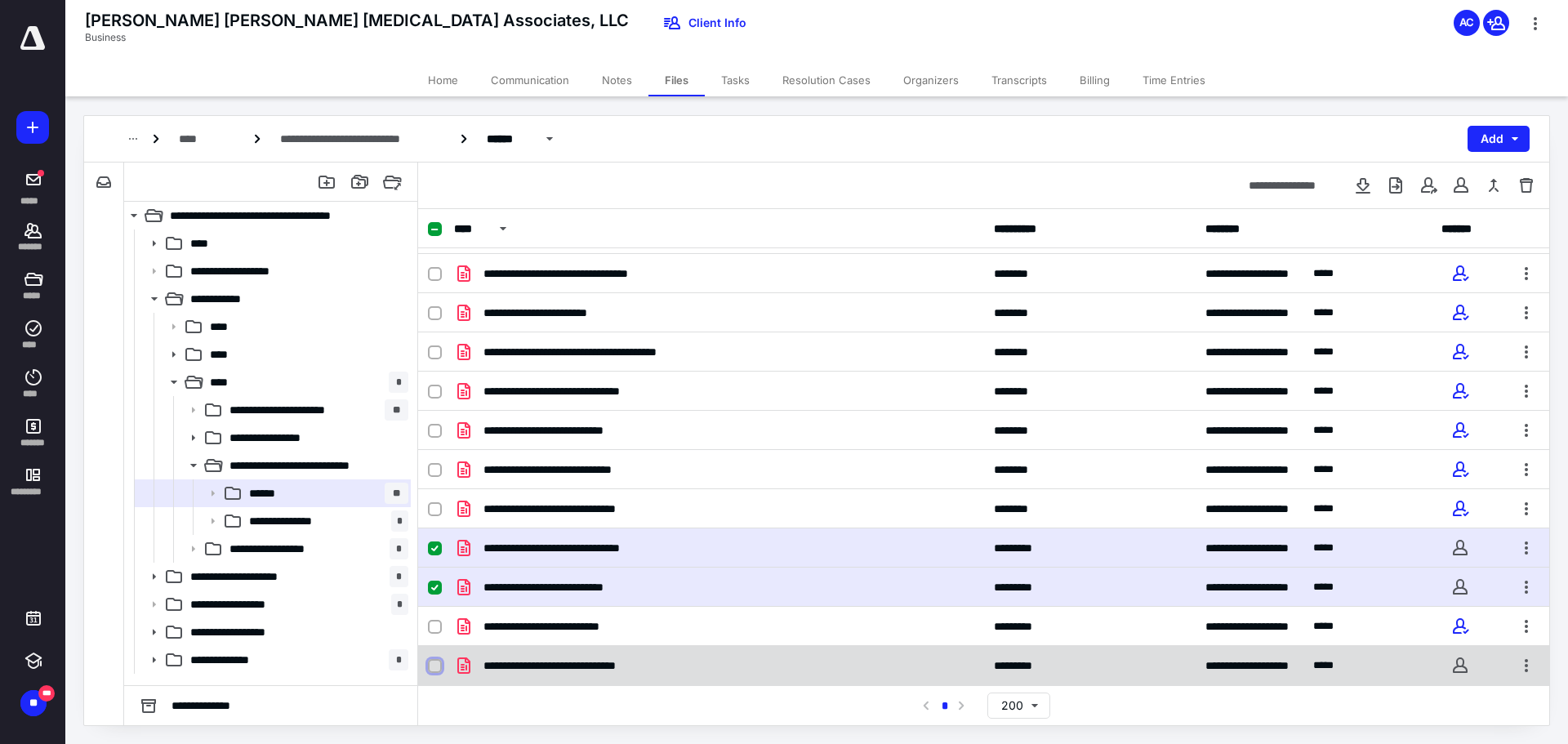 click at bounding box center [434, 666] 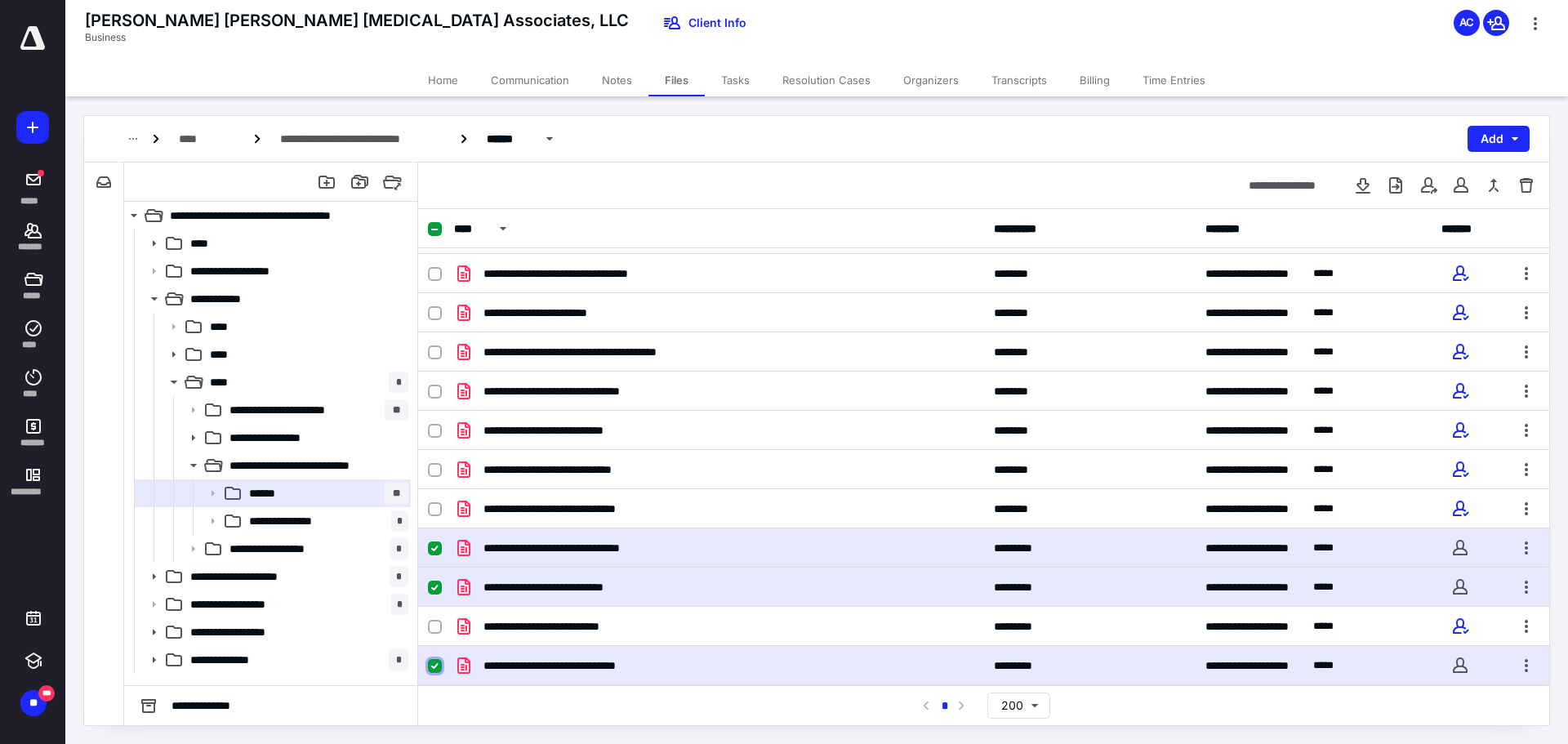 checkbox on "true" 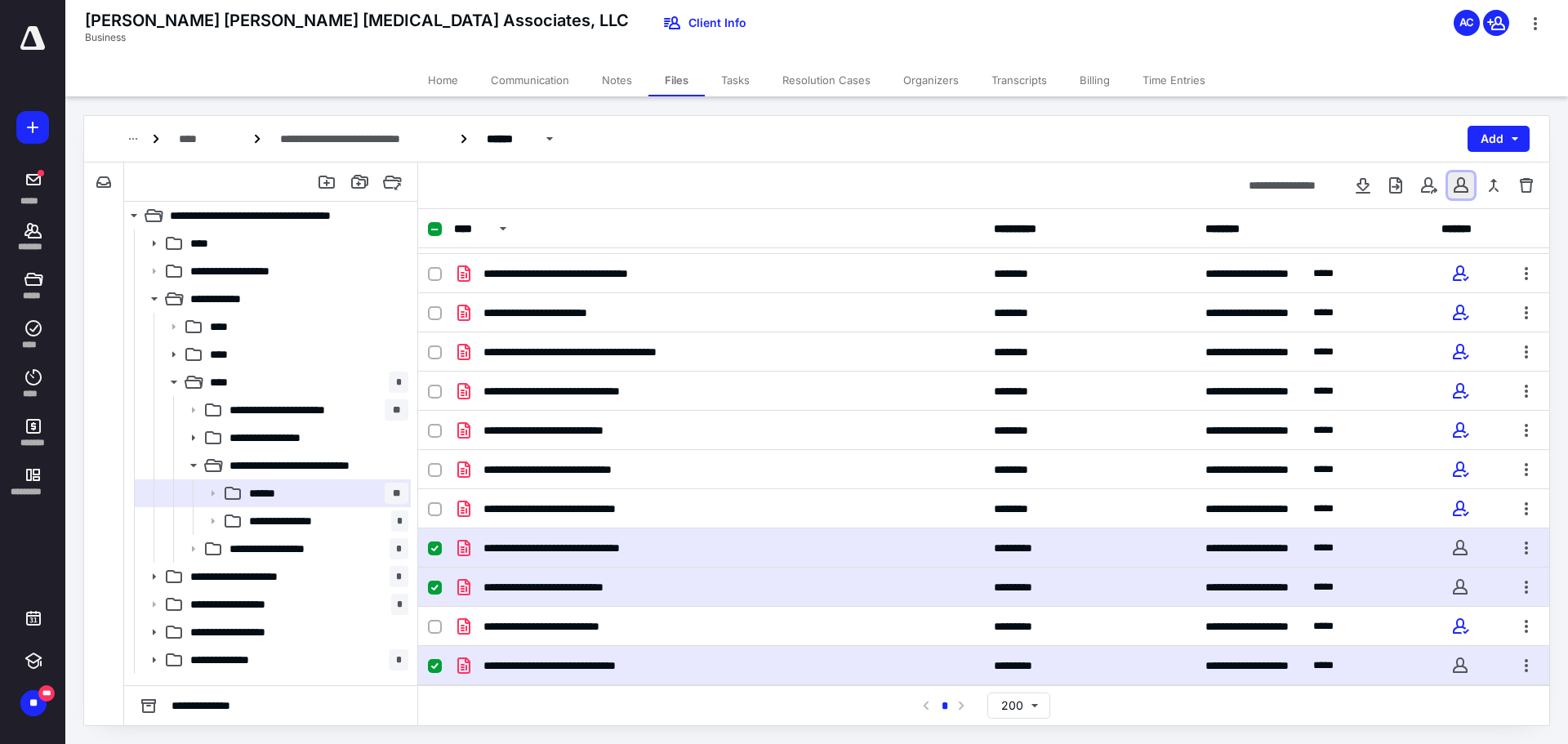 click at bounding box center [1461, 185] 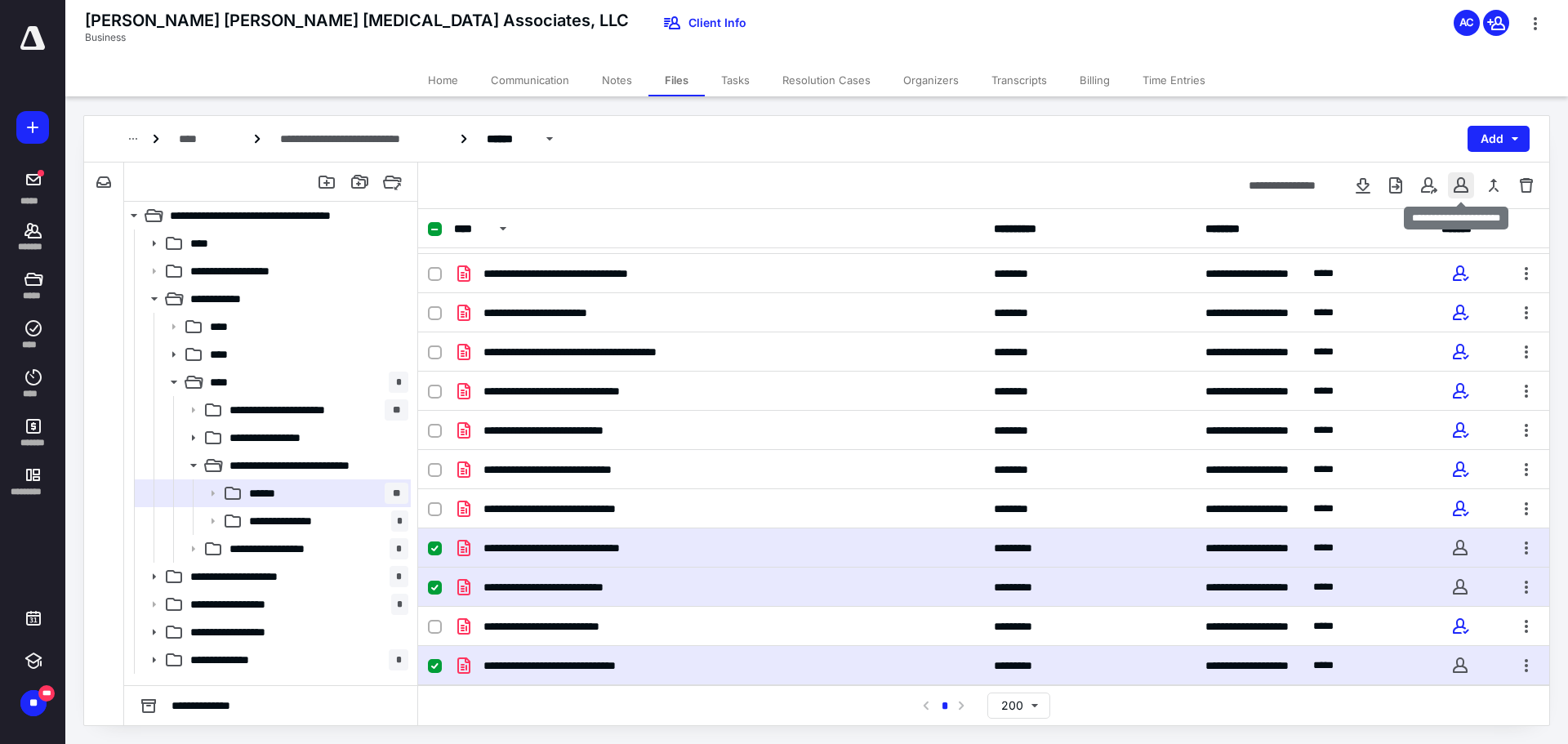 checkbox on "true" 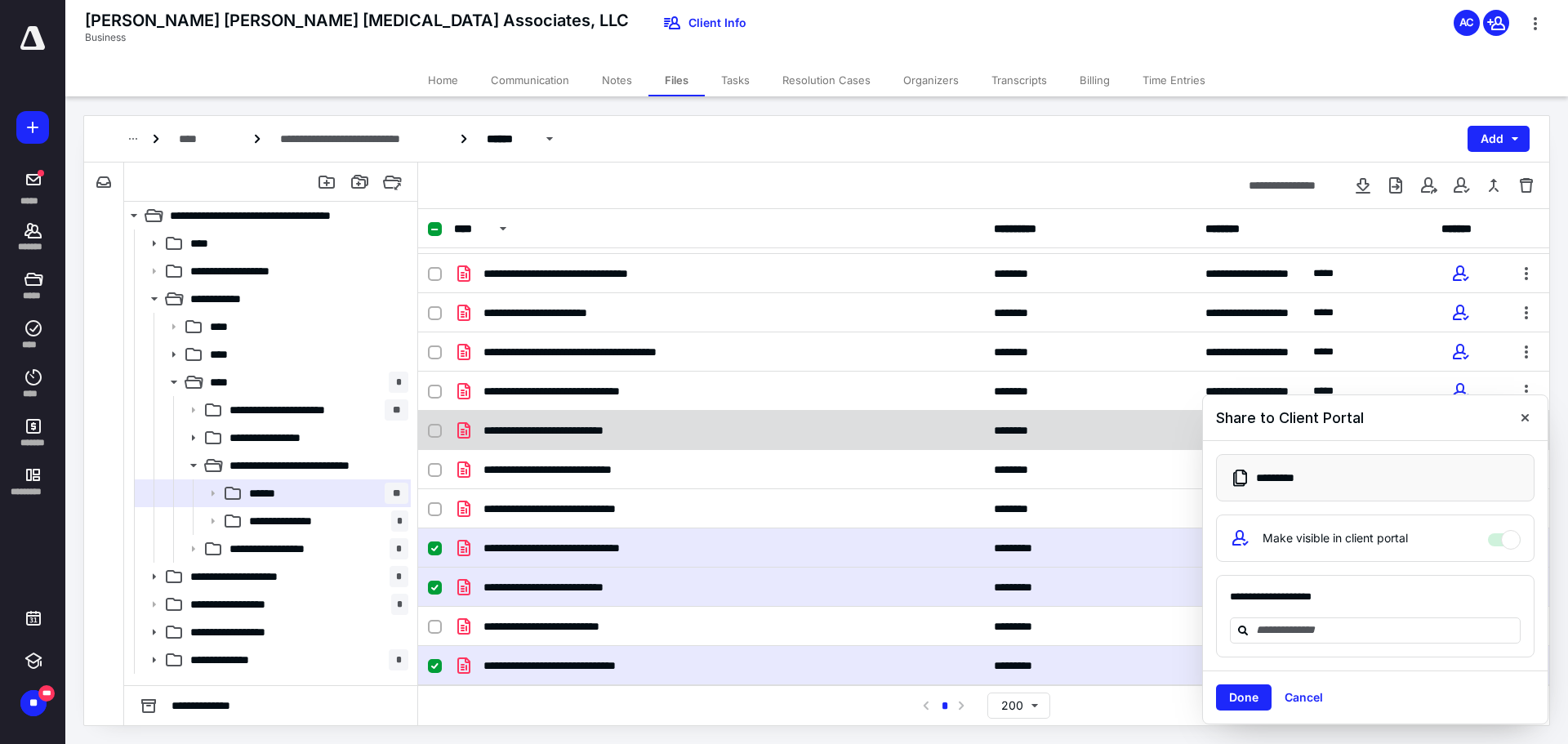 click at bounding box center (1525, 417) 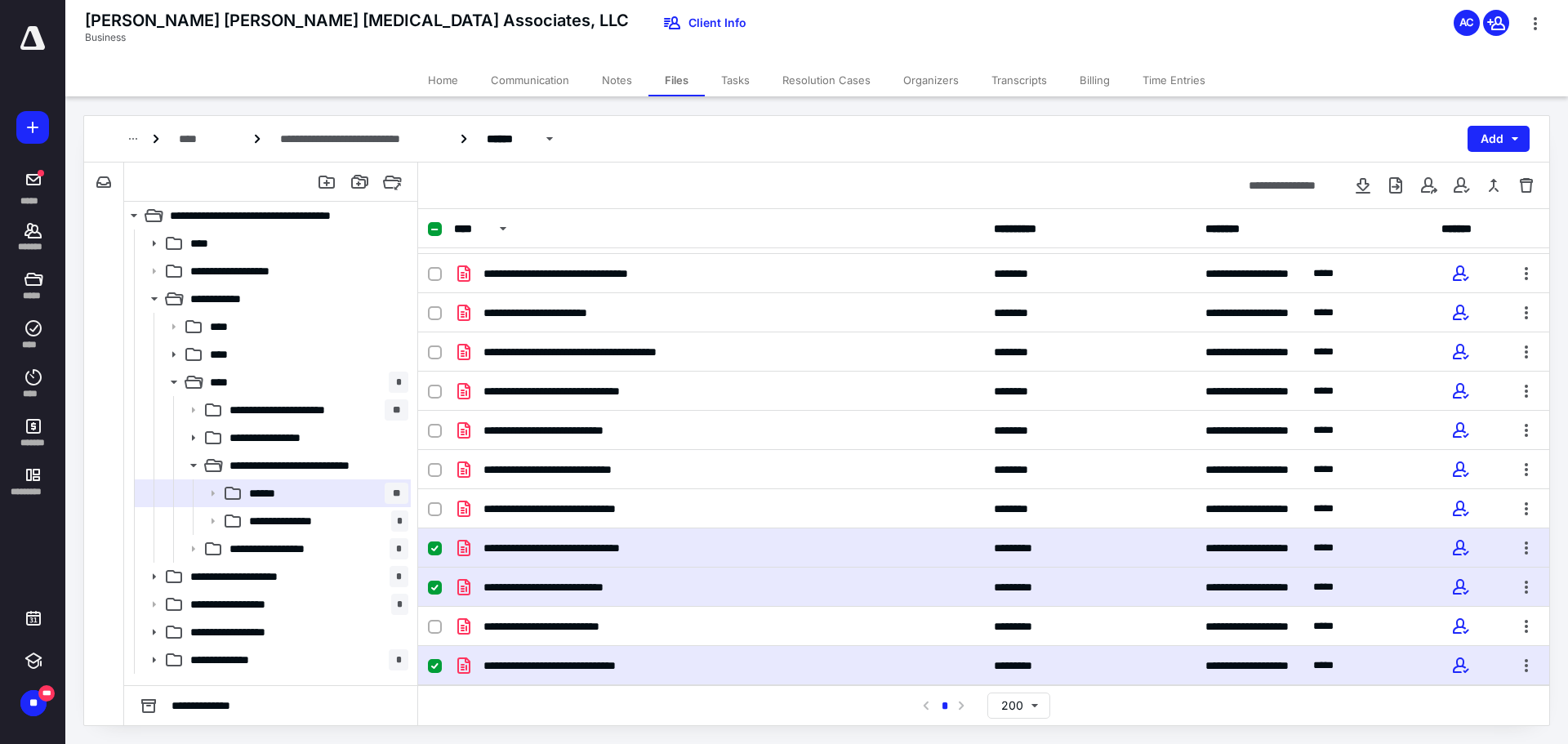 click 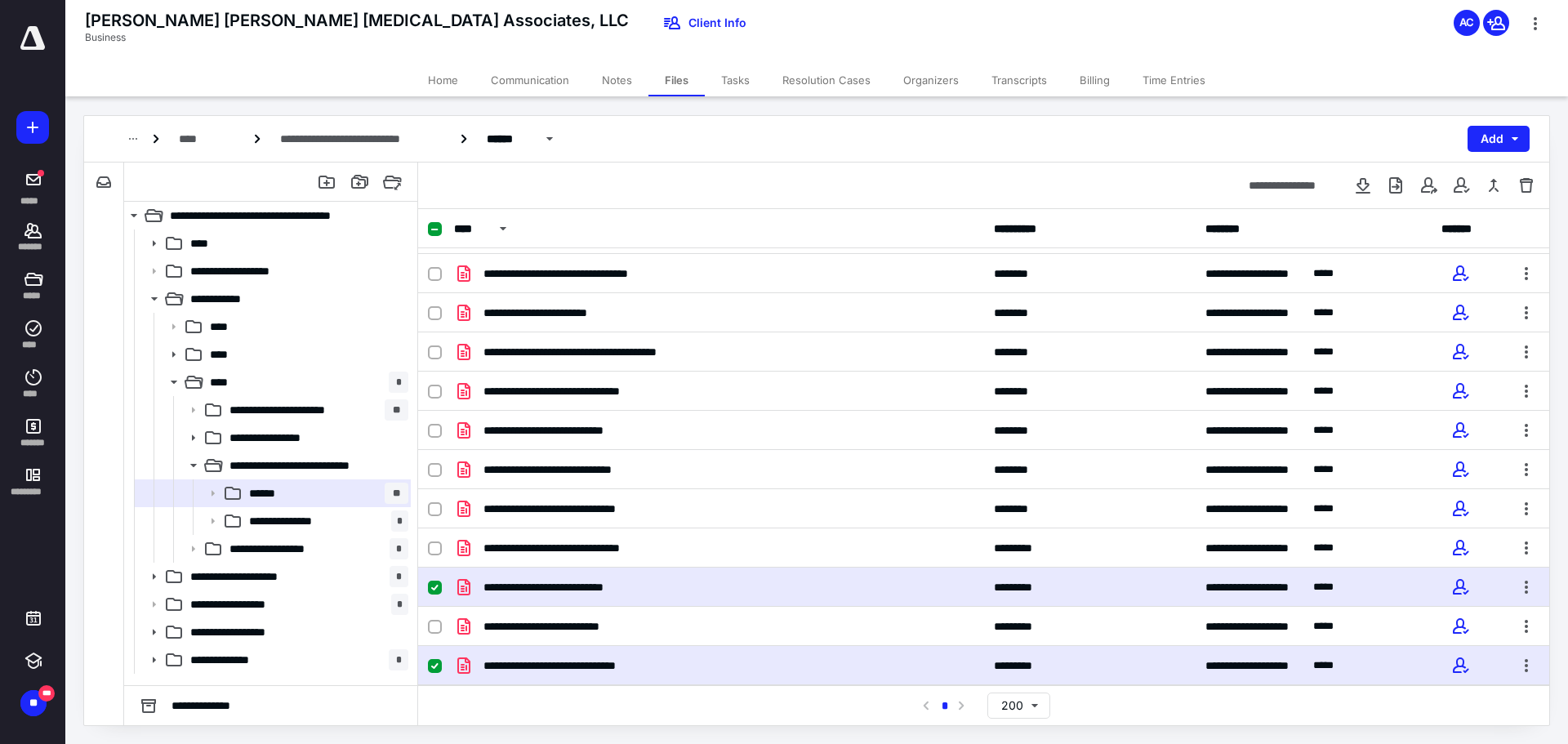 click at bounding box center [441, 587] 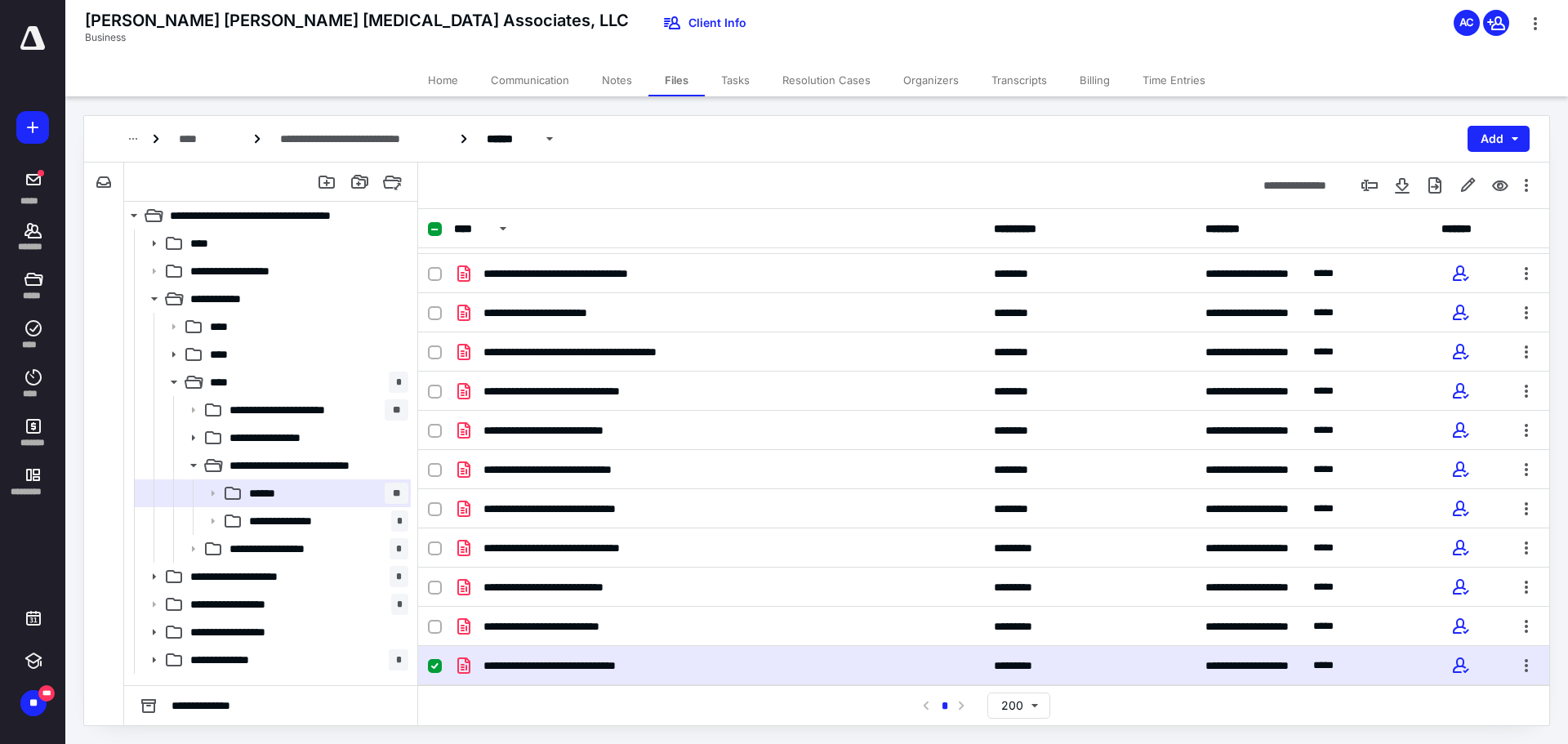 click 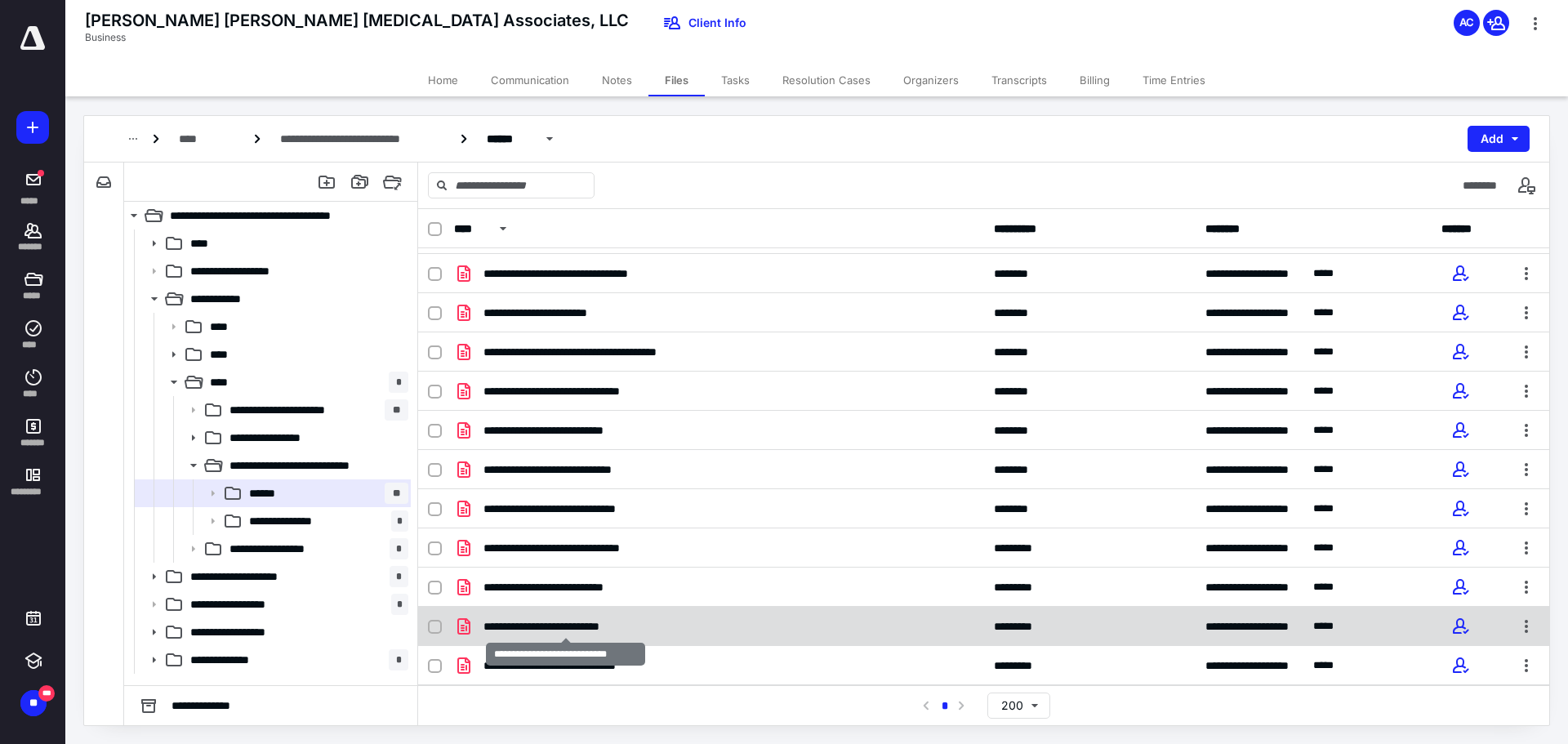 click on "**********" at bounding box center [565, 626] 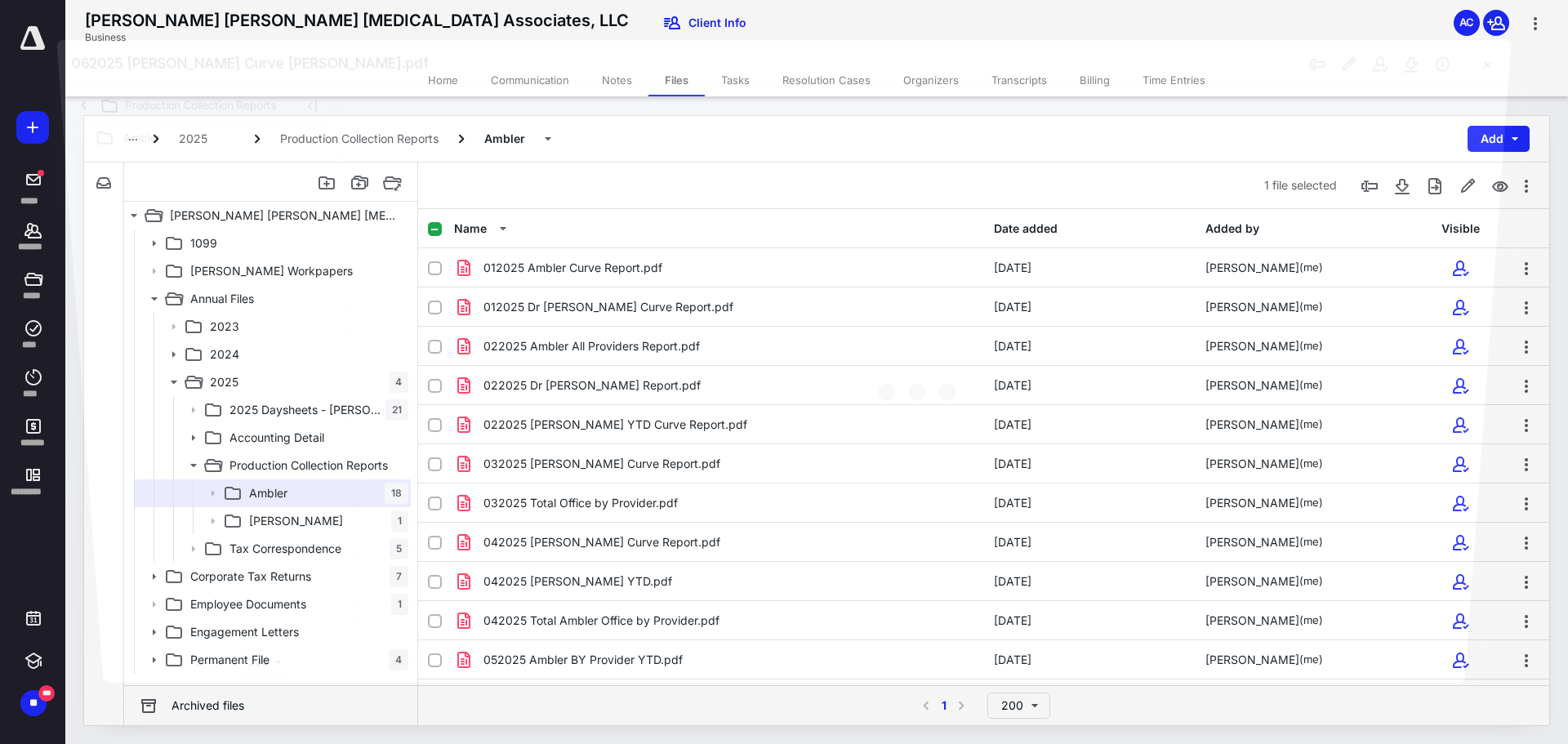 scroll, scrollTop: 269, scrollLeft: 0, axis: vertical 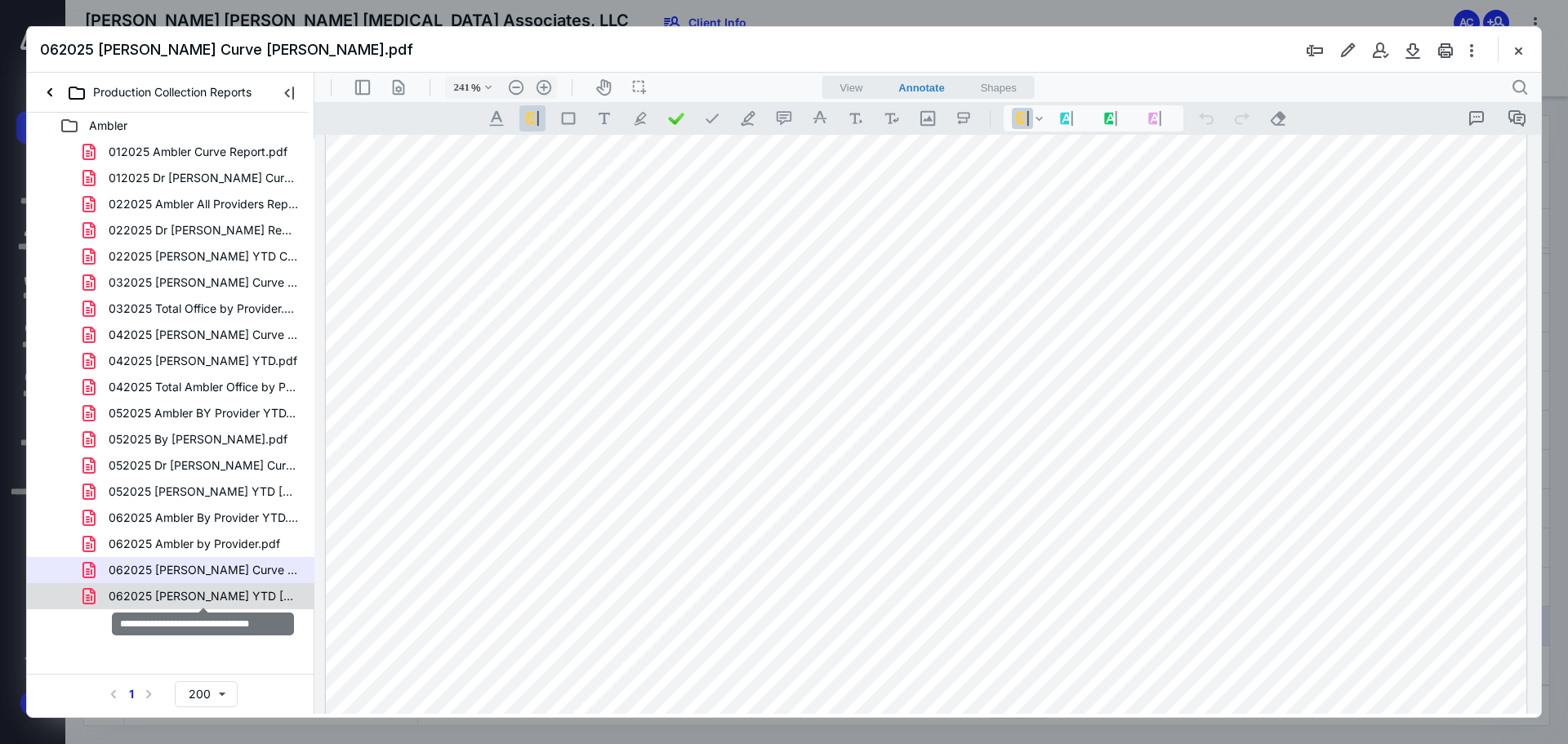 drag, startPoint x: 266, startPoint y: 593, endPoint x: 607, endPoint y: 543, distance: 344.6462 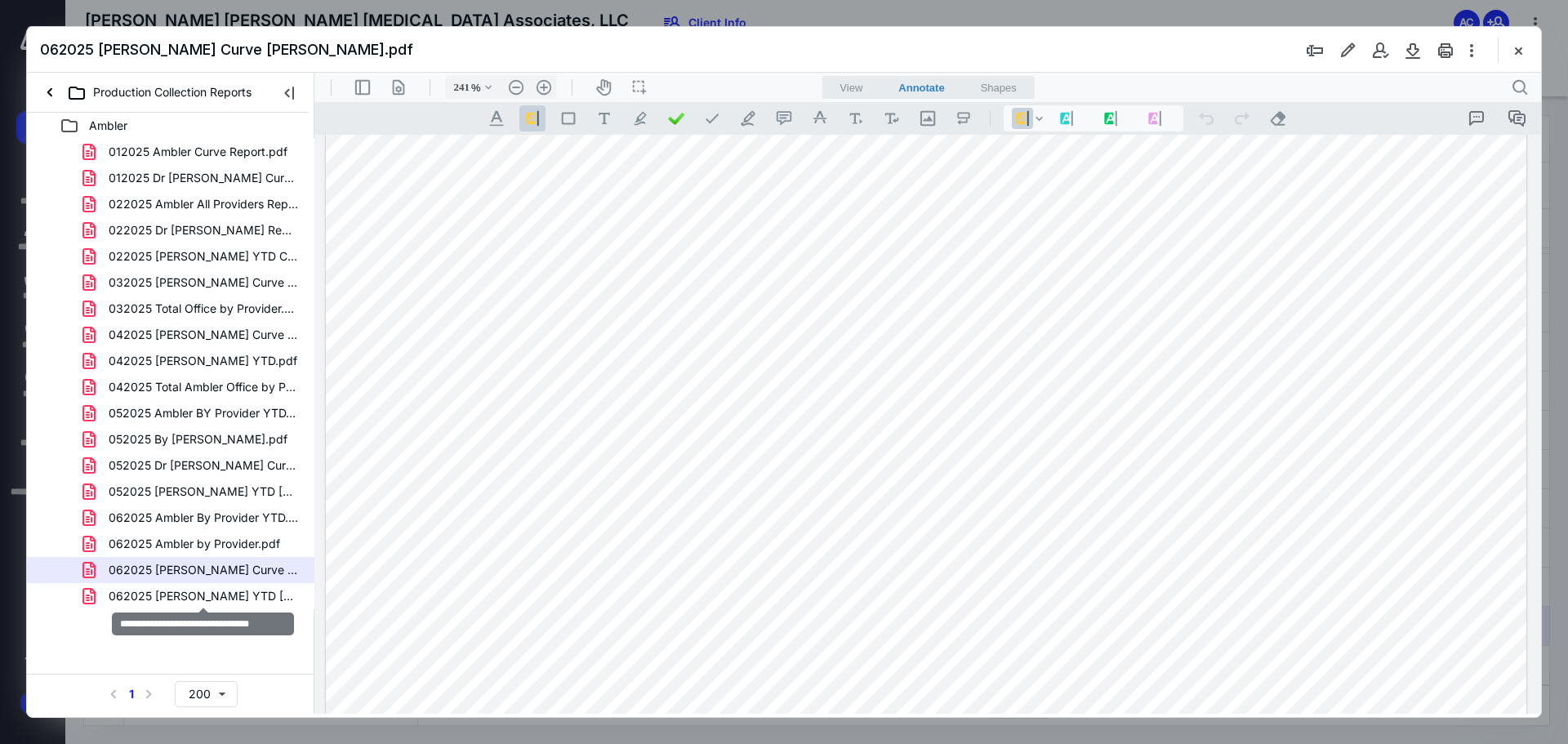 click on "062025 Eric Curve YTD Ambler.pdf" at bounding box center (203, 596) 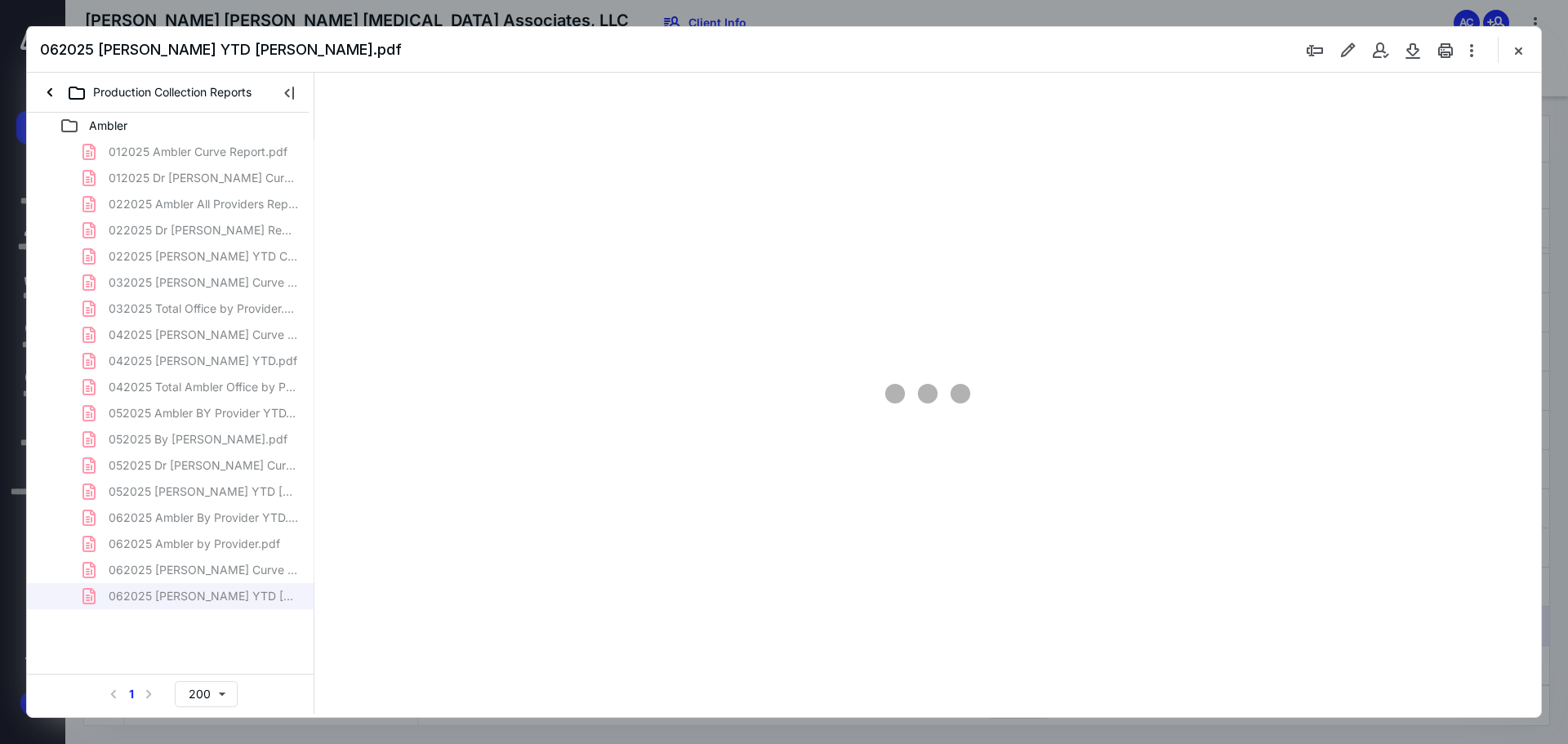type on "241" 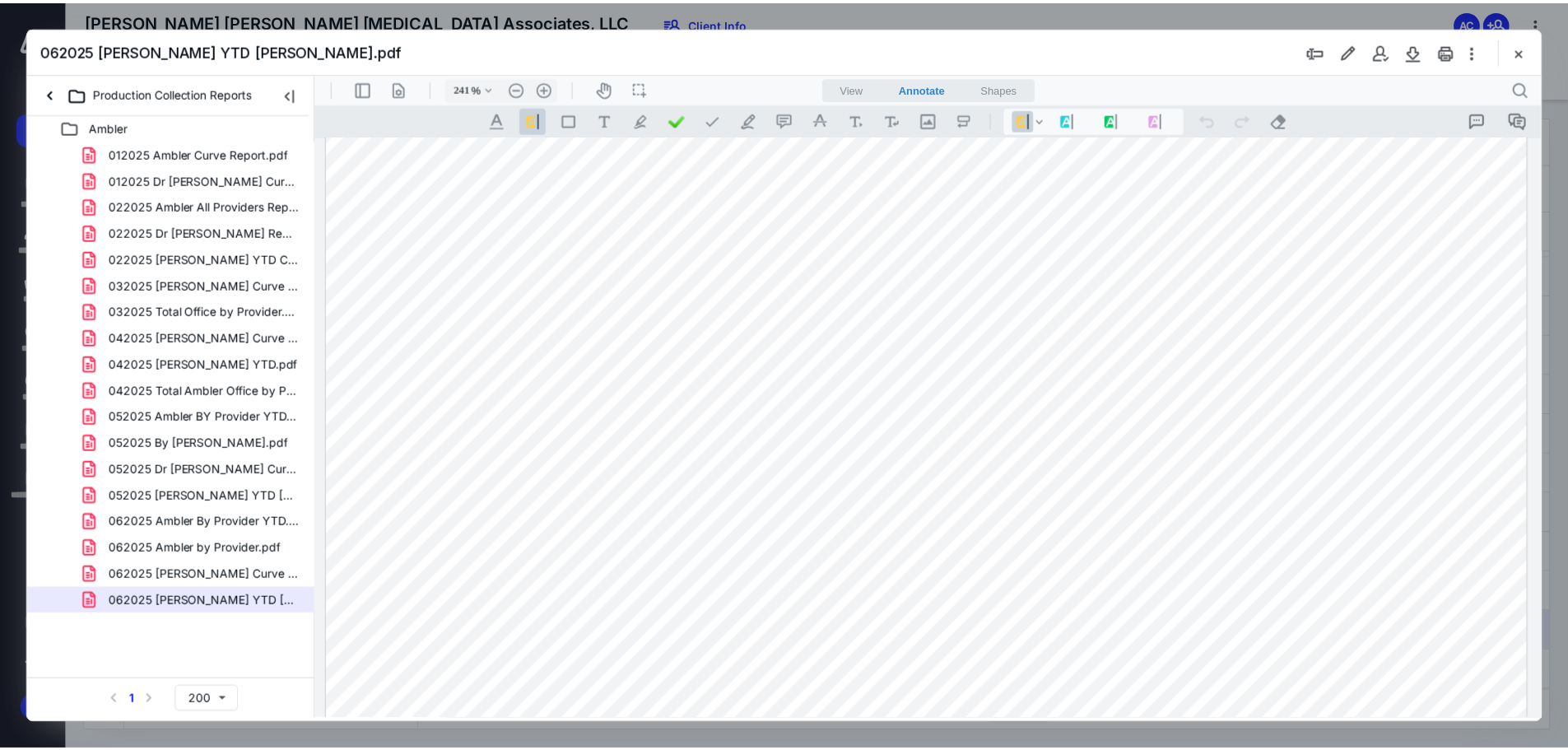 scroll, scrollTop: 576, scrollLeft: 0, axis: vertical 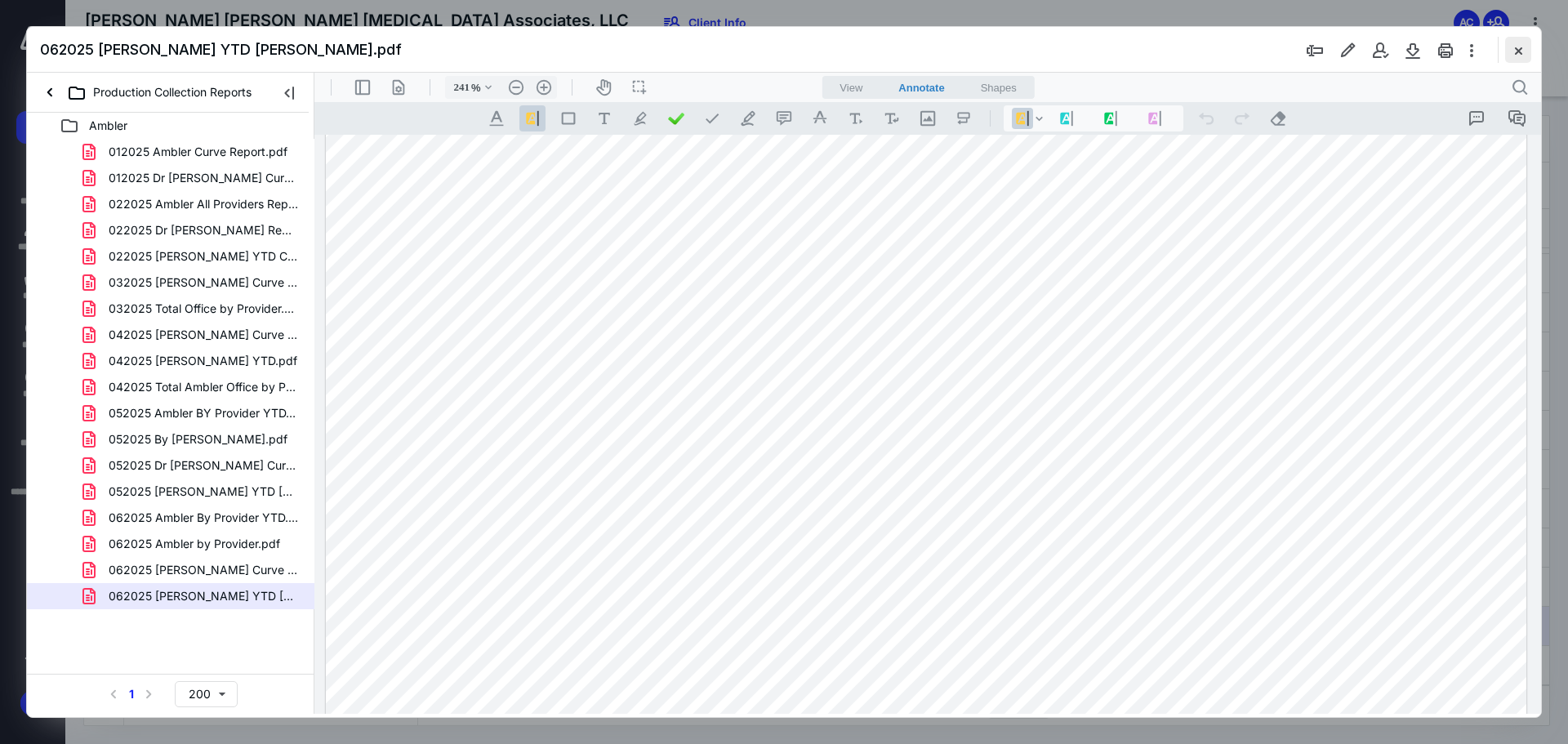 click at bounding box center (1518, 50) 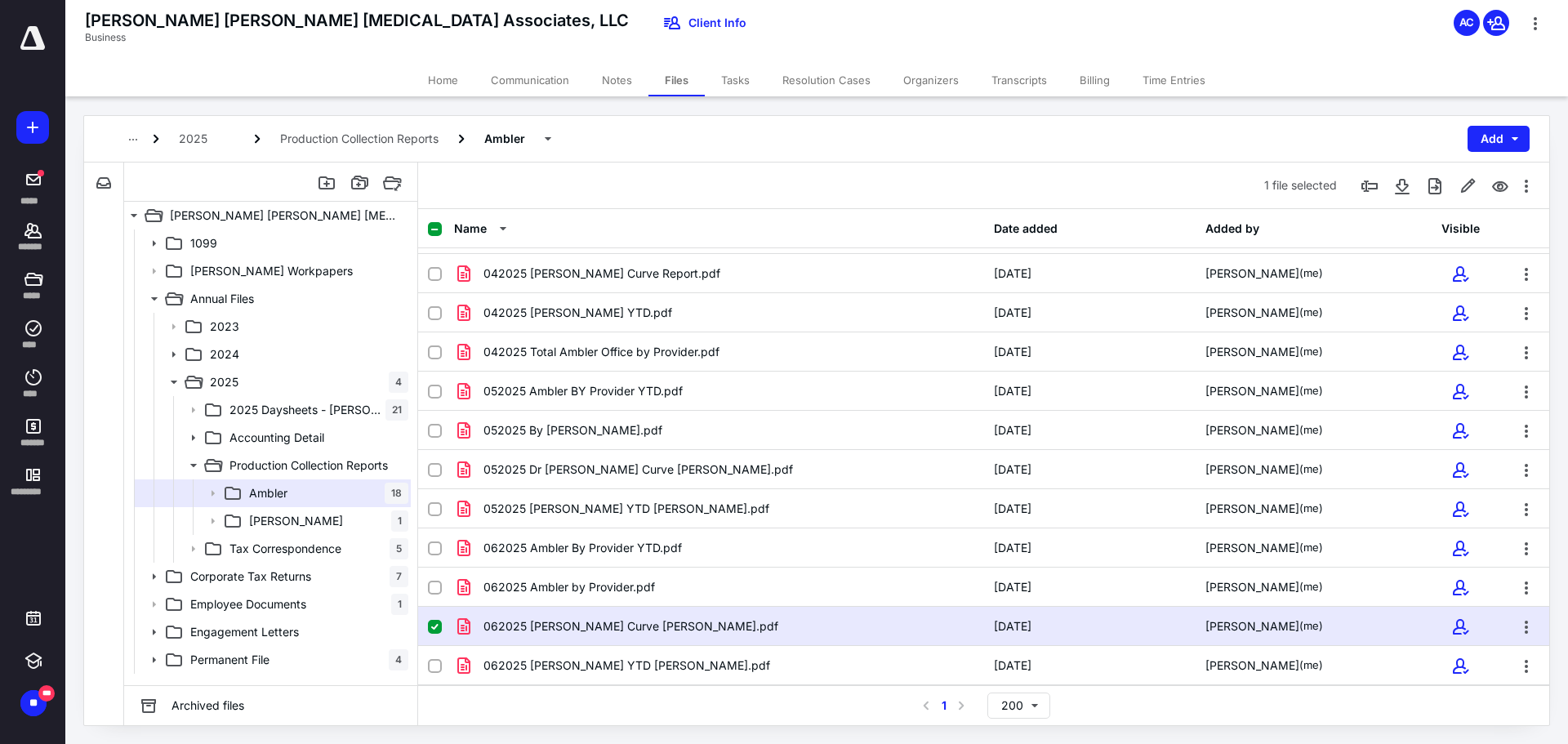click on "Home" at bounding box center [443, 80] 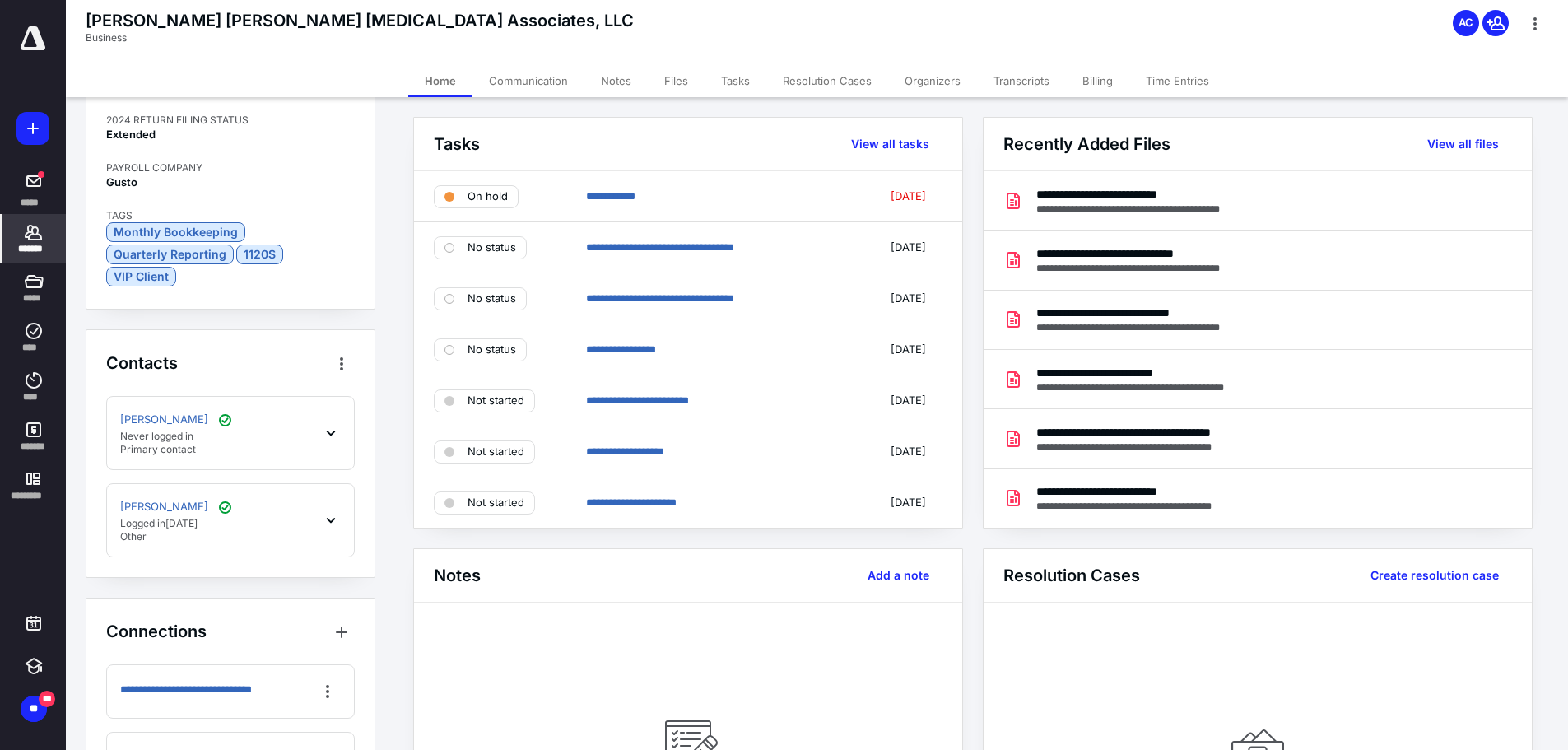 scroll, scrollTop: 606, scrollLeft: 0, axis: vertical 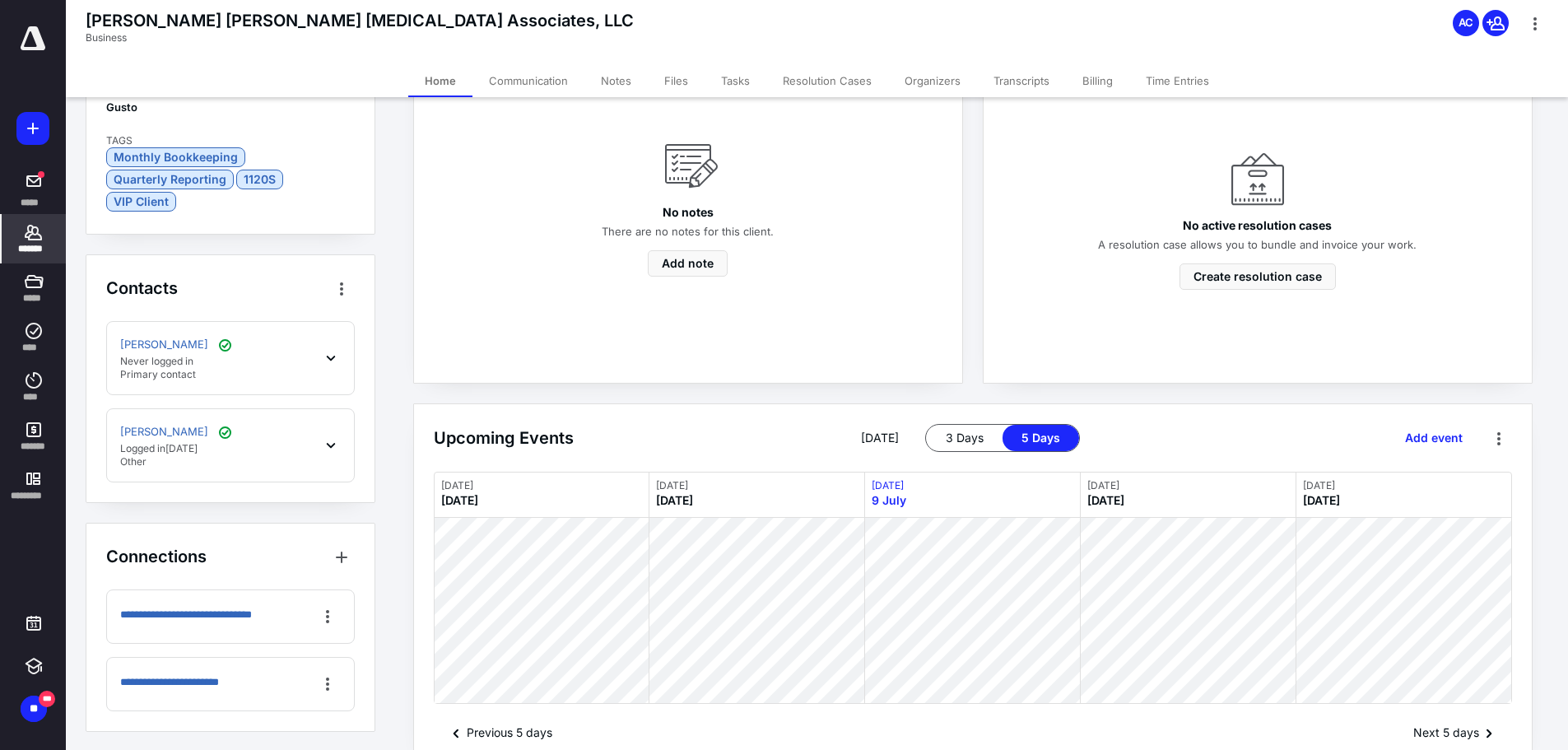 click on "**********" at bounding box center (230, 684) 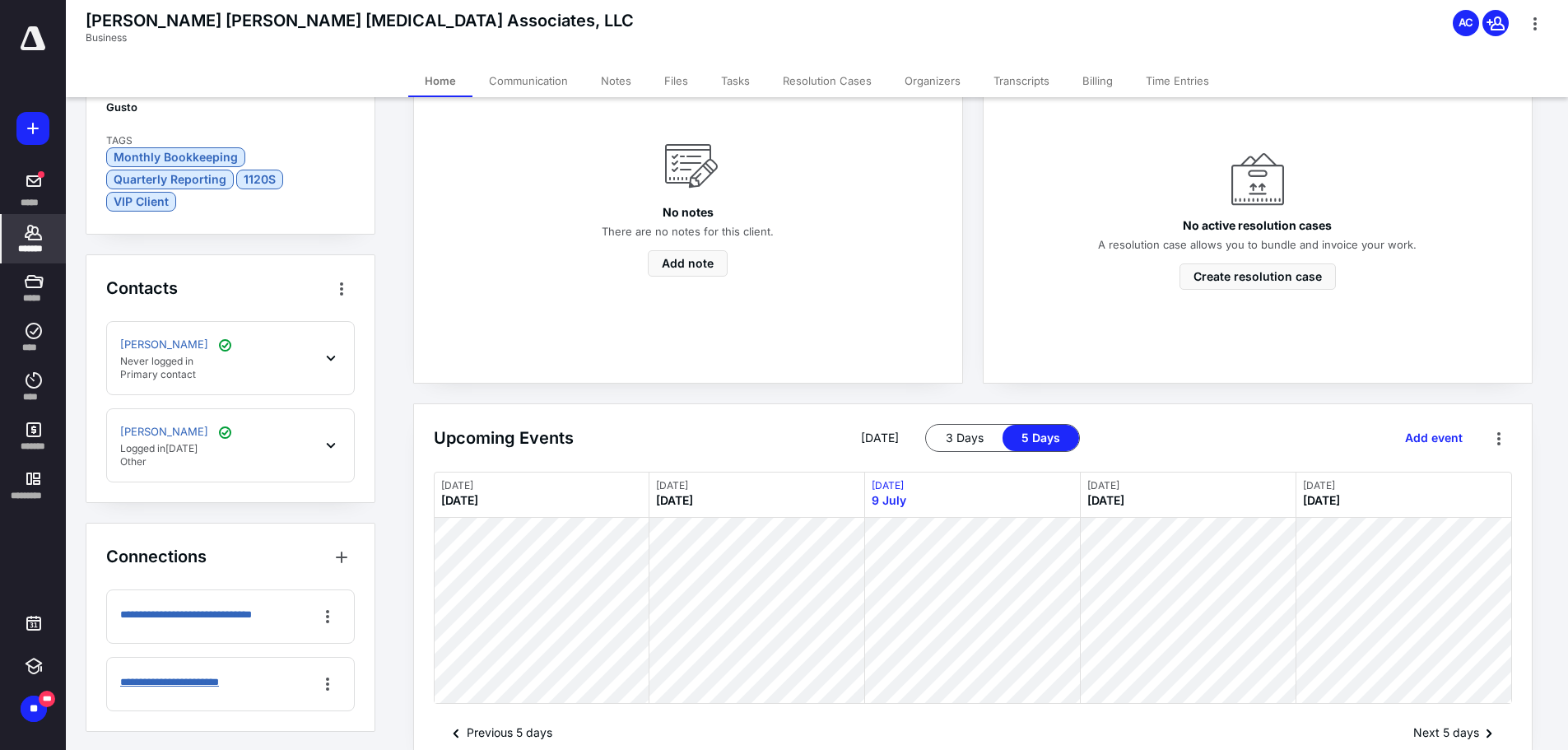 click on "**********" at bounding box center [181, 682] 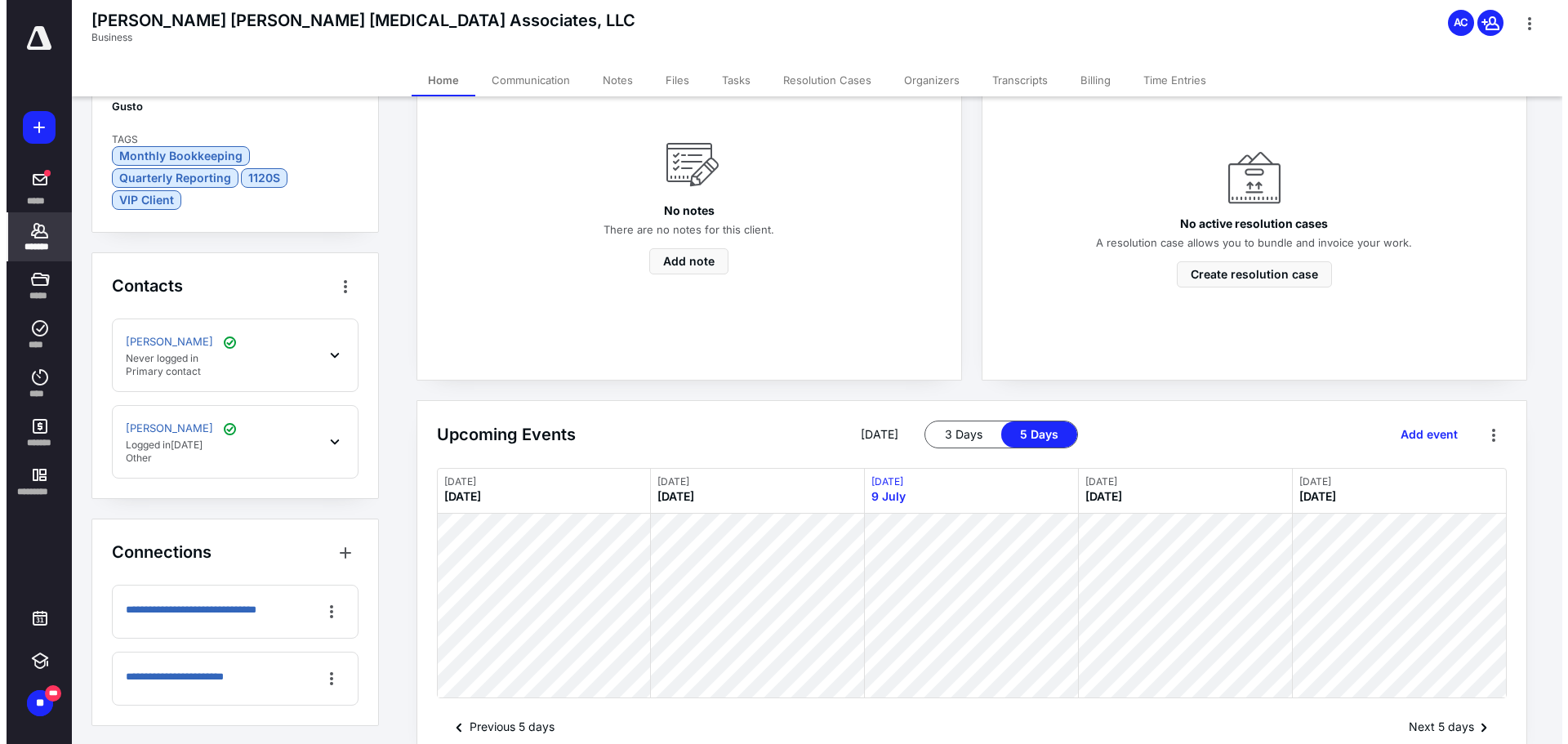 scroll, scrollTop: 0, scrollLeft: 0, axis: both 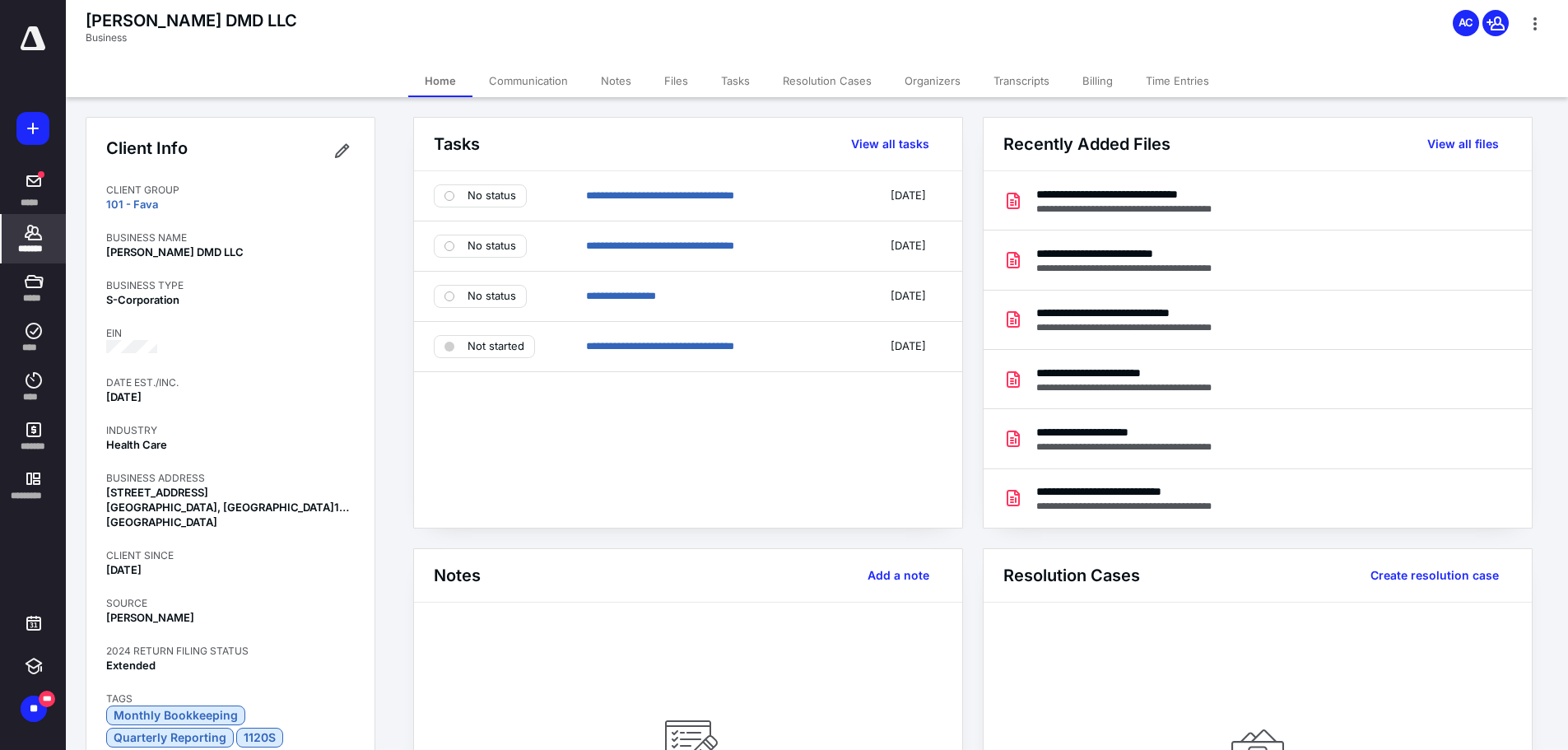 click on "Files" at bounding box center (676, 81) 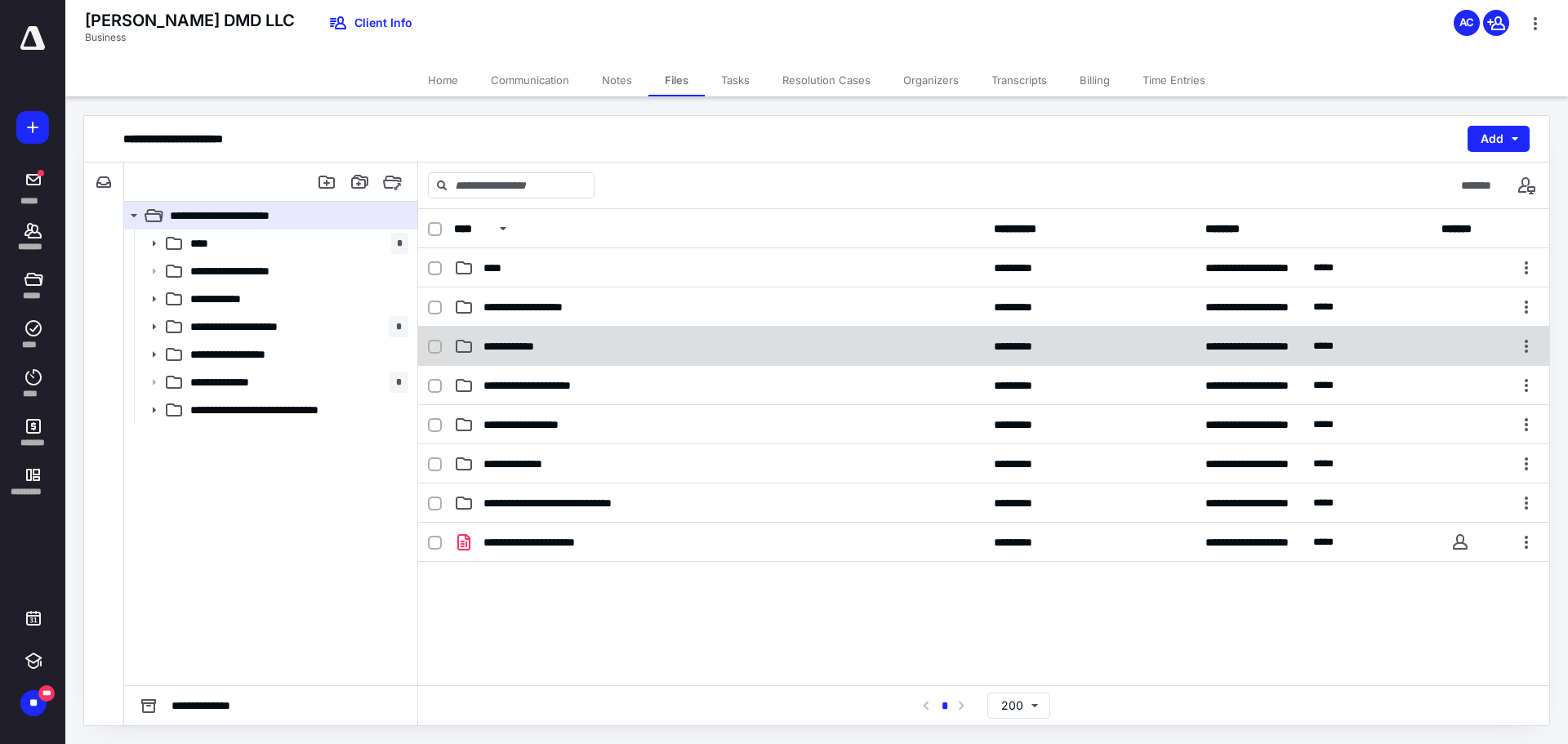 click on "**********" at bounding box center (516, 346) 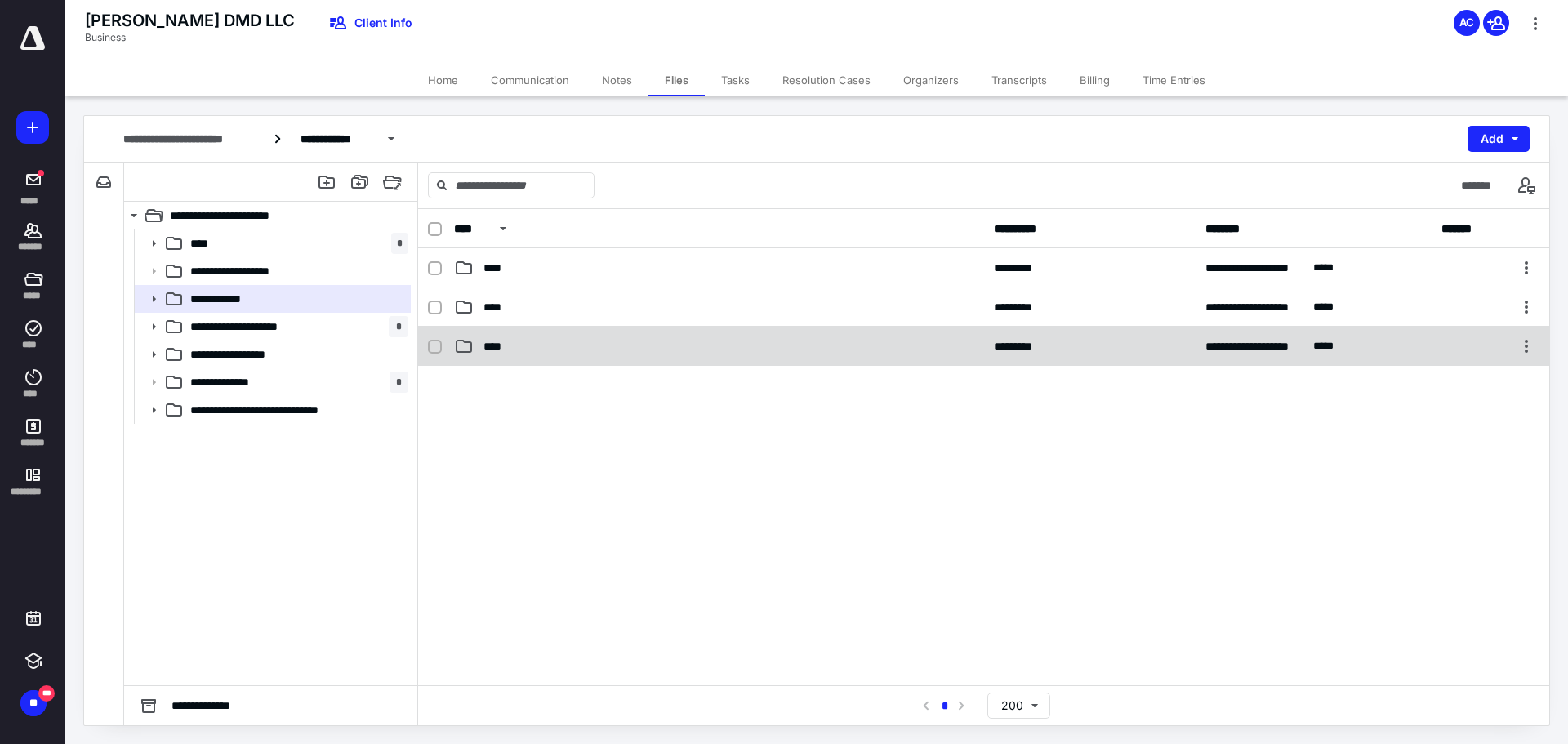 click on "**********" at bounding box center (983, 346) 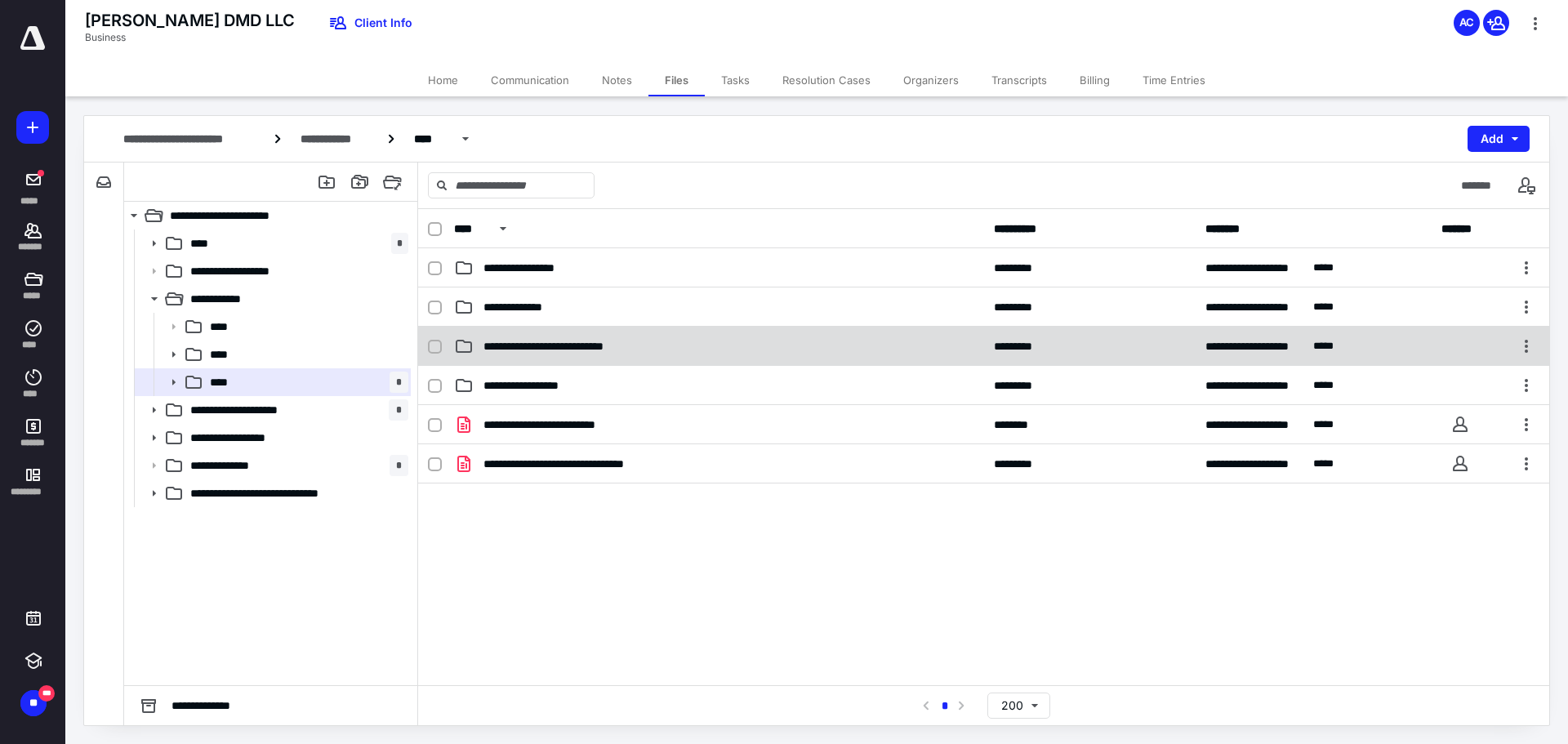 click on "**********" at bounding box center (983, 346) 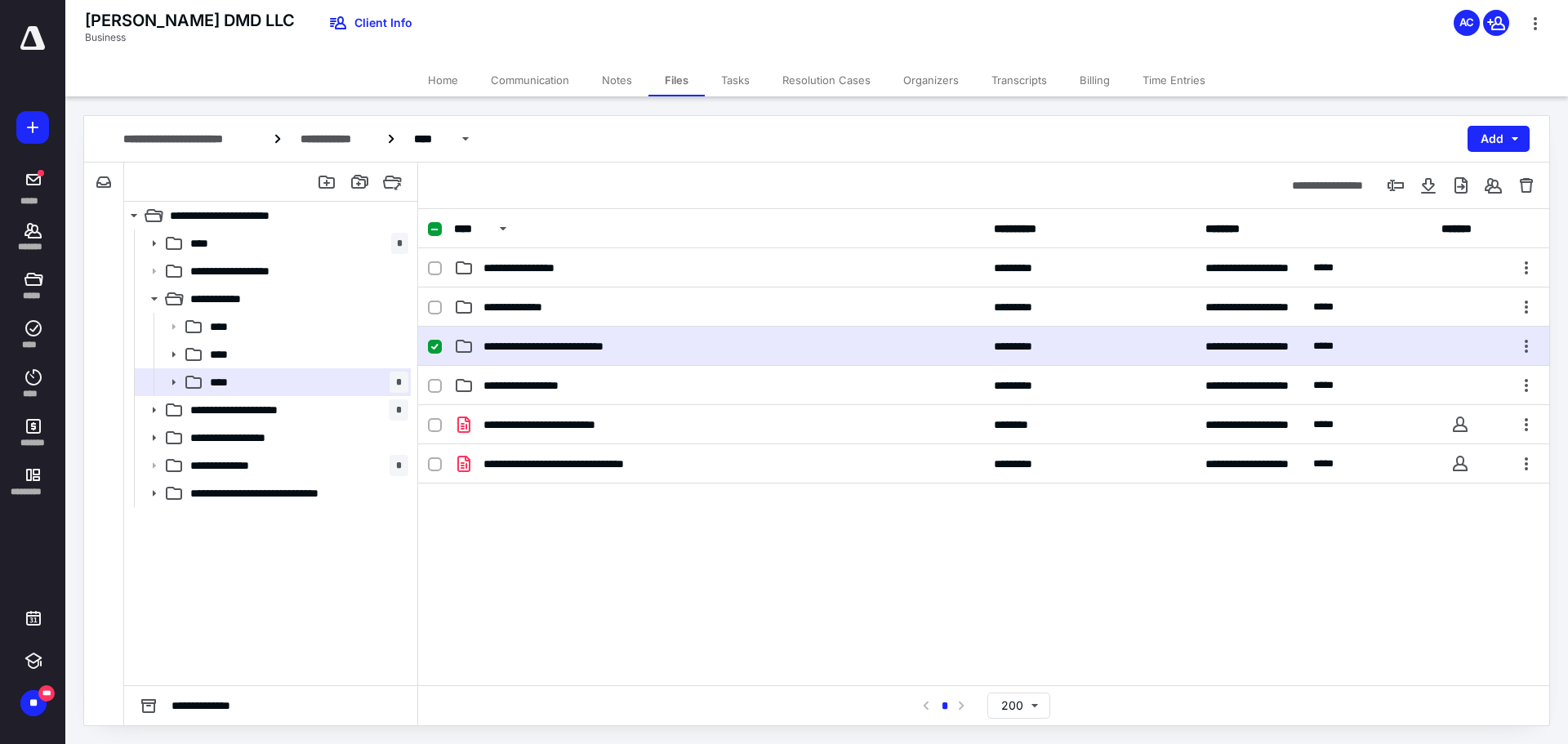 click on "**********" at bounding box center [983, 346] 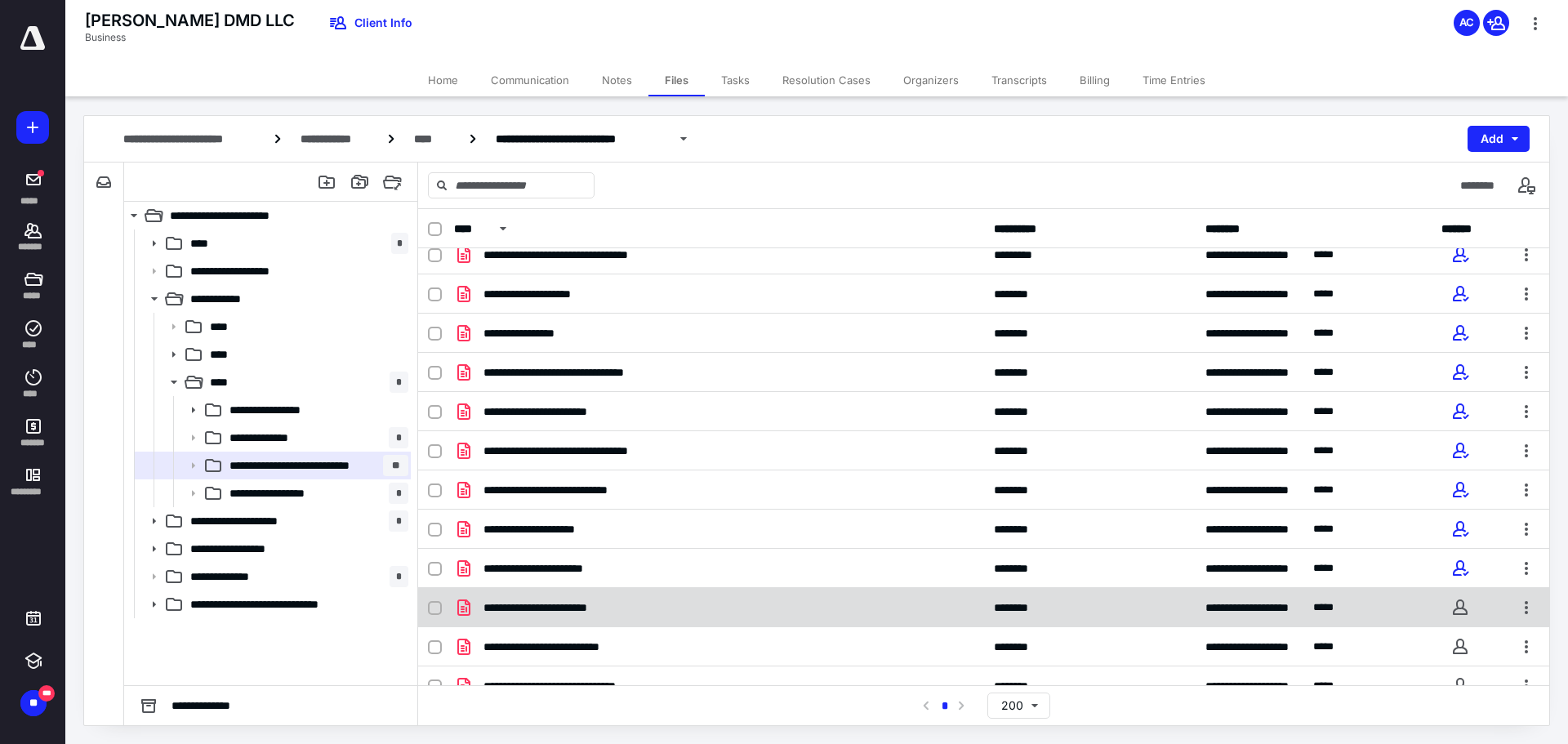 scroll, scrollTop: 425, scrollLeft: 0, axis: vertical 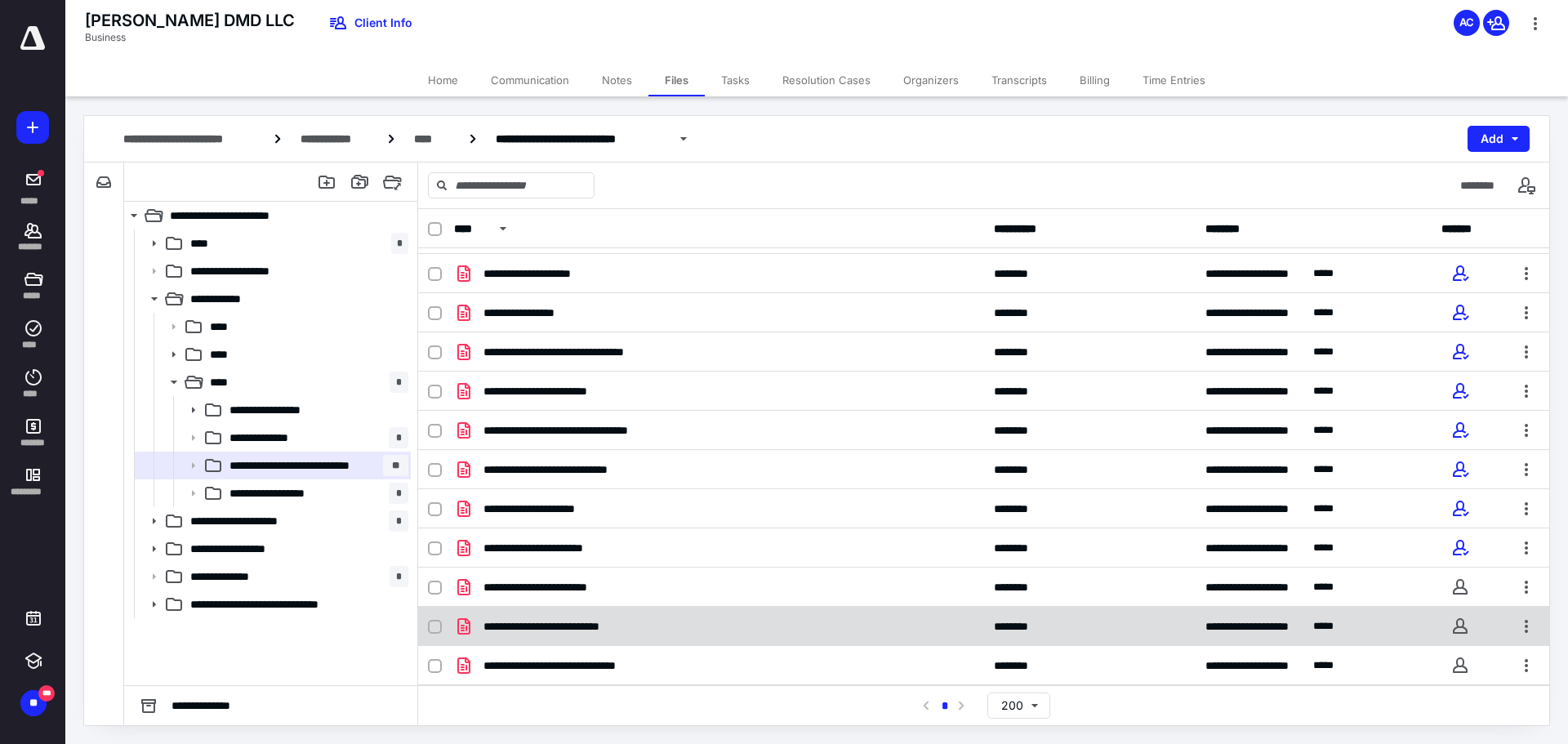 click on "**********" at bounding box center (719, 626) 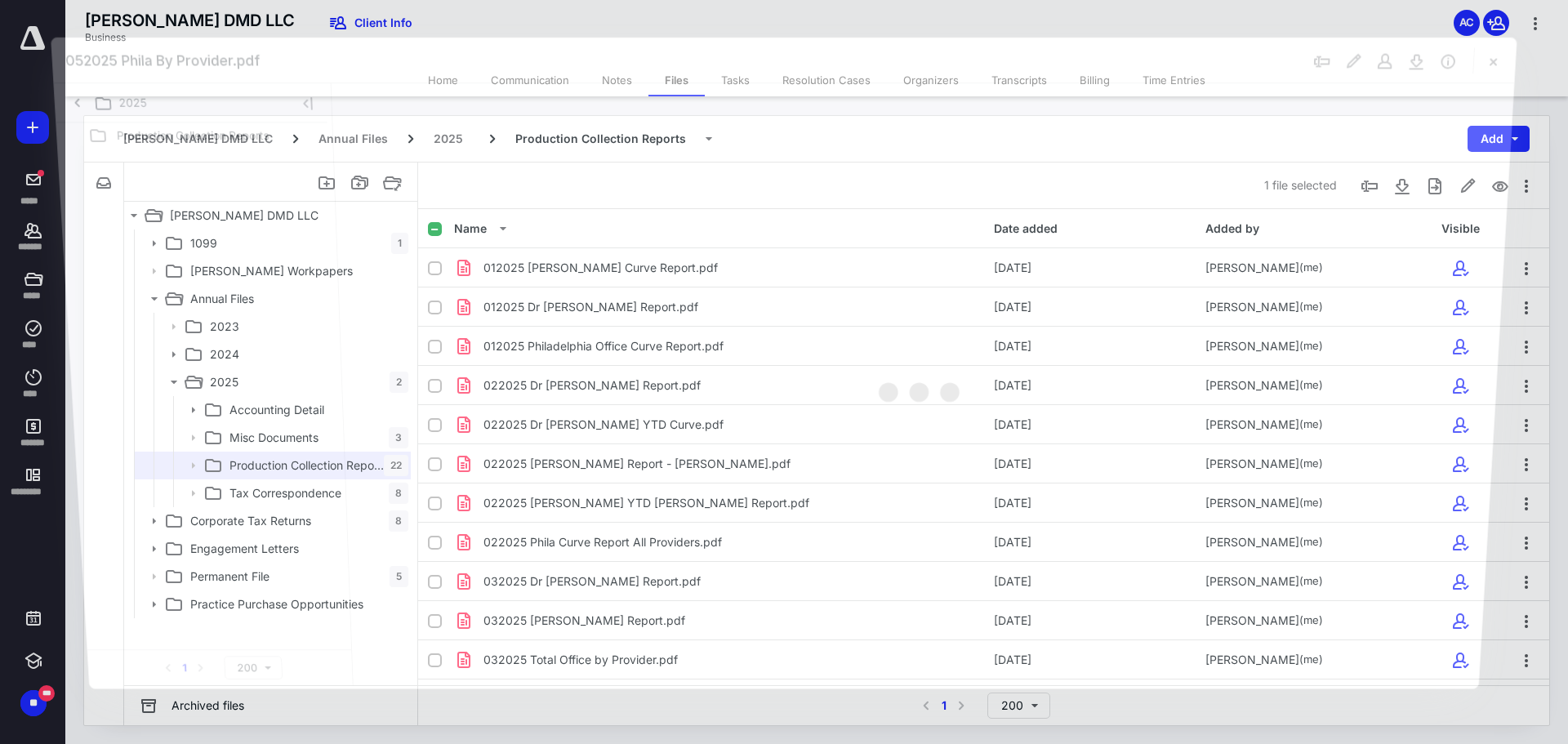 scroll, scrollTop: 425, scrollLeft: 0, axis: vertical 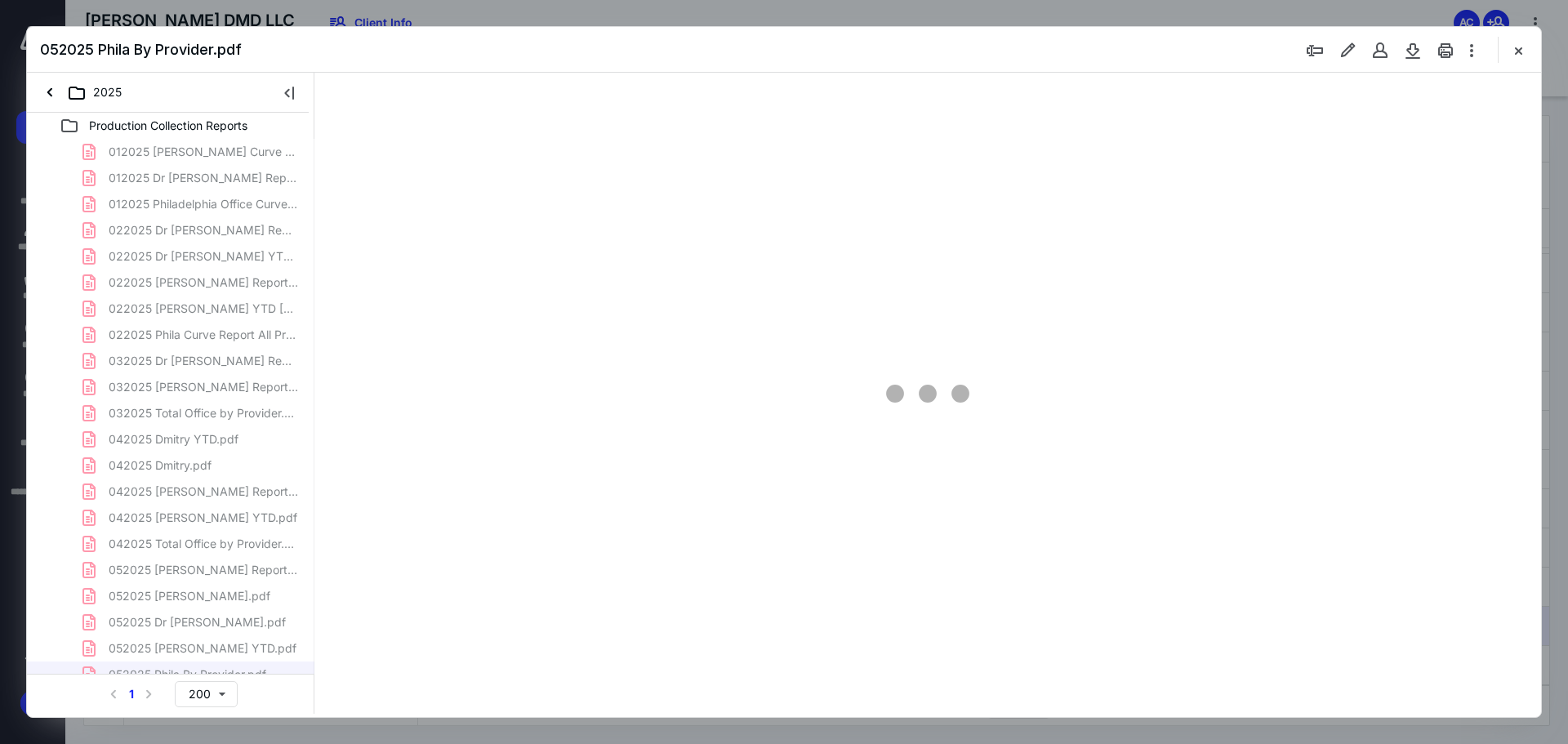 type on "241" 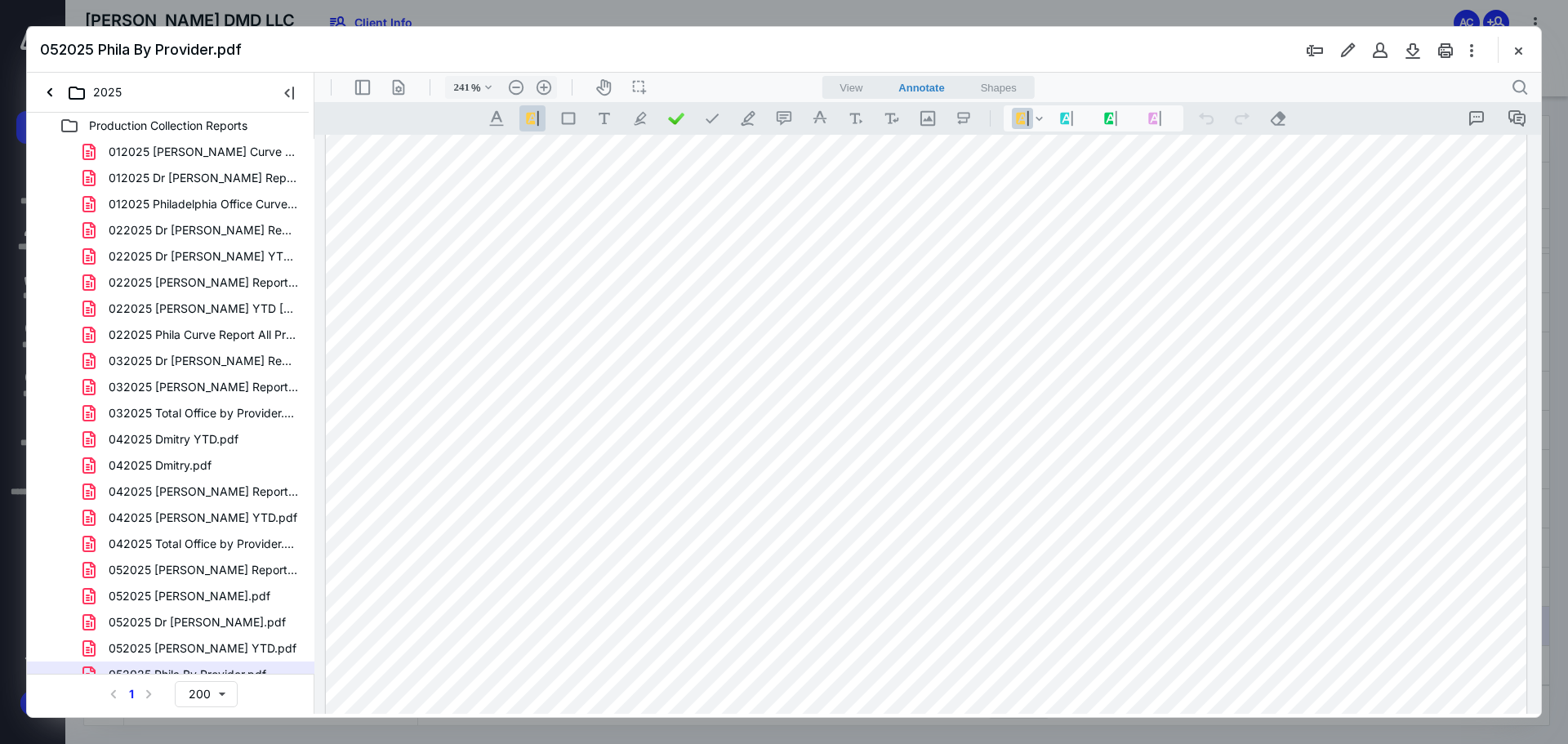 scroll, scrollTop: 817, scrollLeft: 0, axis: vertical 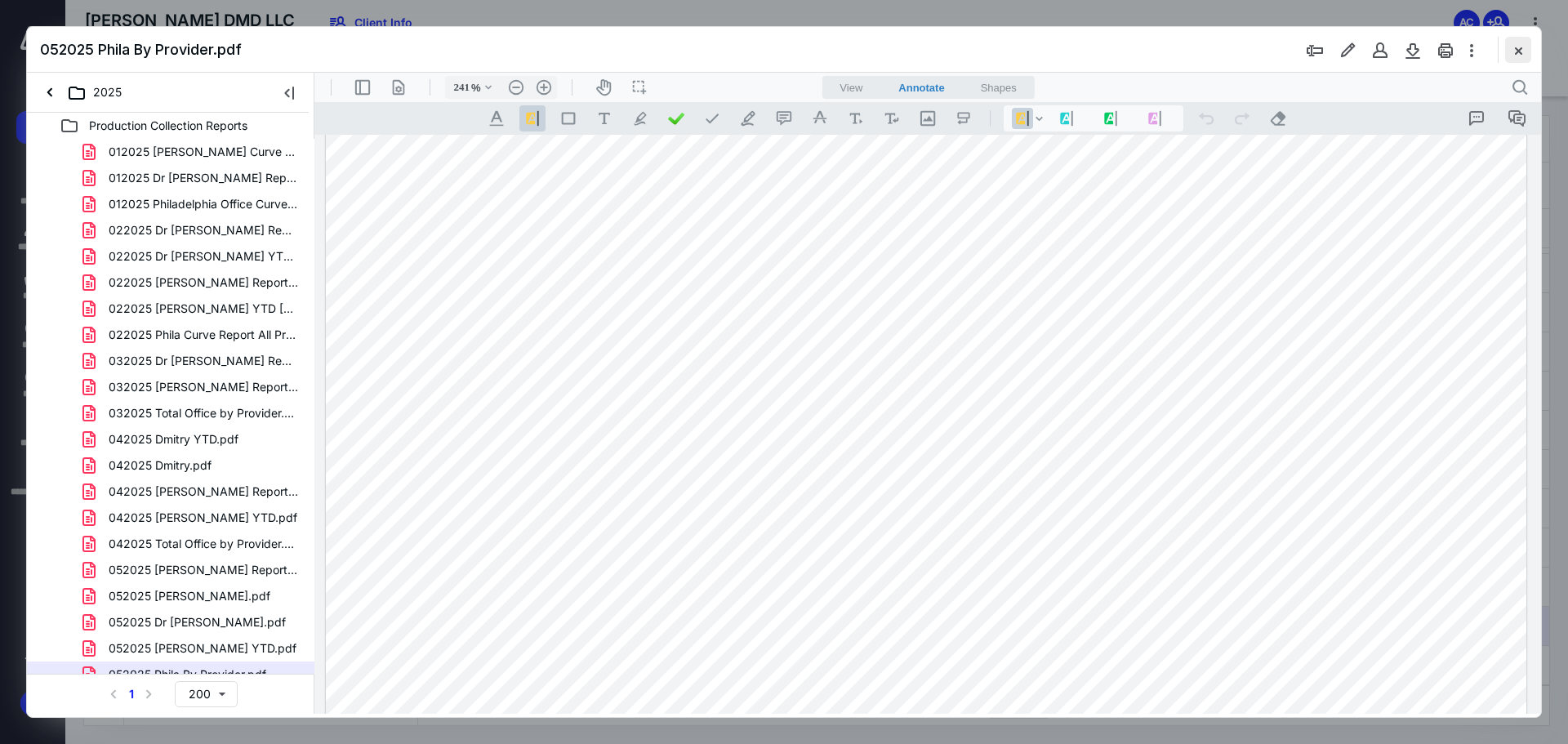 click at bounding box center (1518, 50) 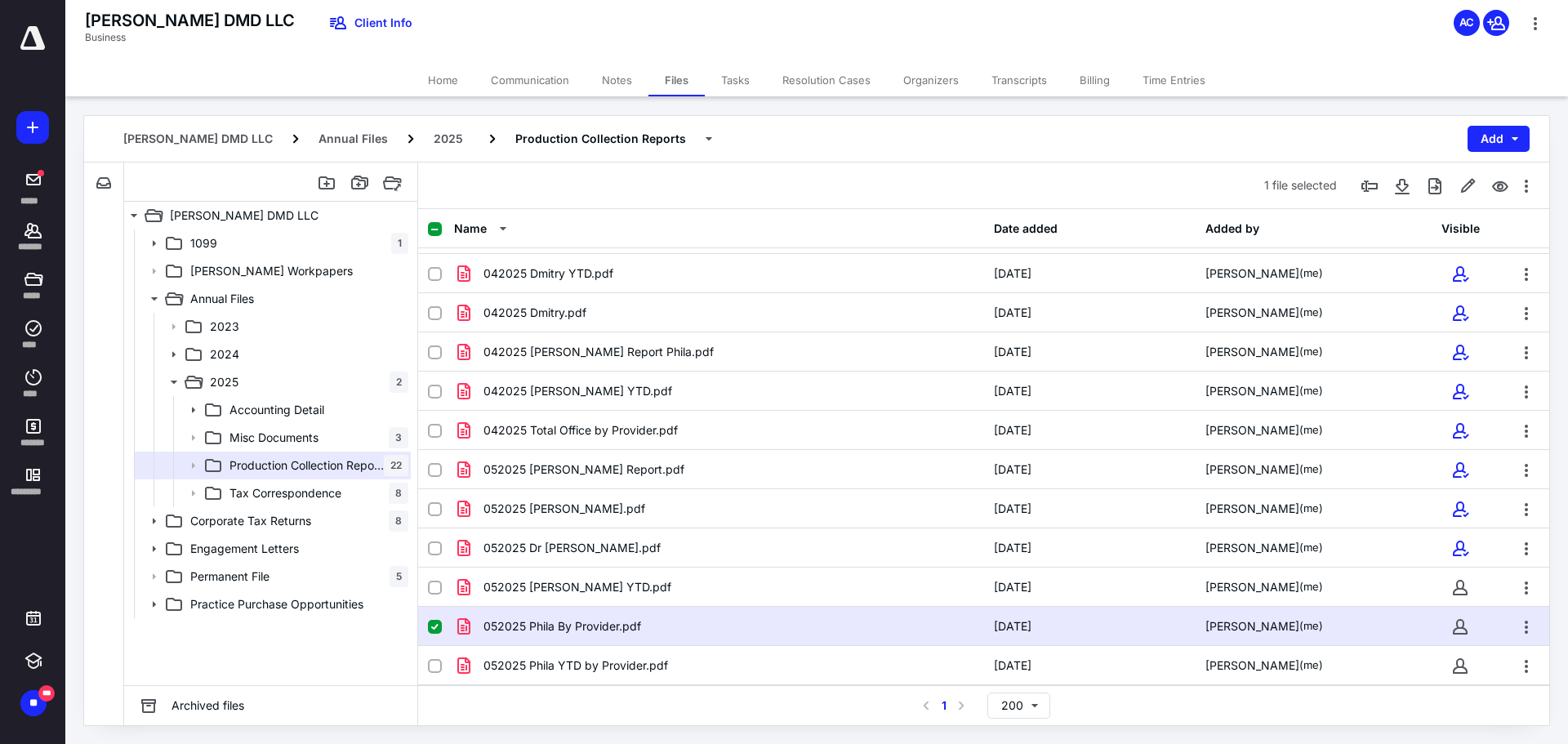 click at bounding box center (434, 627) 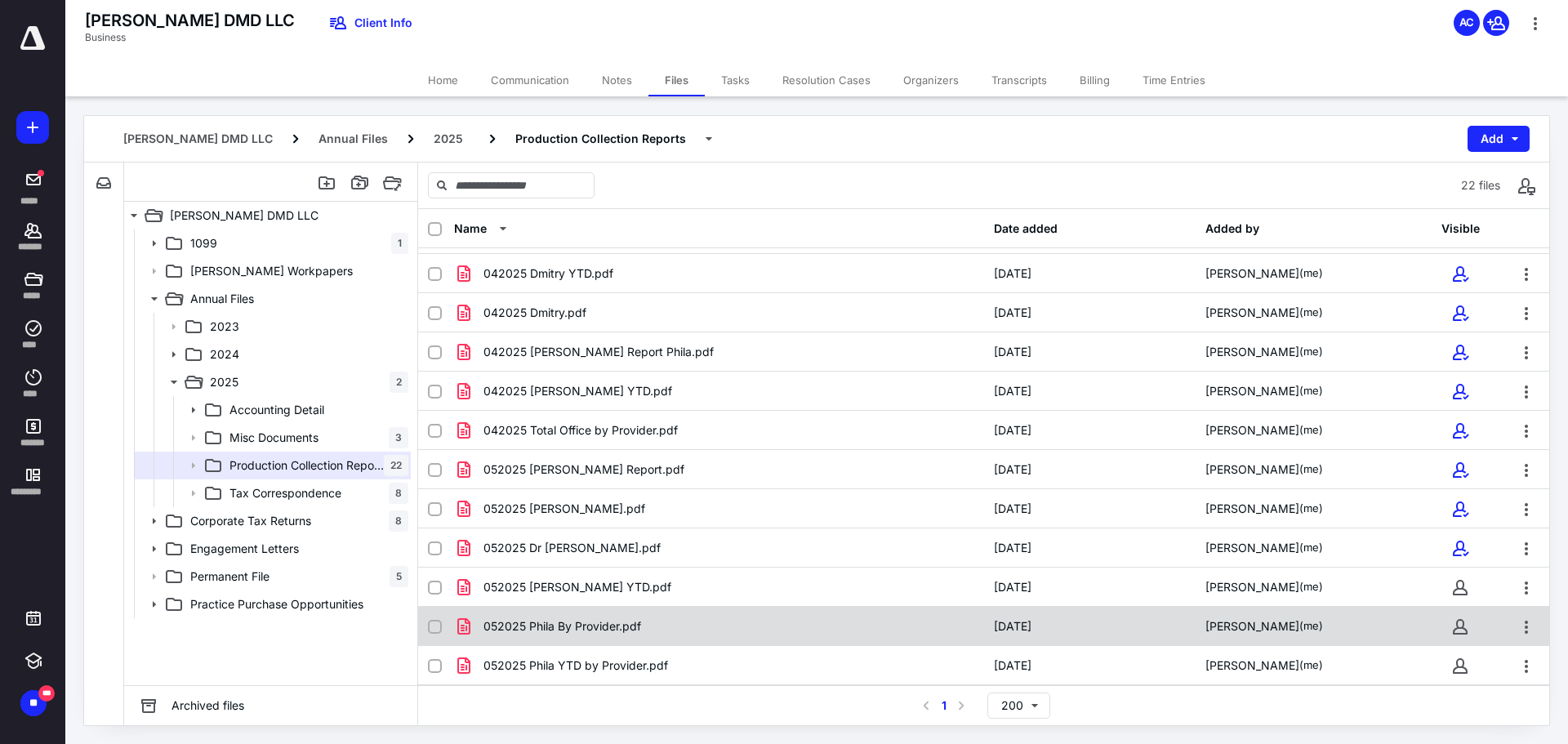 checkbox on "false" 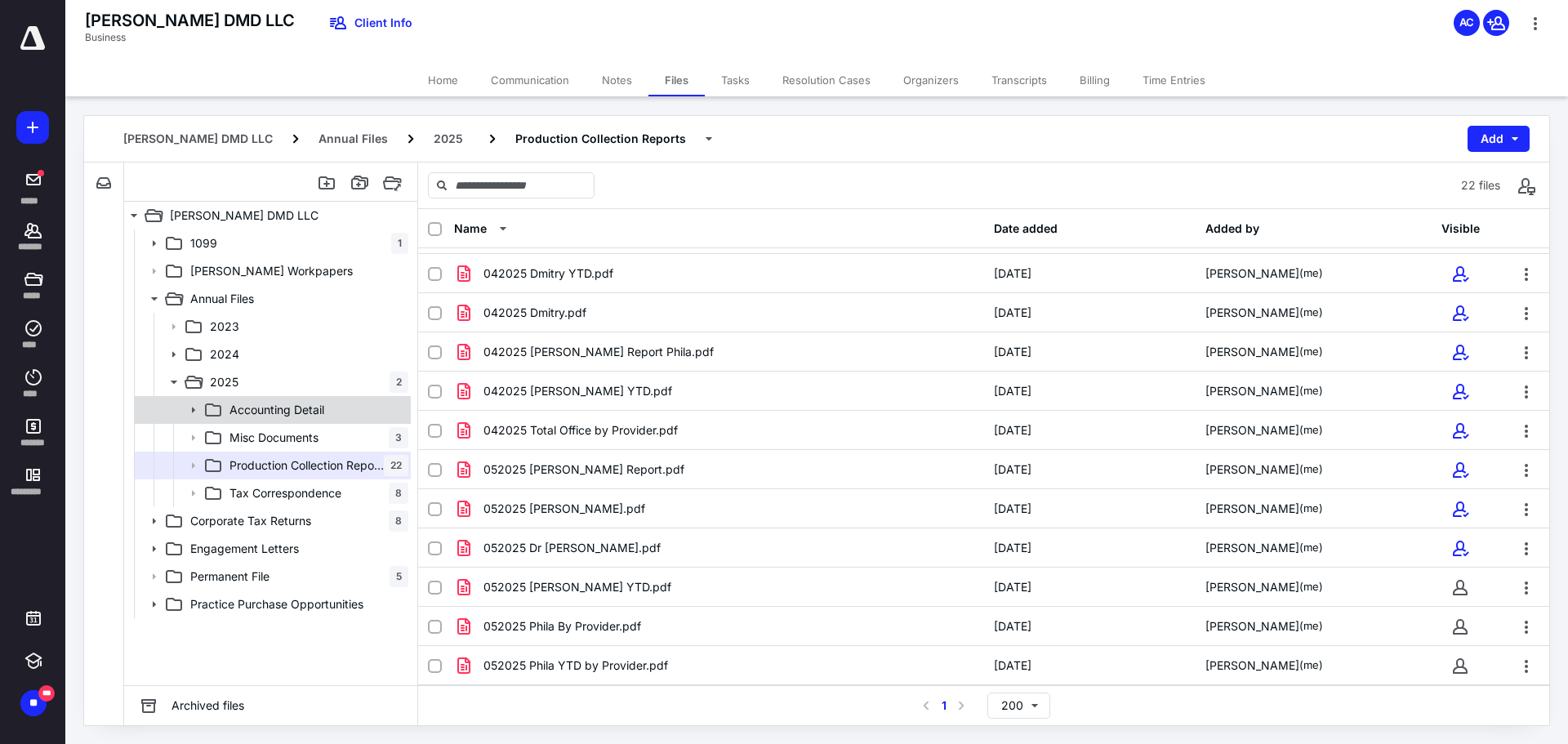 click on "Accounting Detail" at bounding box center [277, 410] 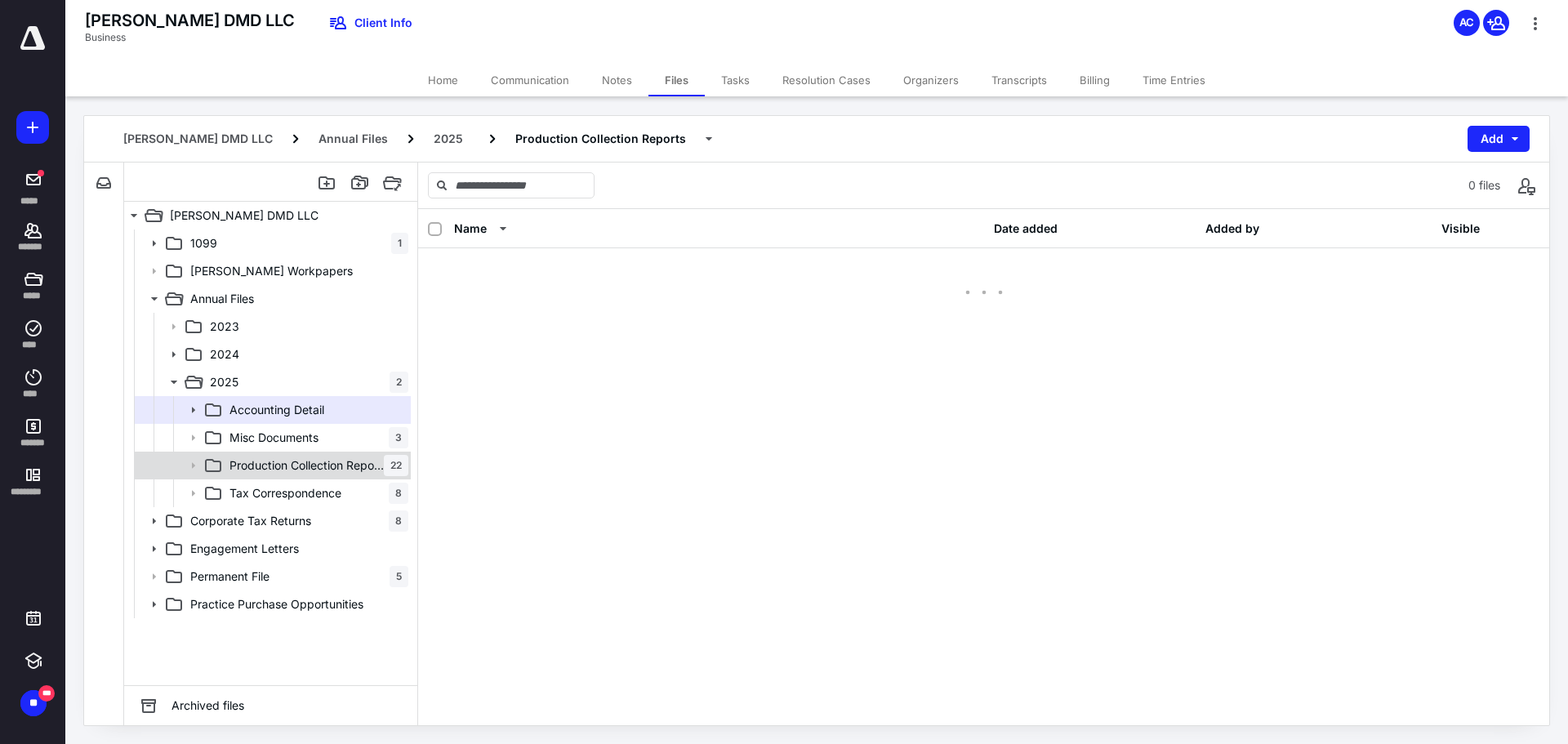 scroll, scrollTop: 0, scrollLeft: 0, axis: both 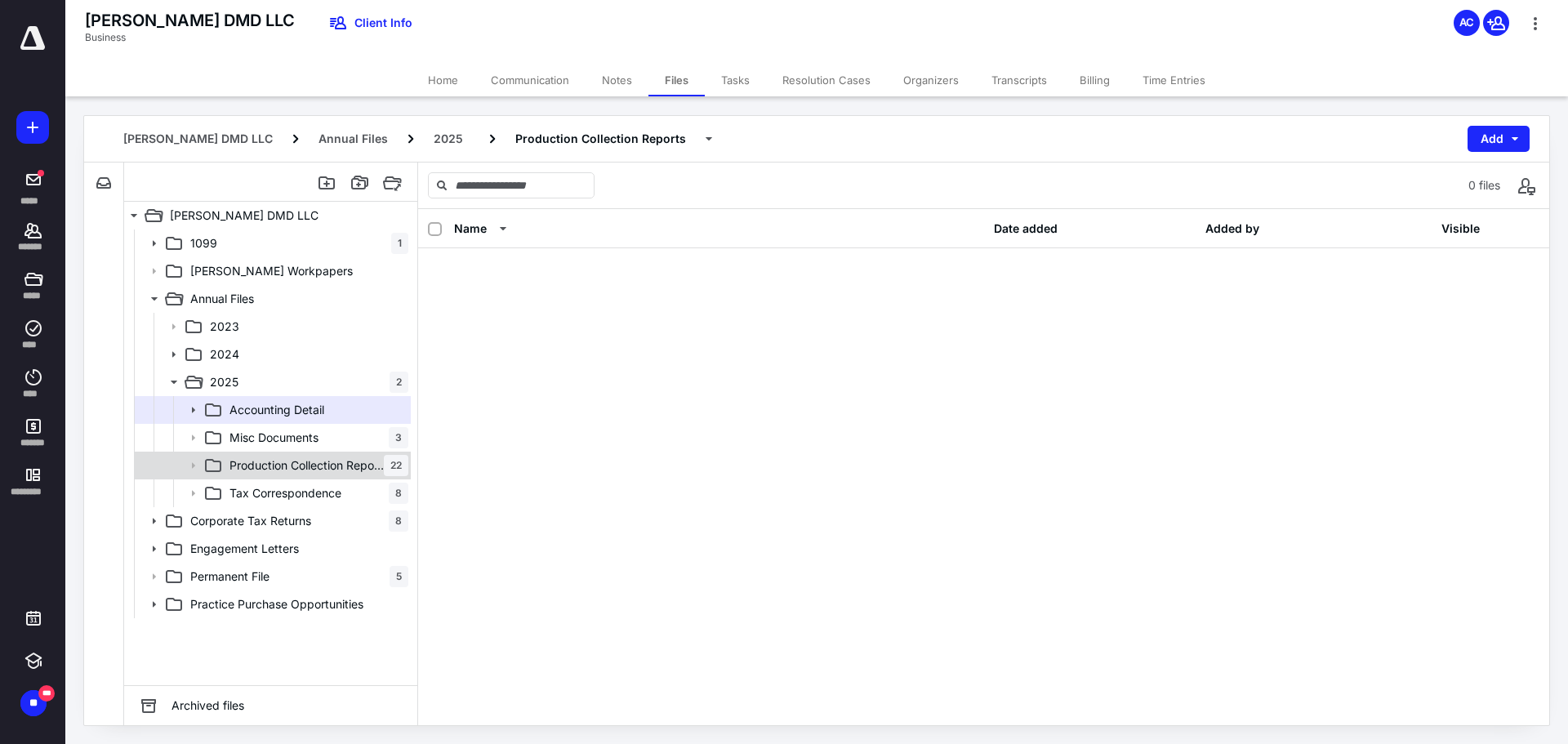 click on "Production Collection Reports" at bounding box center (306, 466) 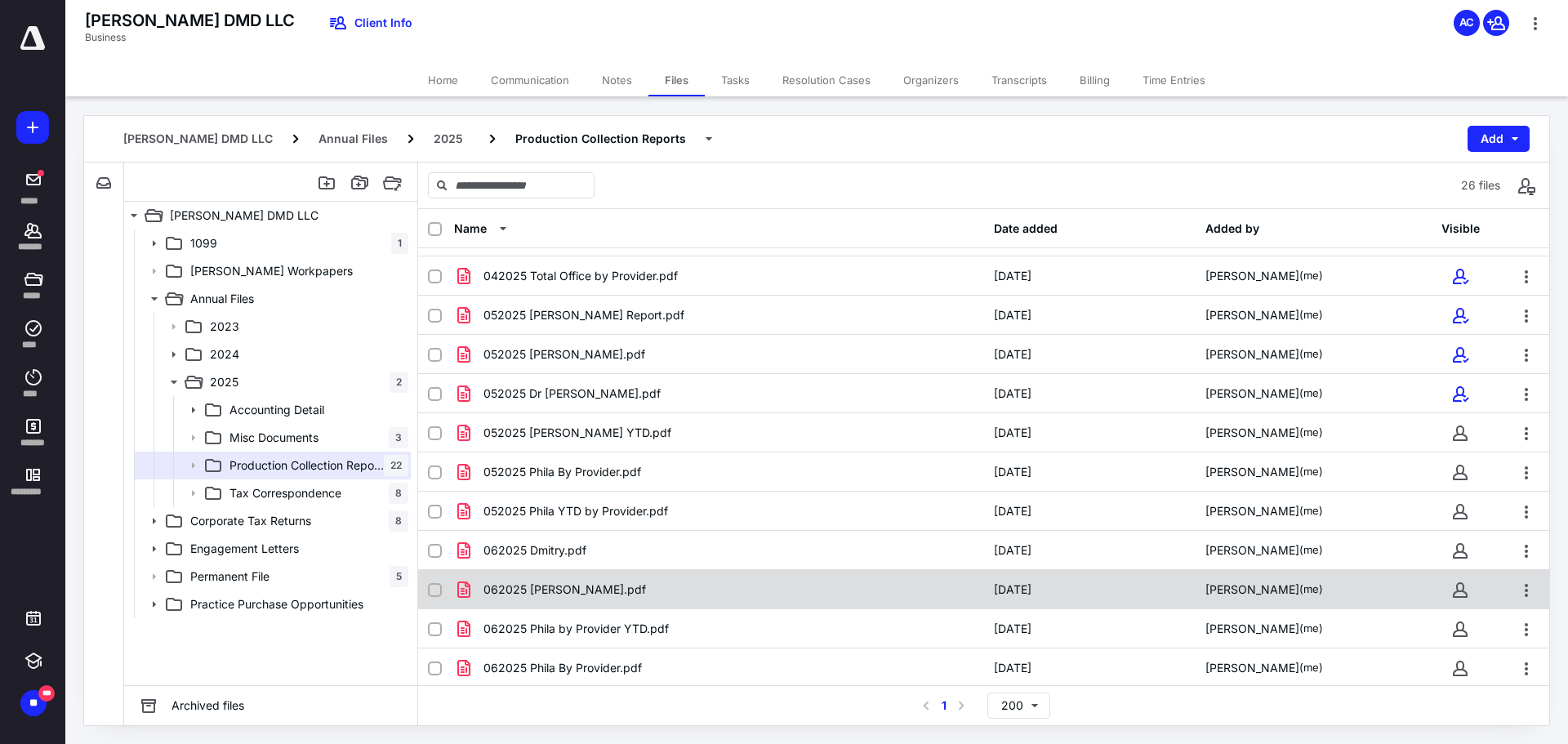 scroll, scrollTop: 582, scrollLeft: 0, axis: vertical 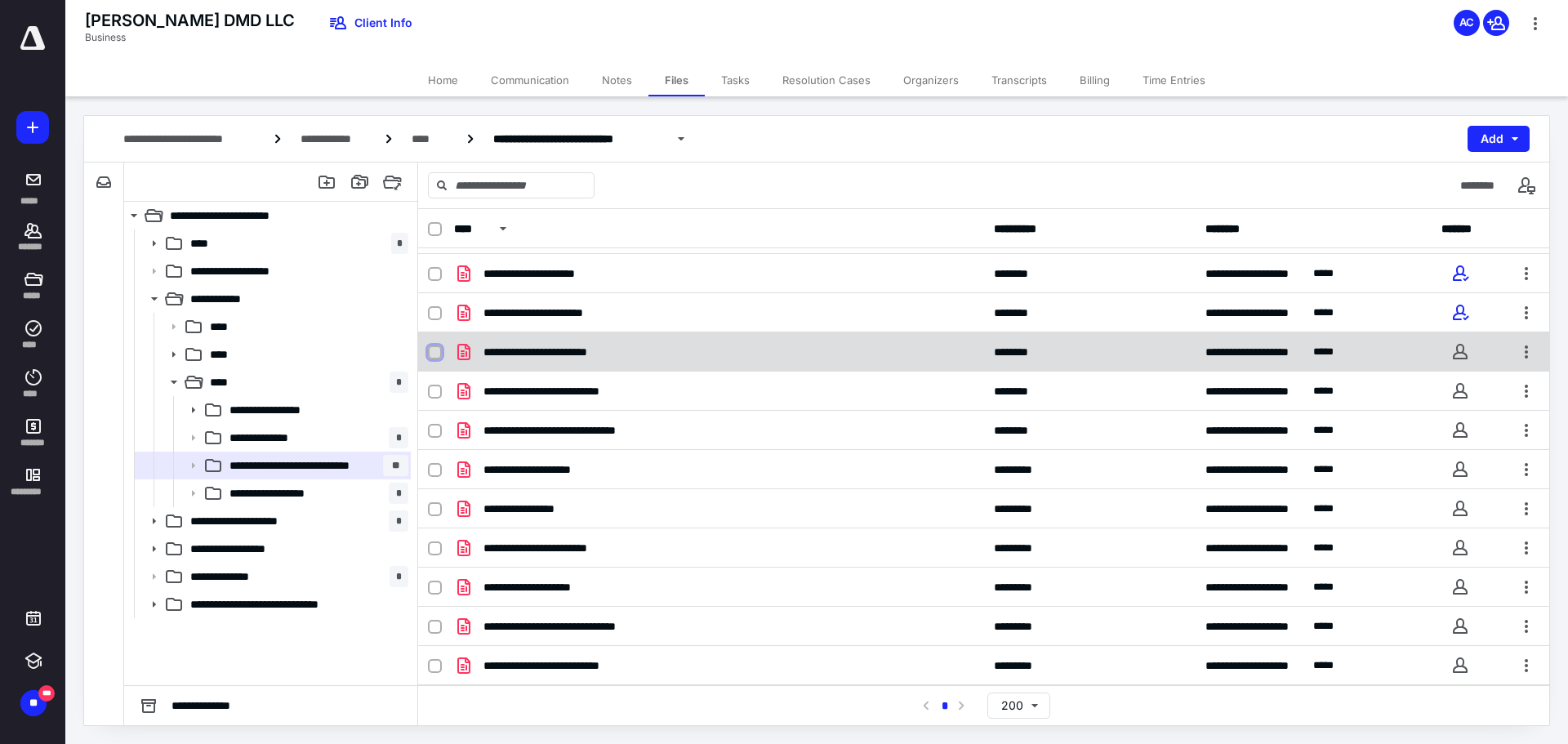 click at bounding box center (434, 353) 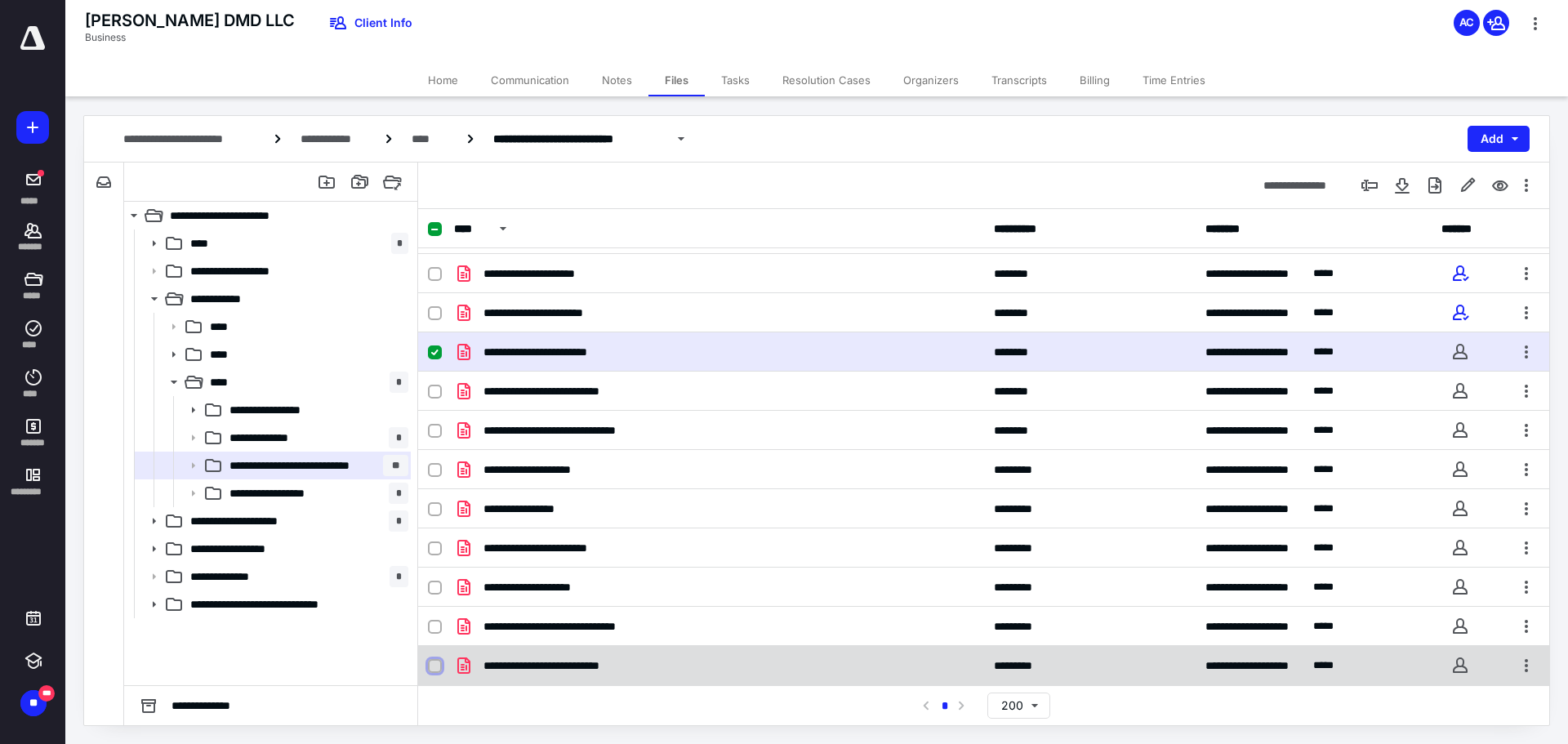 click at bounding box center (434, 666) 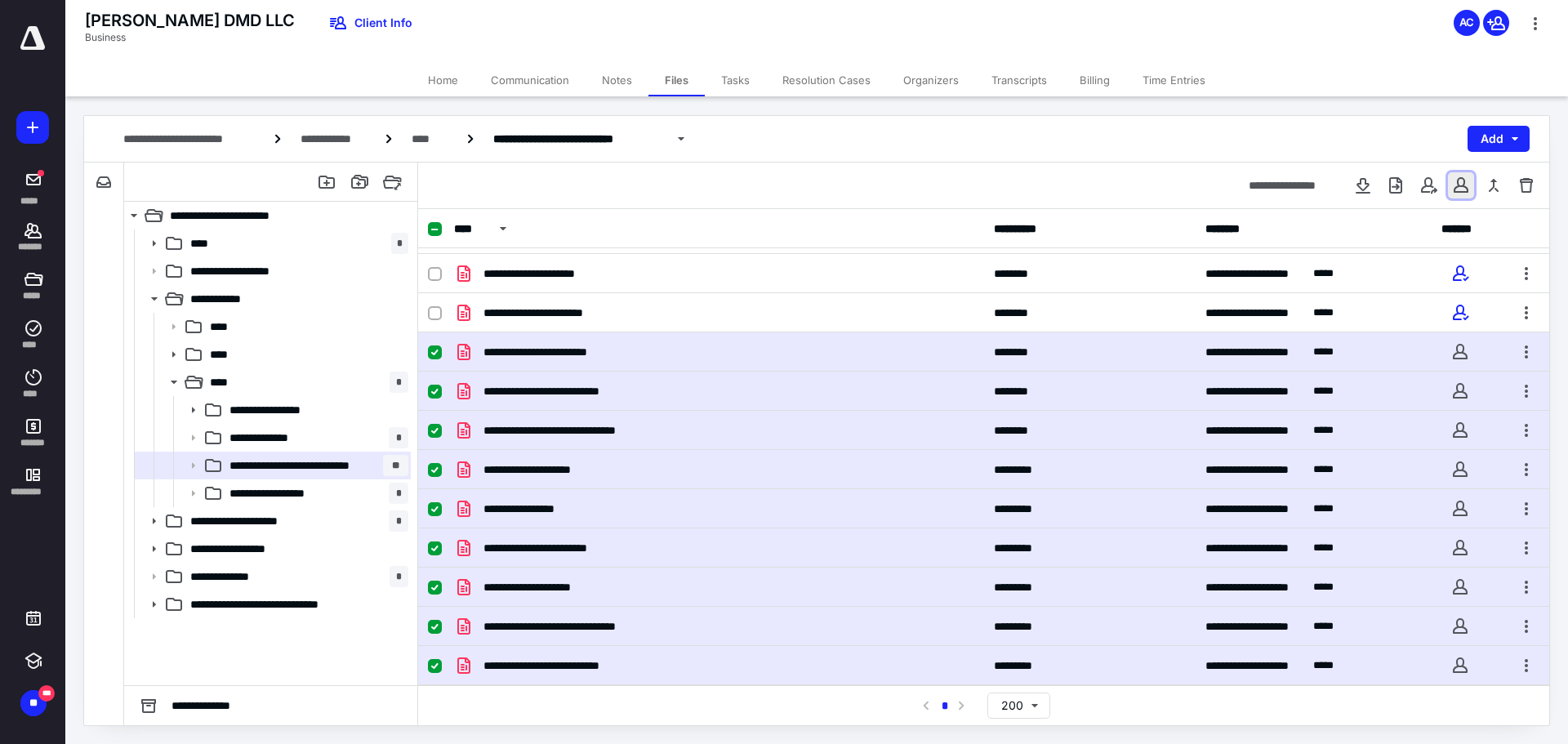 drag, startPoint x: 1453, startPoint y: 188, endPoint x: 1450, endPoint y: 196, distance: 8.544004 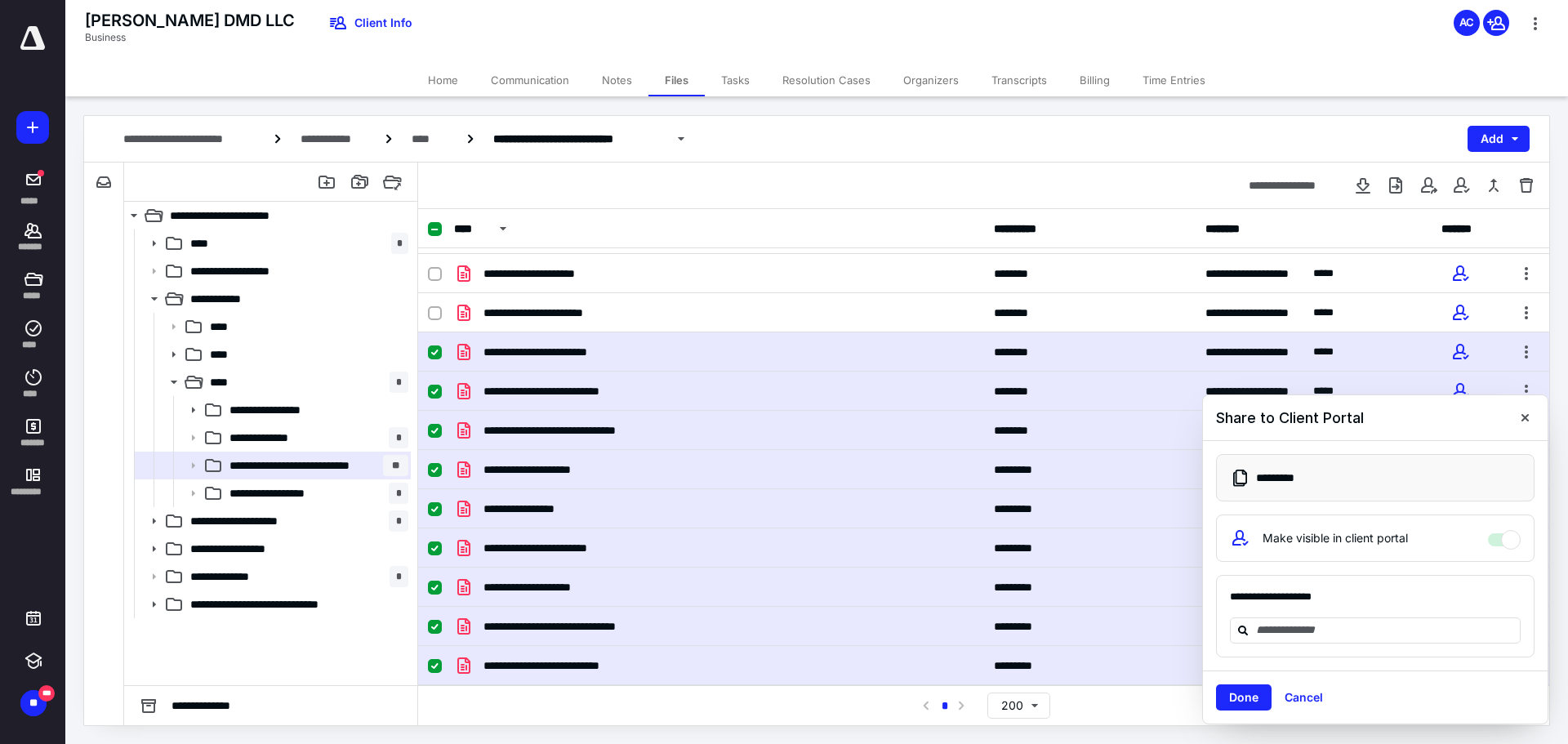 click at bounding box center [1525, 417] 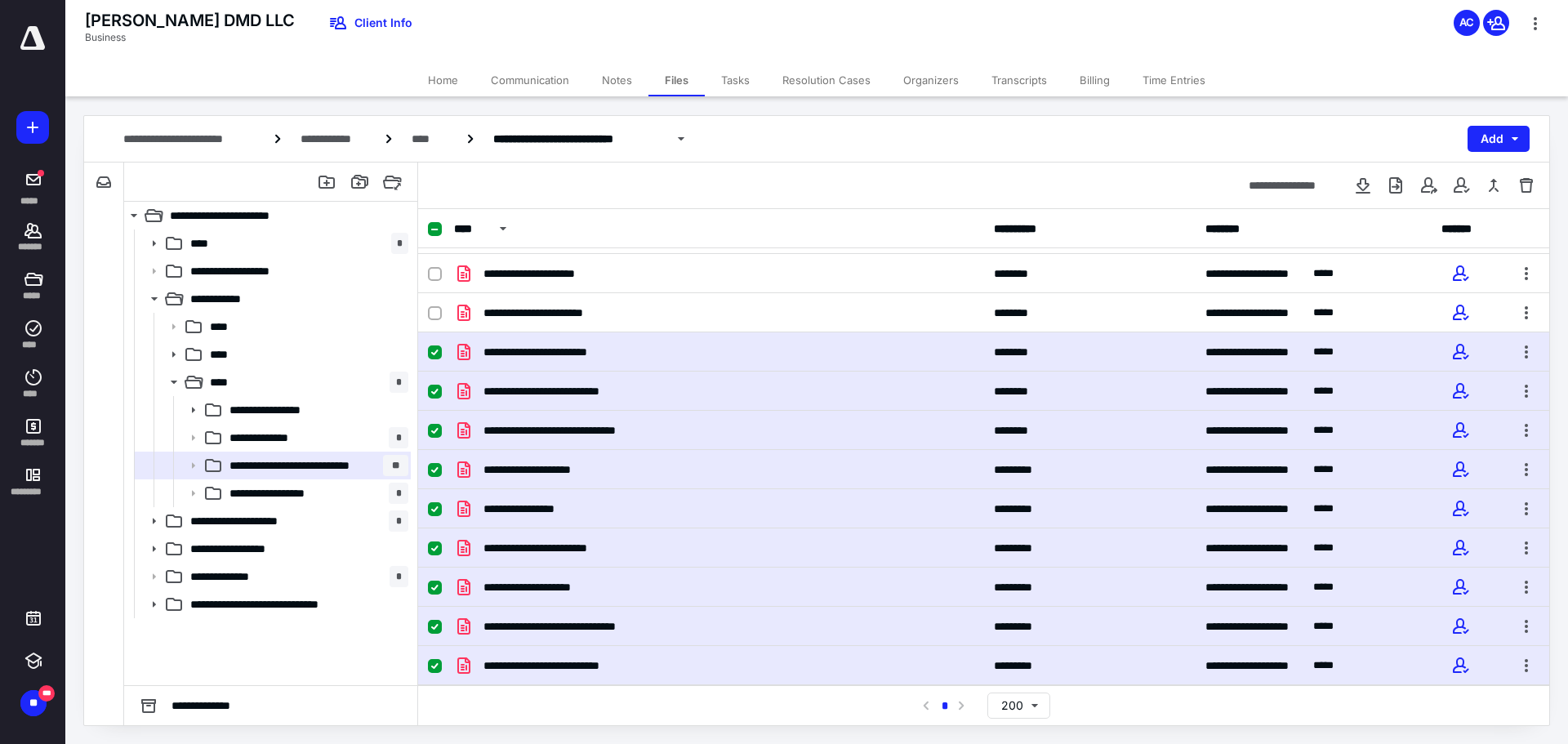 click at bounding box center [434, 229] 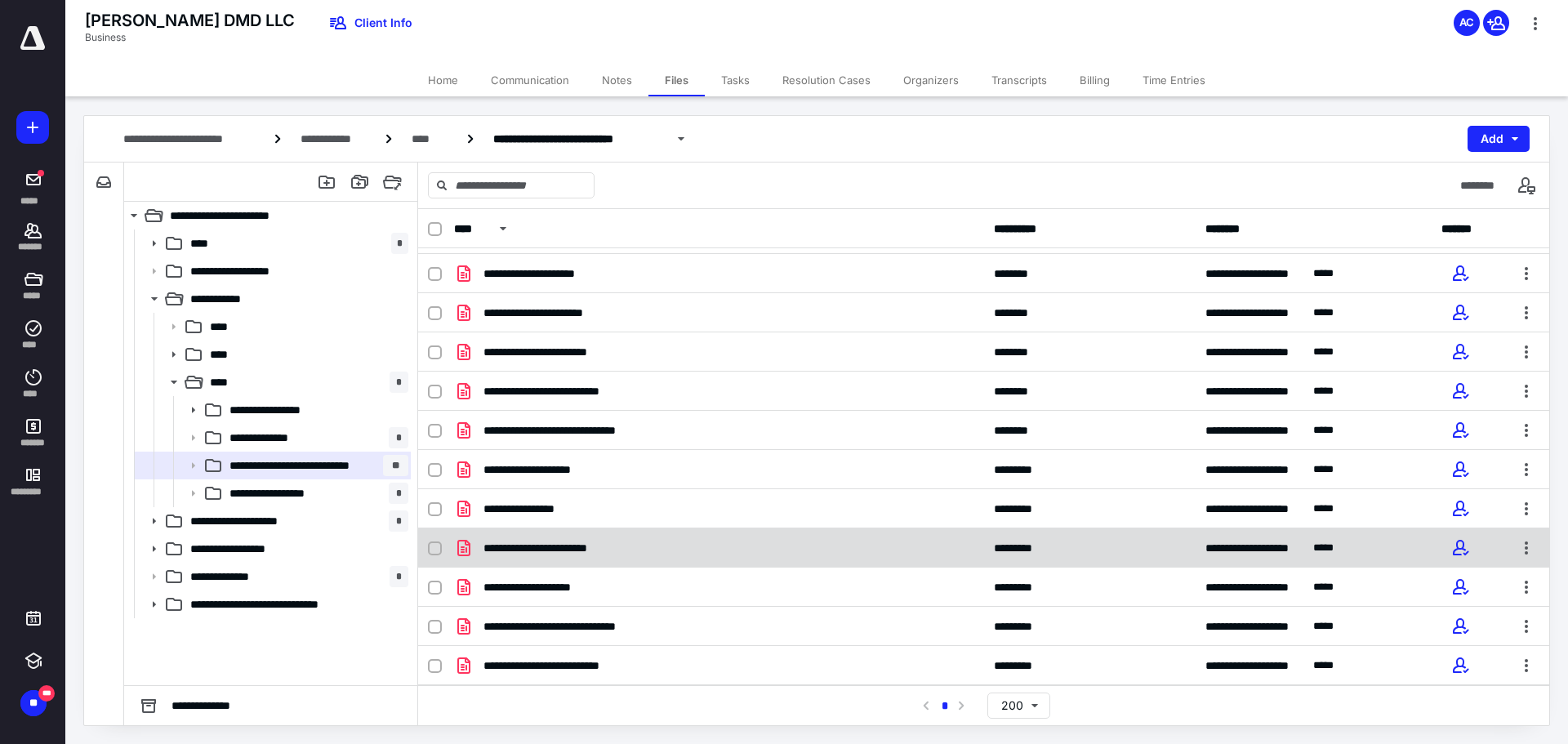 click on "**********" at bounding box center [555, 548] 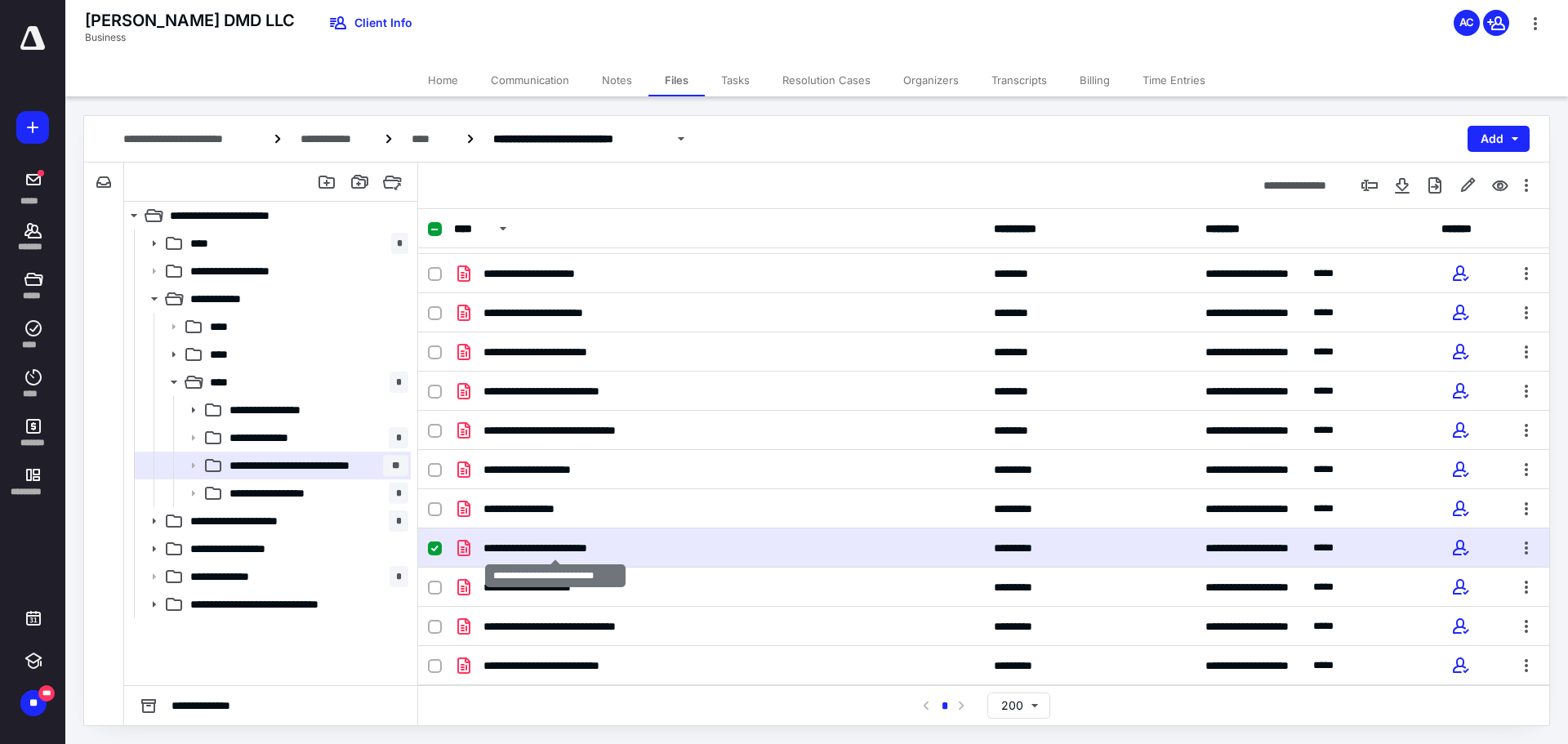 click on "**********" at bounding box center (555, 548) 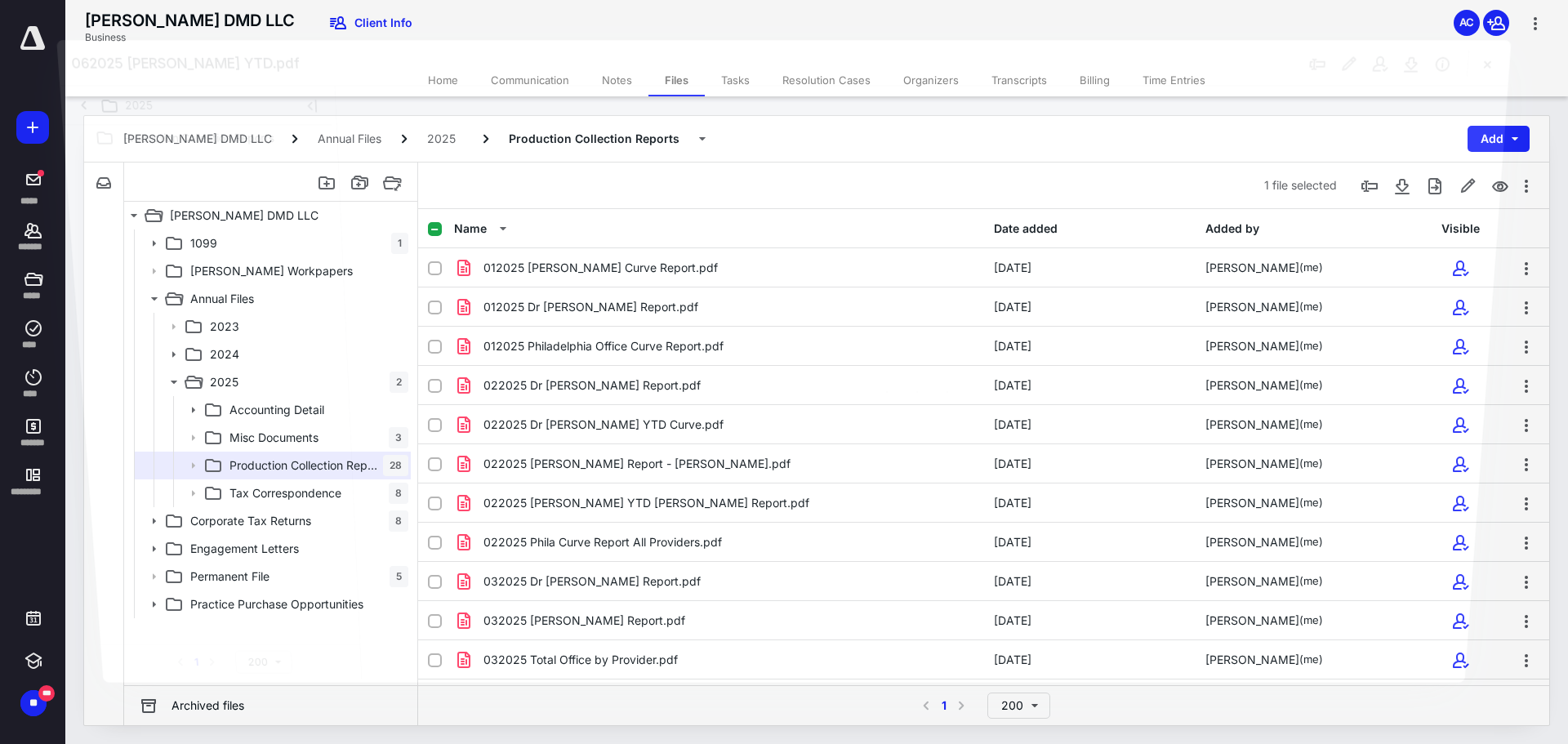 scroll, scrollTop: 661, scrollLeft: 0, axis: vertical 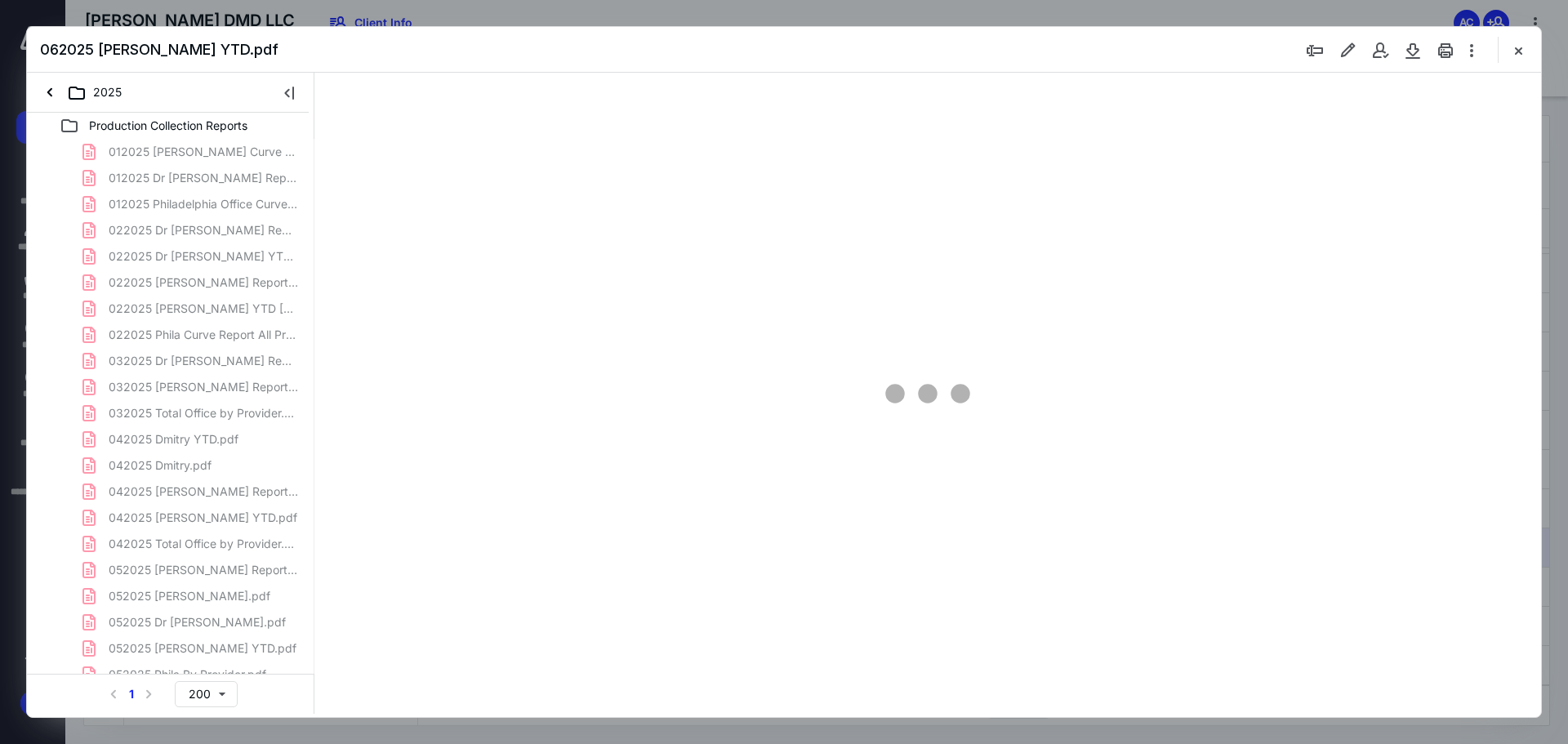type on "241" 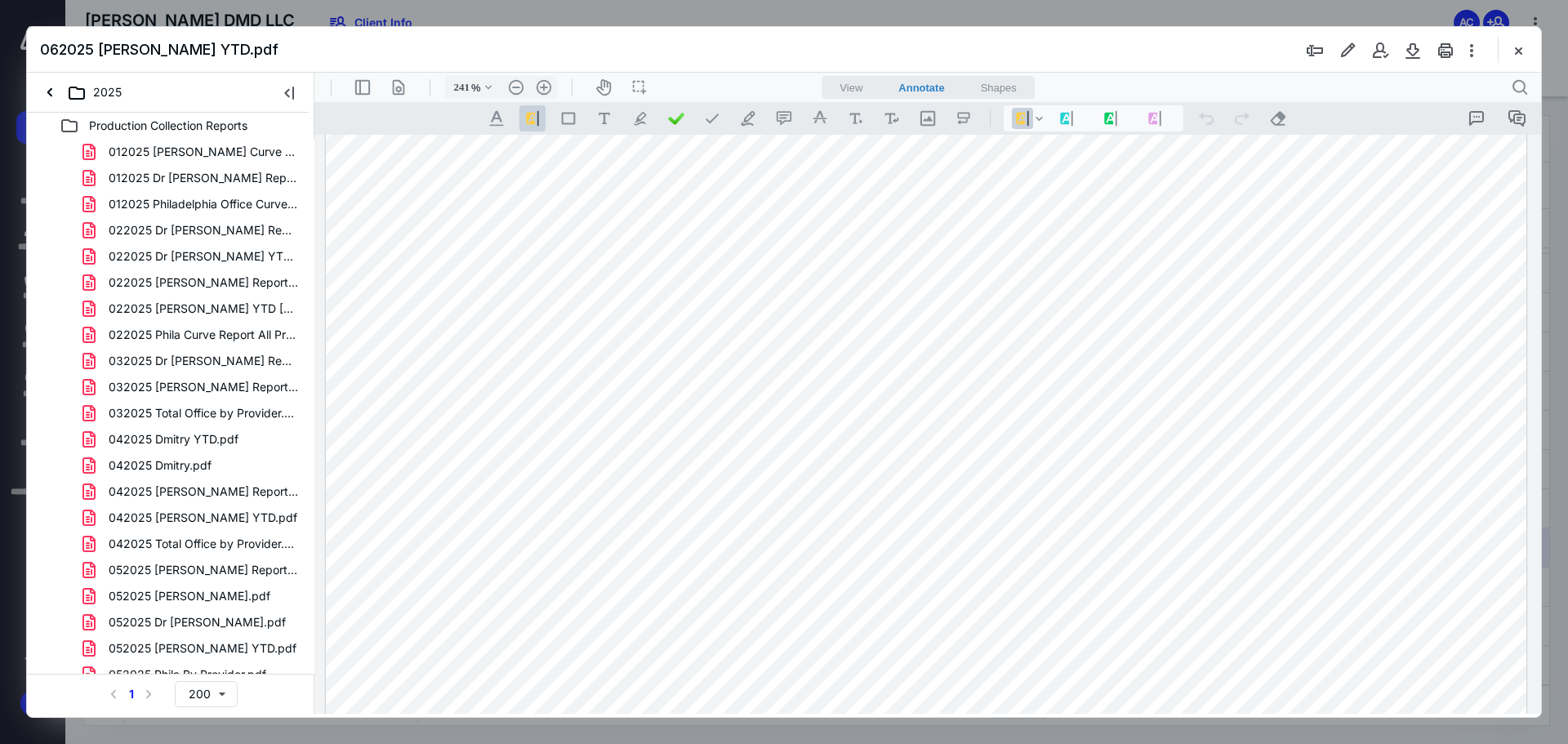 scroll, scrollTop: 572, scrollLeft: 0, axis: vertical 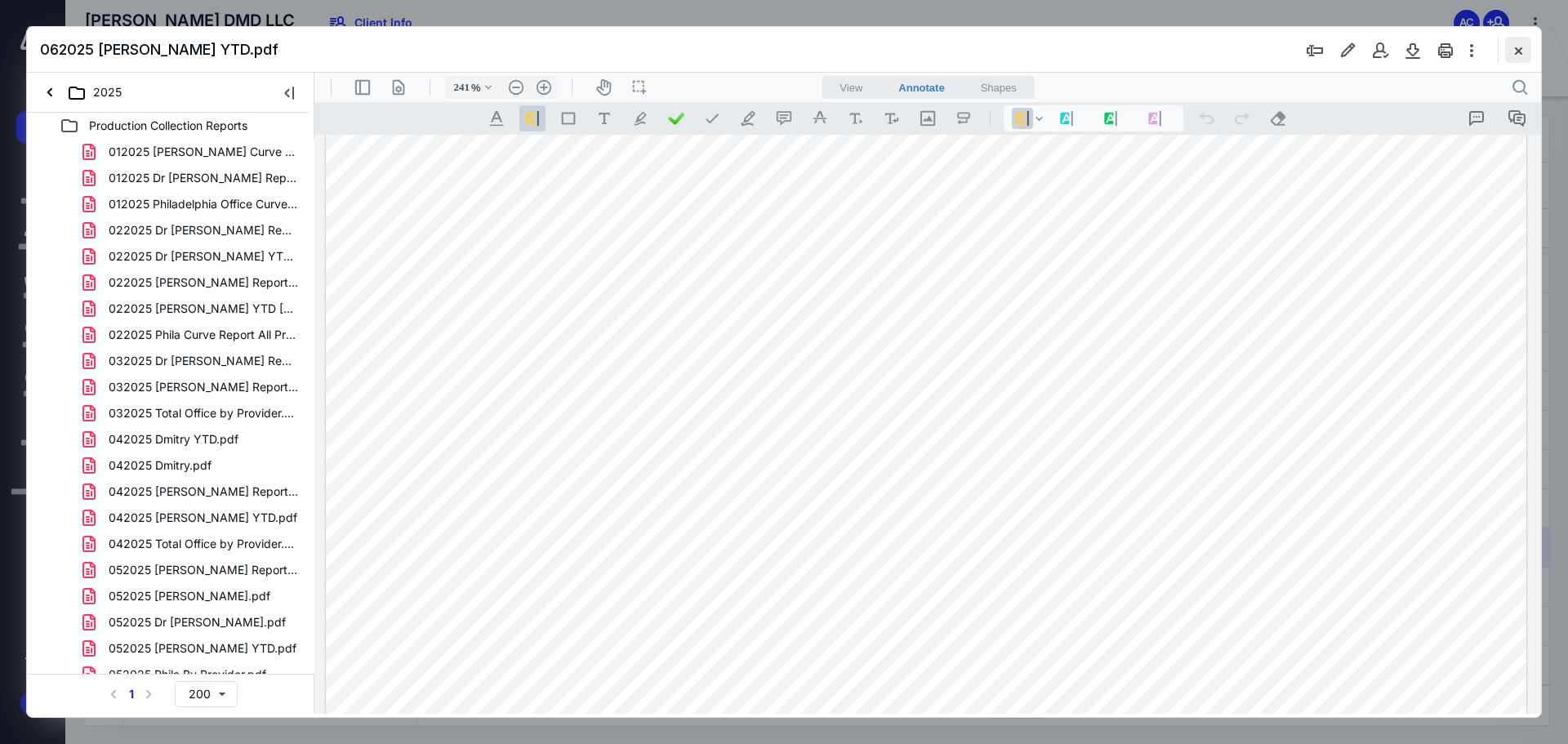 click at bounding box center (1518, 50) 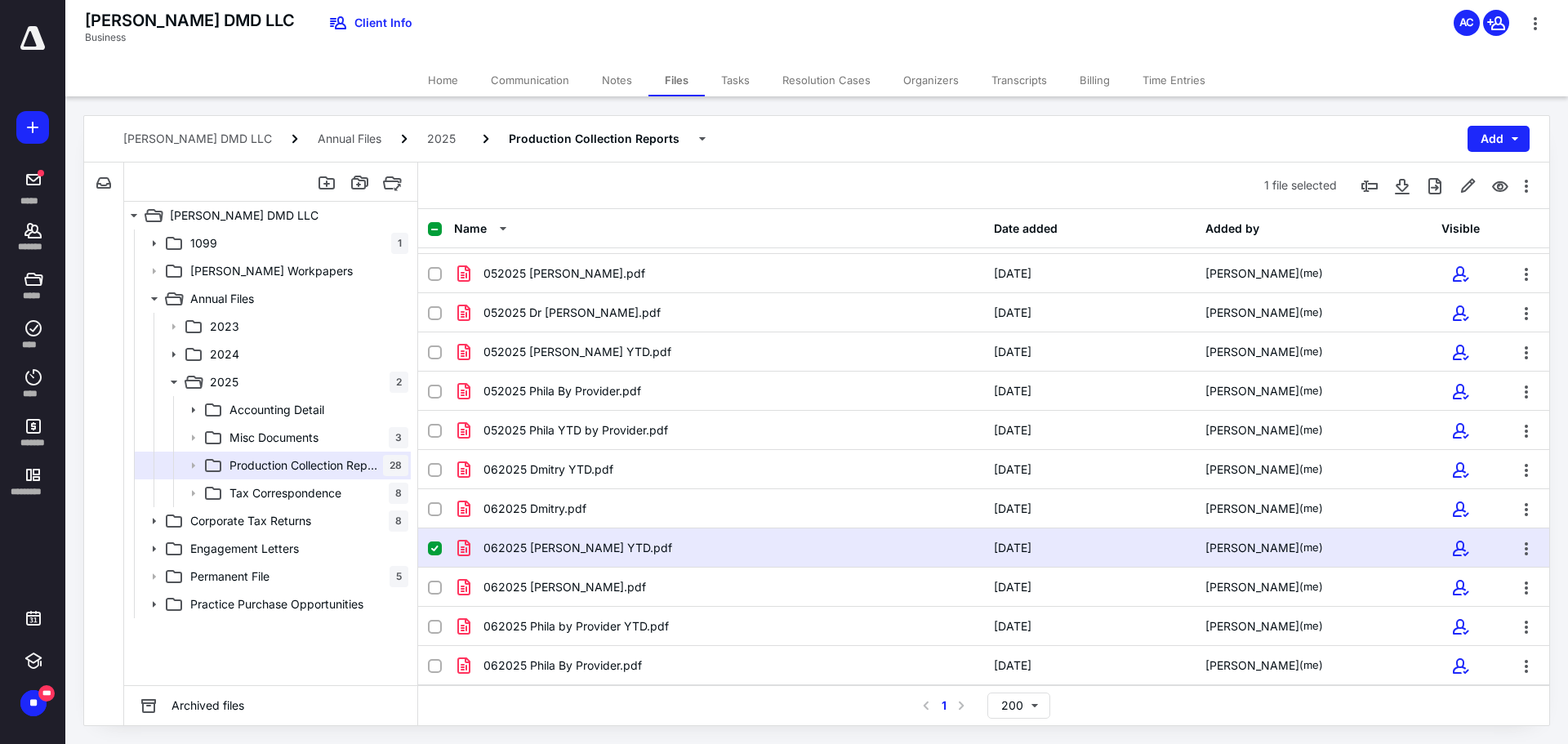 click at bounding box center [434, 549] 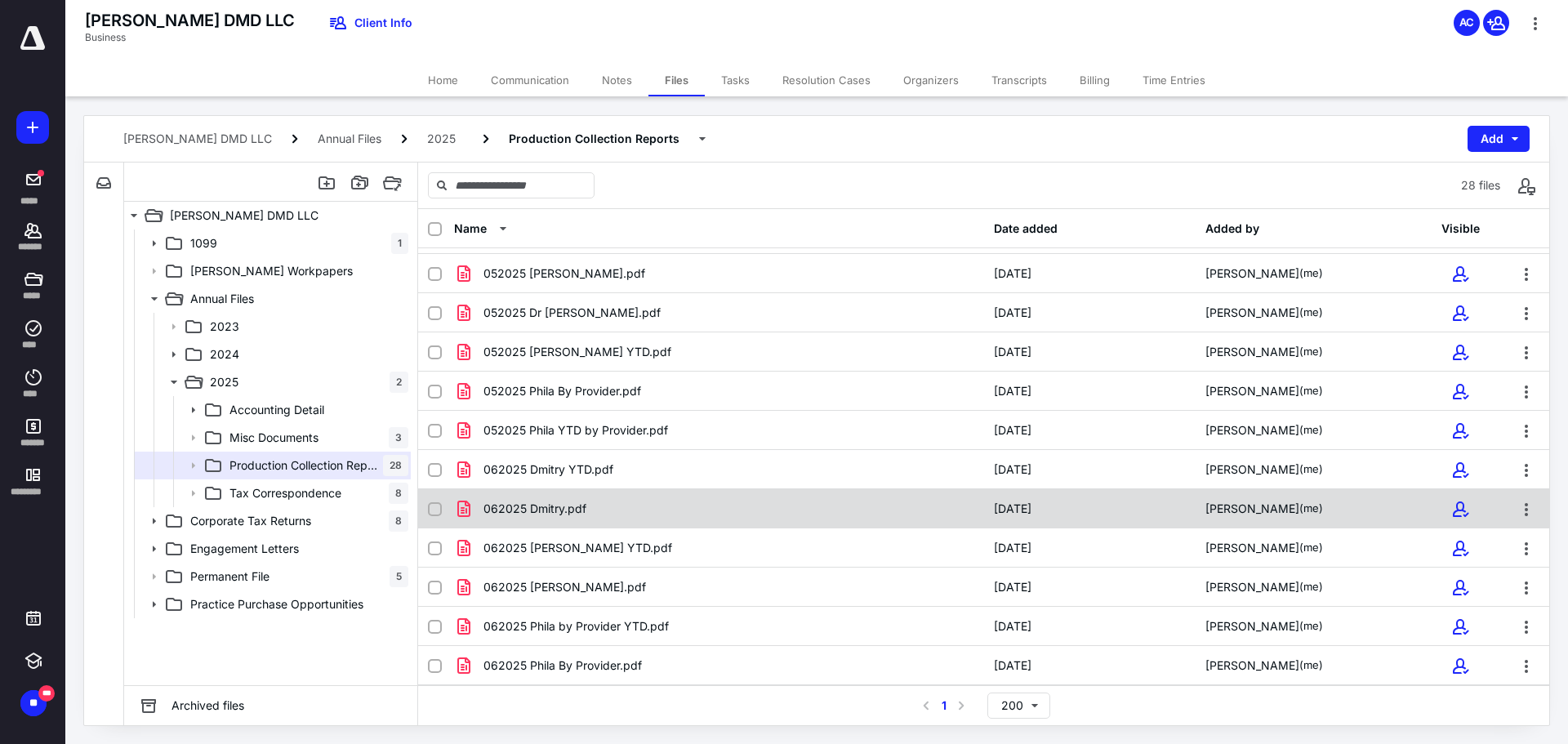 click on "062025 Dmitry.pdf [DATE] [PERSON_NAME]  (me)" at bounding box center [983, 509] 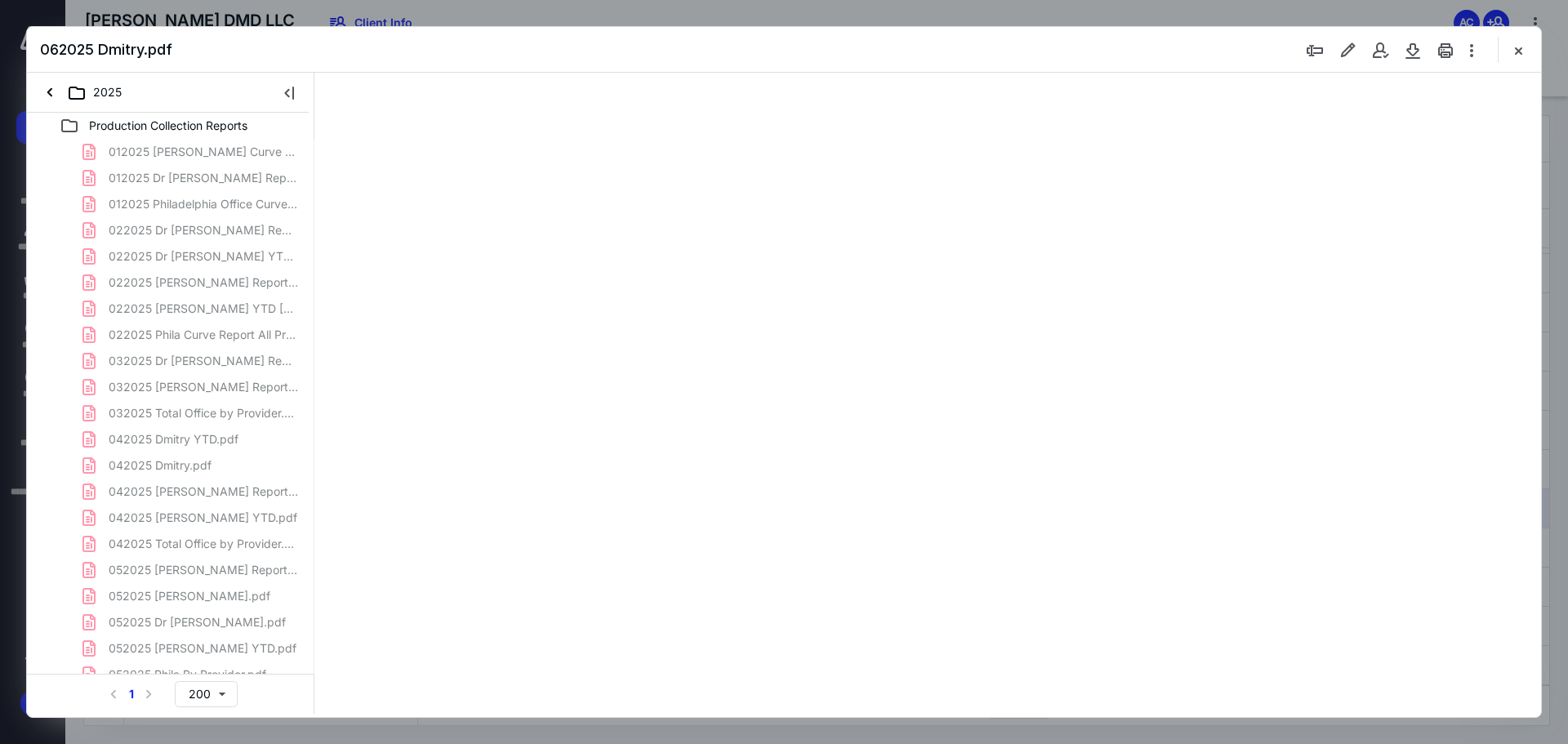 scroll, scrollTop: 0, scrollLeft: 0, axis: both 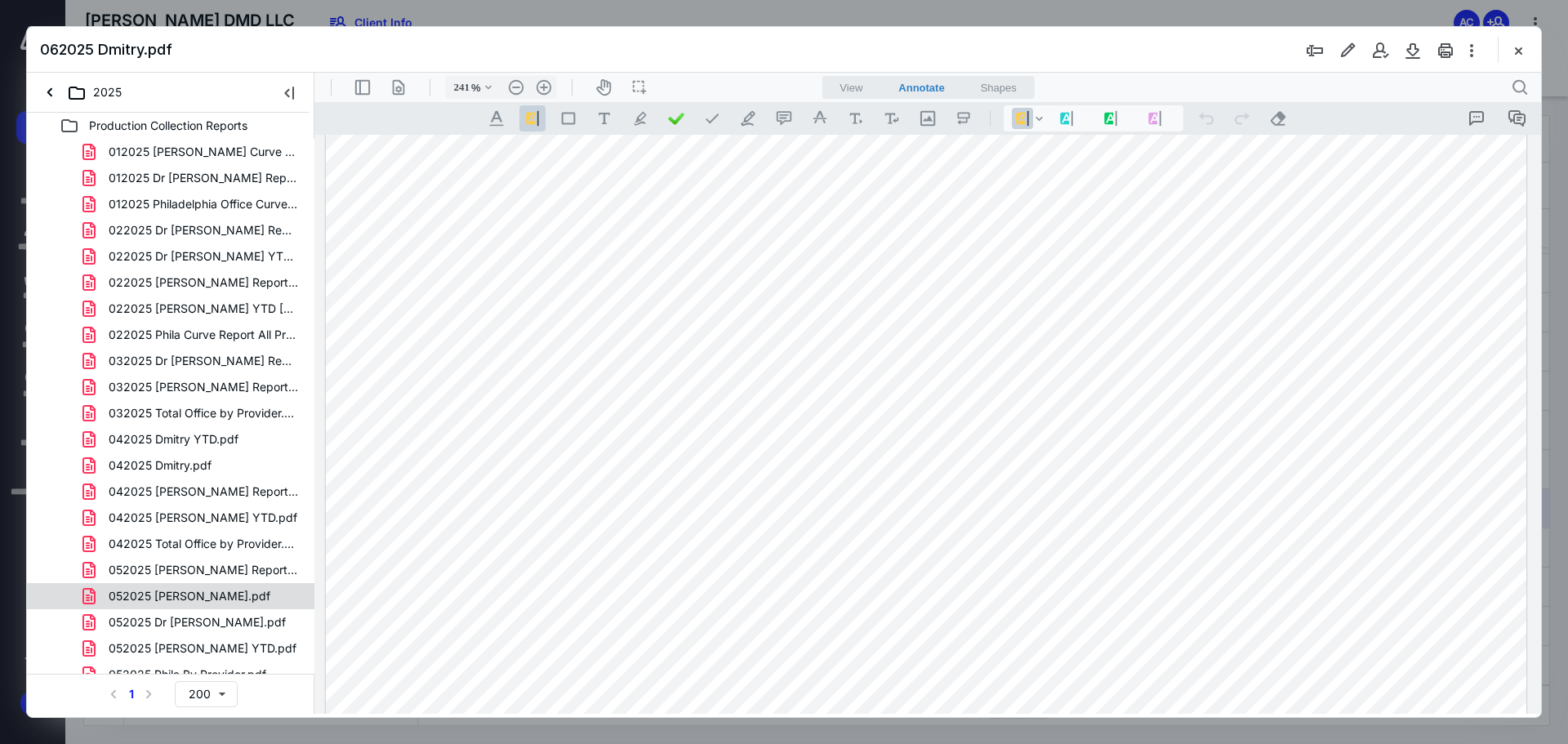 click on "052025 [PERSON_NAME].pdf" at bounding box center (189, 596) 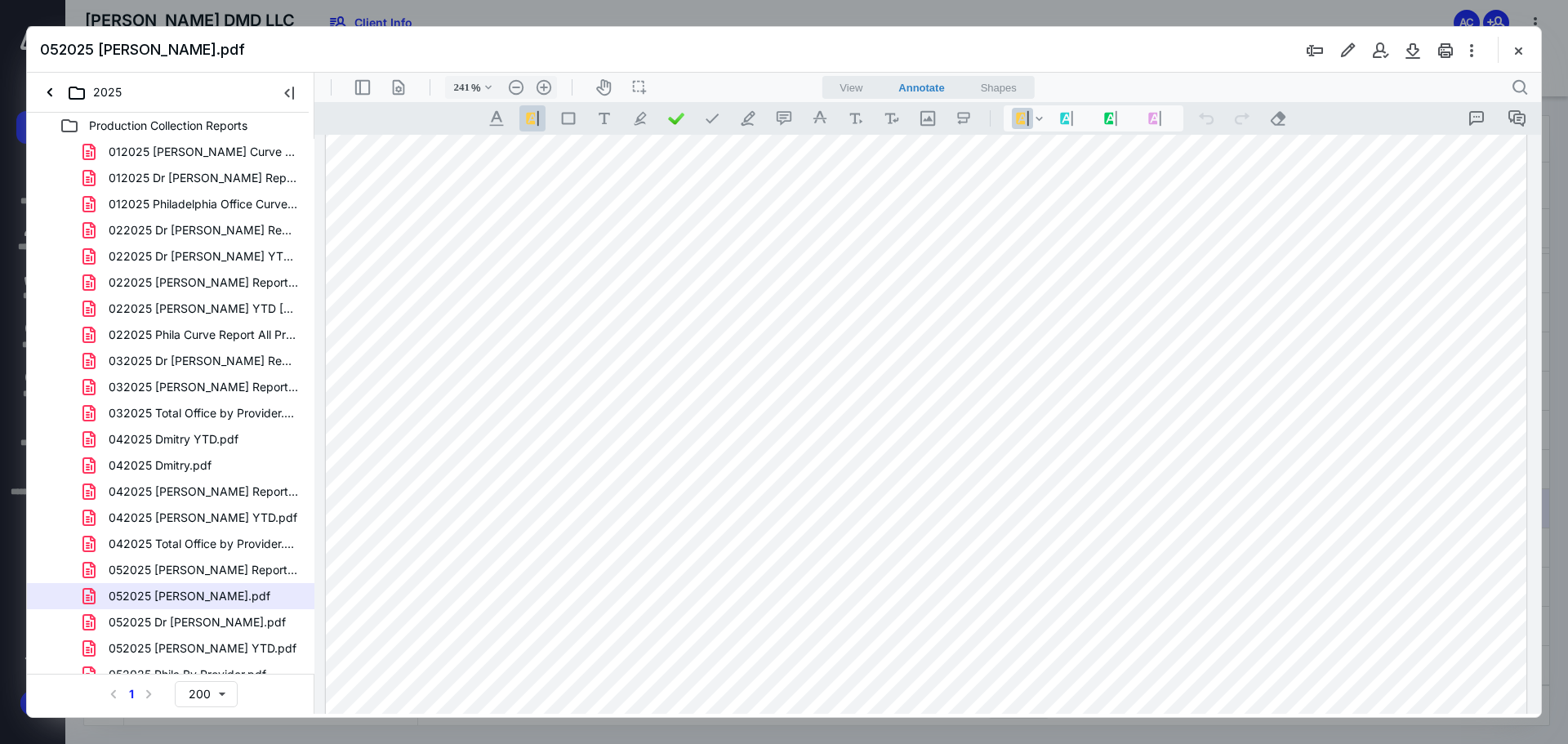 scroll, scrollTop: 735, scrollLeft: 0, axis: vertical 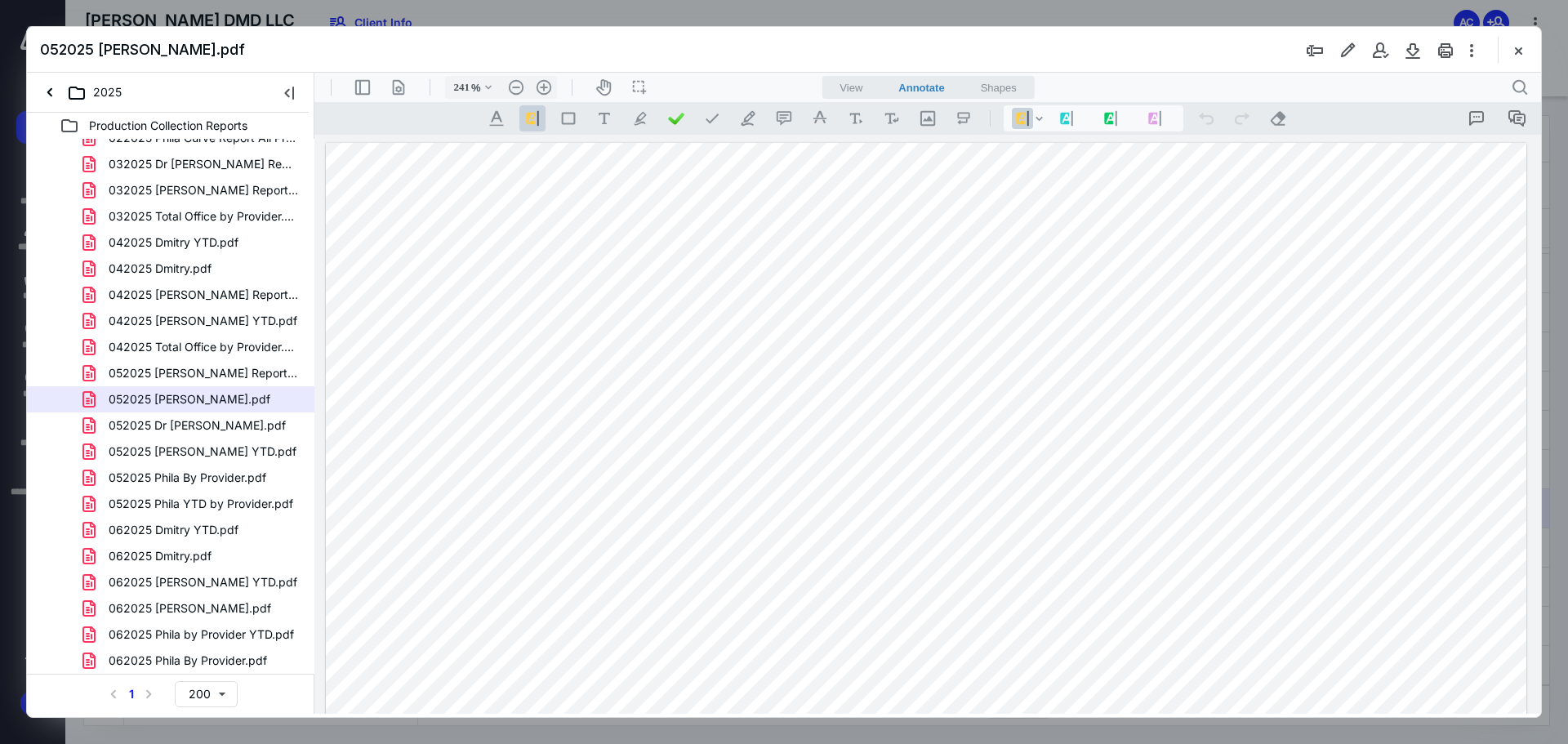 drag, startPoint x: 225, startPoint y: 532, endPoint x: 505, endPoint y: 529, distance: 280.01607 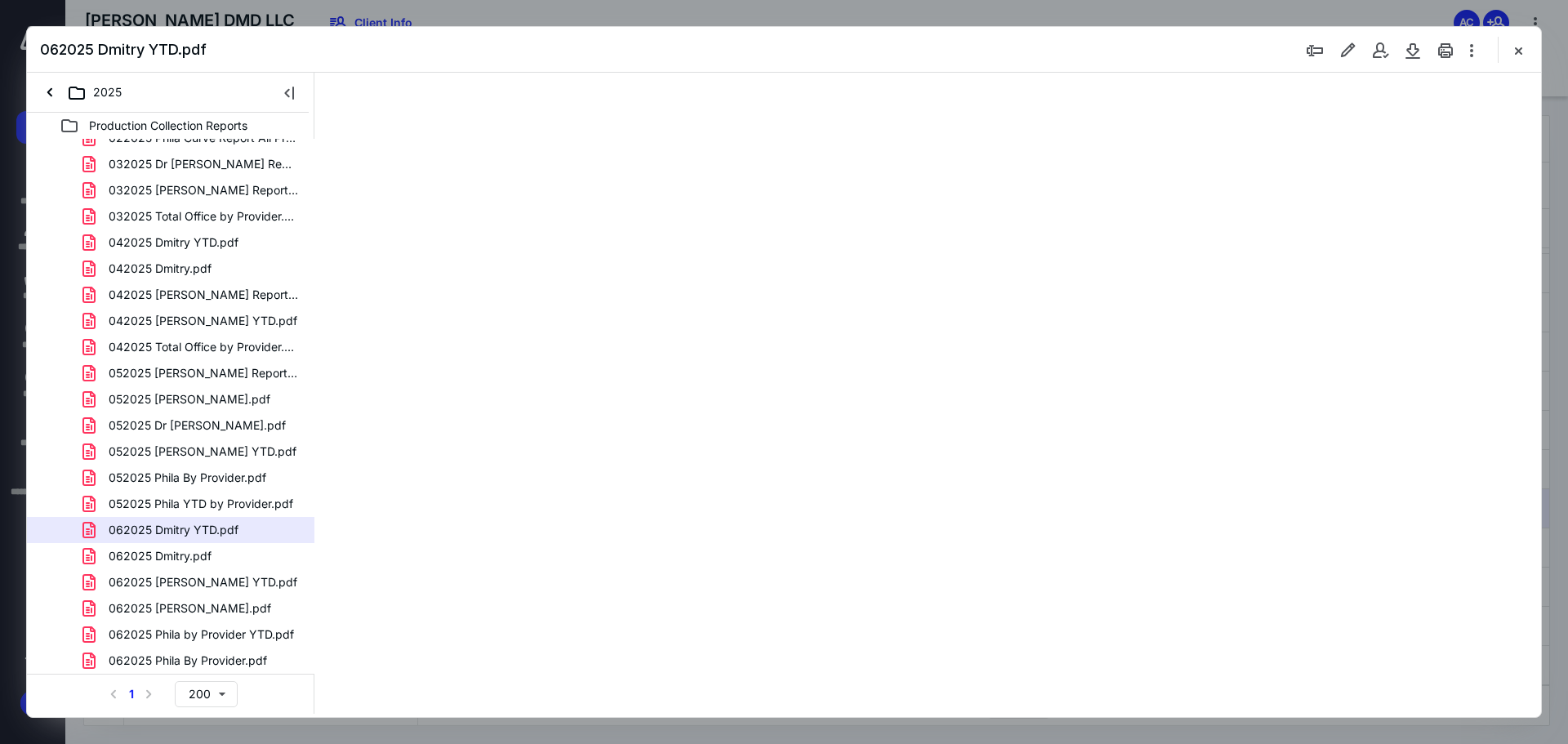 type on "241" 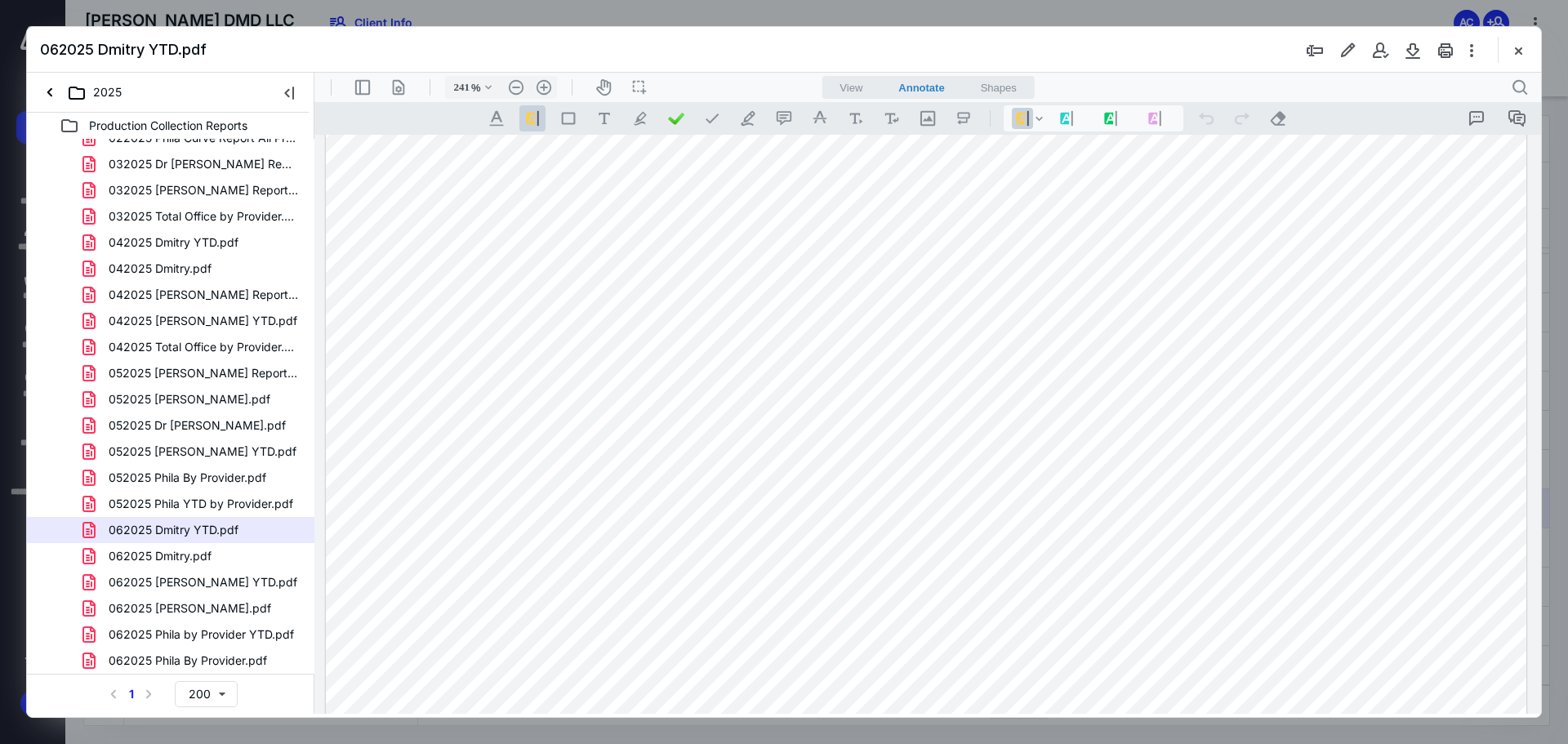 scroll, scrollTop: 572, scrollLeft: 0, axis: vertical 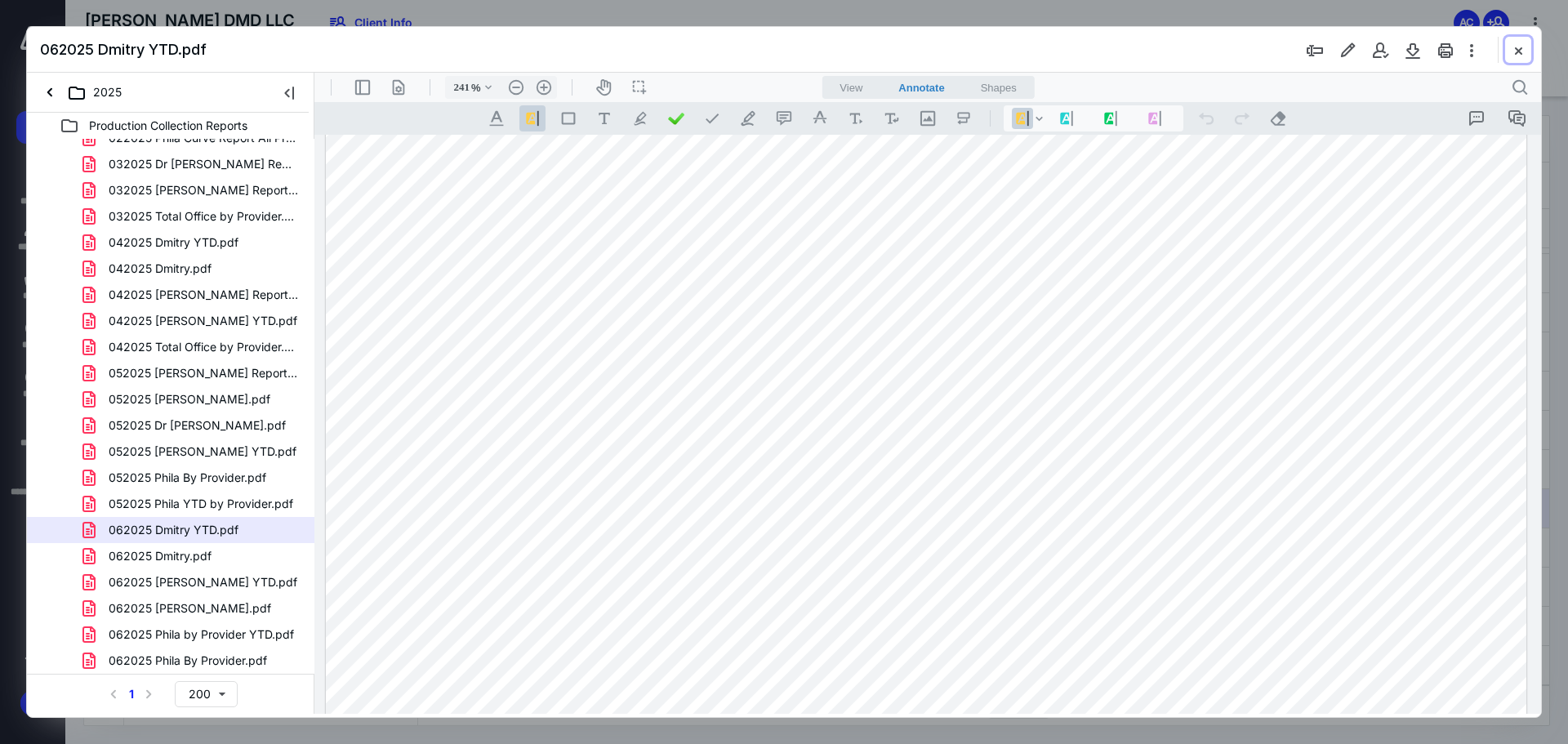 drag, startPoint x: 1514, startPoint y: 49, endPoint x: 1225, endPoint y: 8, distance: 291.89382 